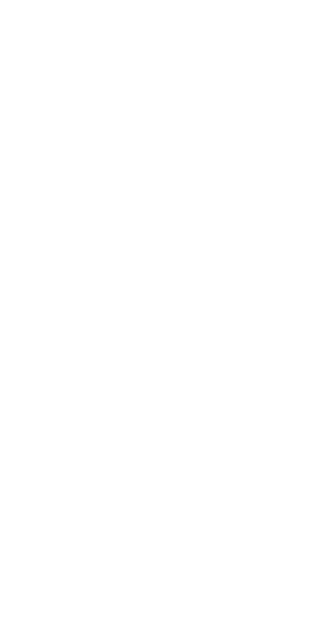 scroll, scrollTop: 0, scrollLeft: 0, axis: both 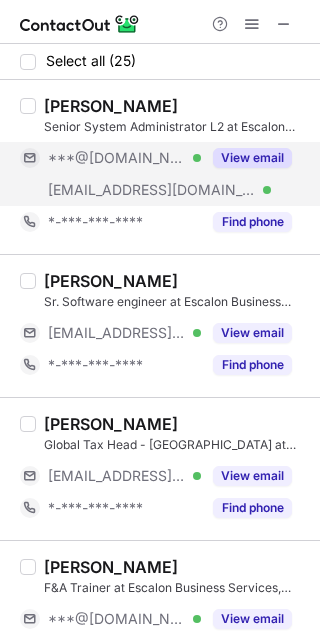 click on "View email" at bounding box center [252, 158] 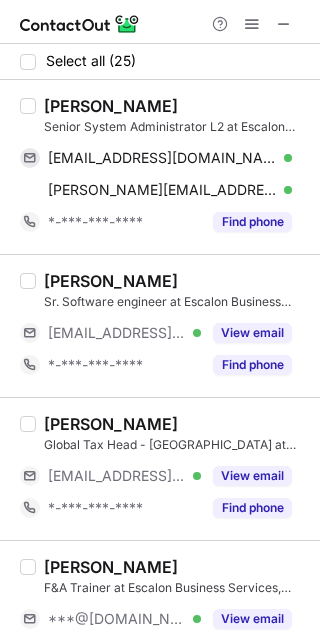 click on "Anmol kapoor" at bounding box center [111, 106] 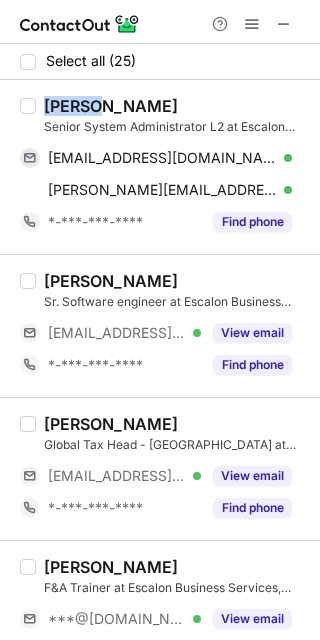 click on "Anmol kapoor" at bounding box center [111, 106] 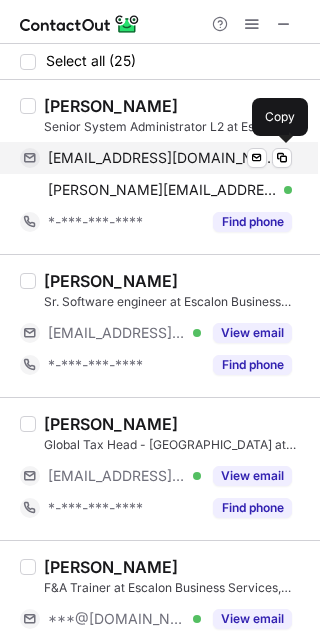 drag, startPoint x: 191, startPoint y: 162, endPoint x: 312, endPoint y: 144, distance: 122.33152 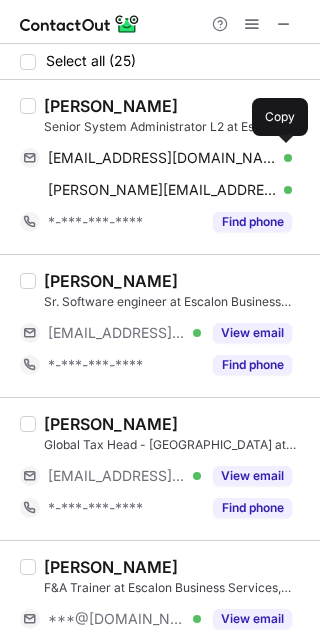 click on "kpranmol@gmail.com" at bounding box center [162, 158] 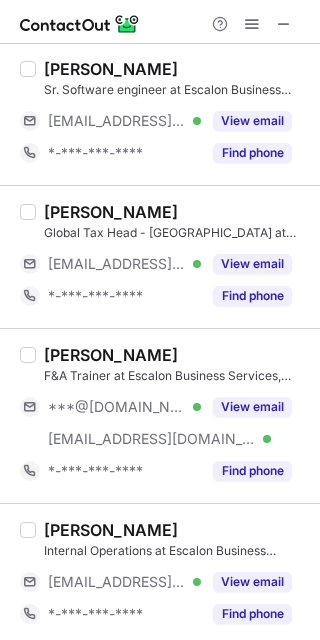 scroll, scrollTop: 233, scrollLeft: 0, axis: vertical 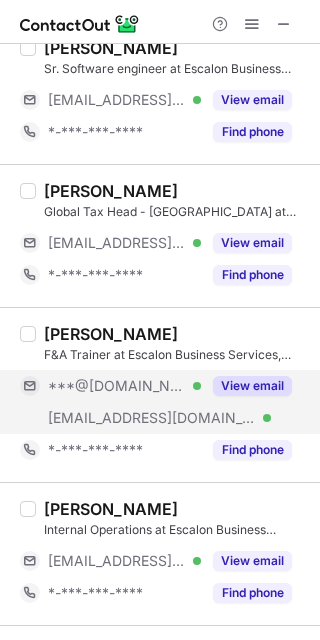 drag, startPoint x: 240, startPoint y: 396, endPoint x: 201, endPoint y: 393, distance: 39.115215 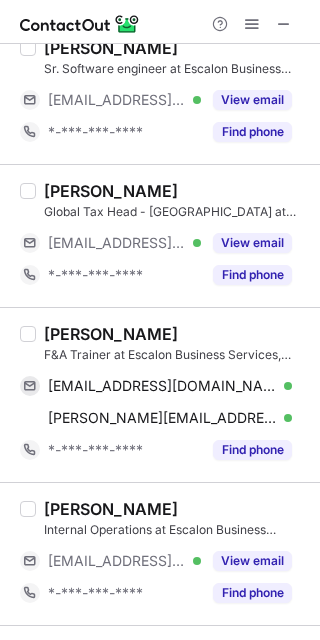 click on "Hritika Mehta F&A Trainer at Escalon Business Services, India hritikamehta21@gmail.com Verified Send email Copy hritika.mehta@escalon.services Verified Send email Copy *-***-***-**** Find phone" at bounding box center (160, 394) 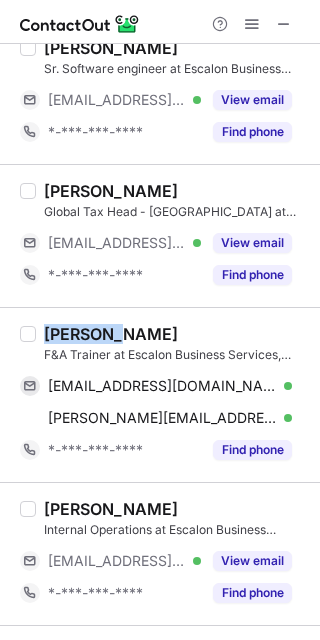 click on "Hritika Mehta" at bounding box center (111, 334) 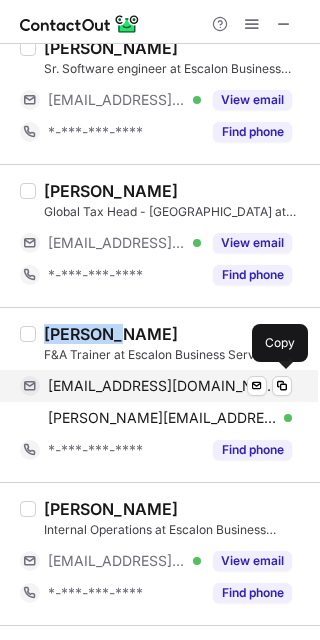 drag, startPoint x: 128, startPoint y: 390, endPoint x: 294, endPoint y: 281, distance: 198.58751 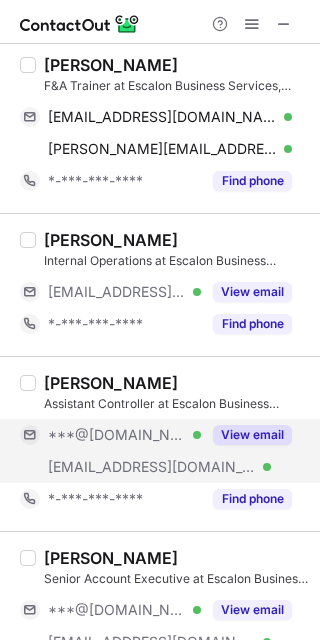 scroll, scrollTop: 533, scrollLeft: 0, axis: vertical 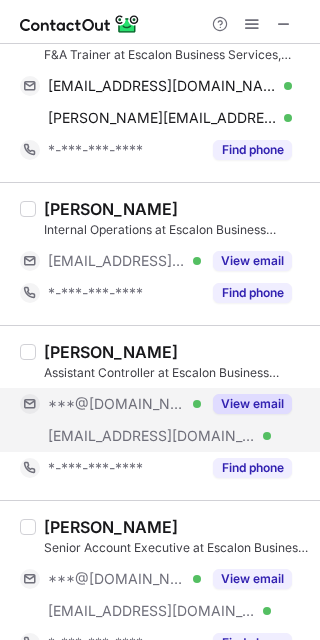 drag, startPoint x: 262, startPoint y: 409, endPoint x: 165, endPoint y: 387, distance: 99.46356 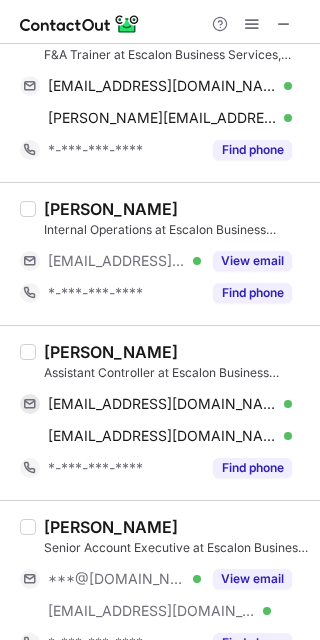 click on "Tarun Dua" at bounding box center [111, 352] 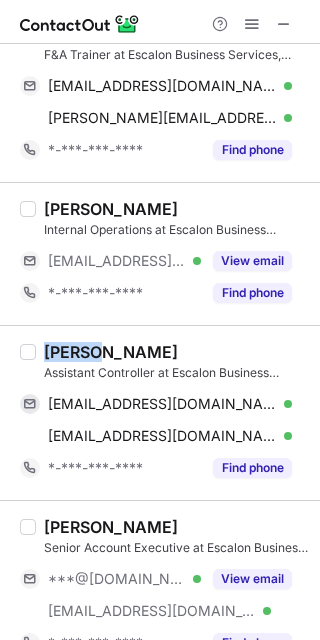 click on "Tarun Dua" at bounding box center [111, 352] 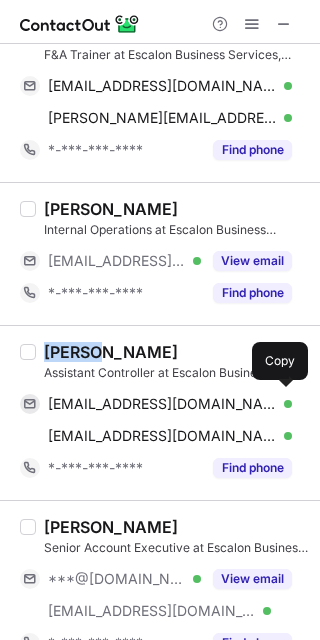 click on "tarundua87@gmail.com Verified Send email Copy" at bounding box center (156, 404) 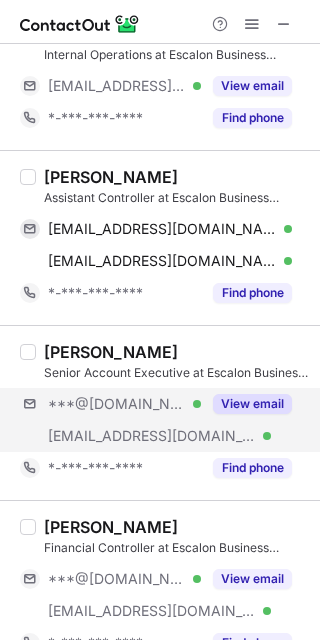 scroll, scrollTop: 733, scrollLeft: 0, axis: vertical 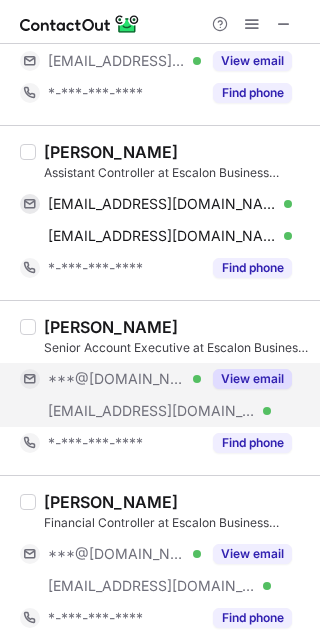 drag, startPoint x: 251, startPoint y: 379, endPoint x: 176, endPoint y: 378, distance: 75.00667 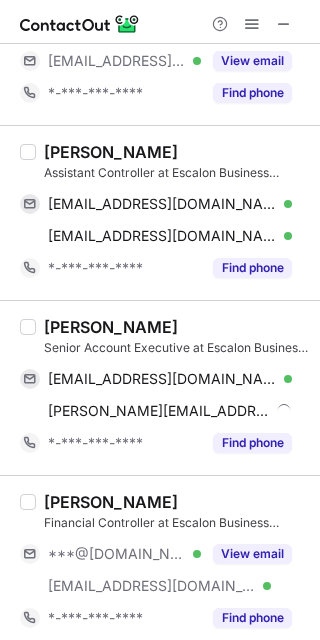 click on "Sourav Sehgal Senior Account Executive at Escalon Business Services, India souravsehgal001@gmail.com Verified Send email Copy sourav.sehgal@escalon.services Send email Copy *-***-***-**** Find phone" at bounding box center [160, 387] 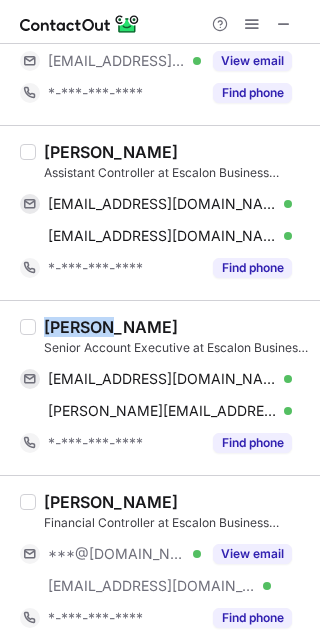 click on "Sourav Sehgal Senior Account Executive at Escalon Business Services, India souravsehgal001@gmail.com Verified Send email Copy sourav.sehgal@escalon.services Verified Send email Copy *-***-***-**** Find phone" at bounding box center (160, 387) 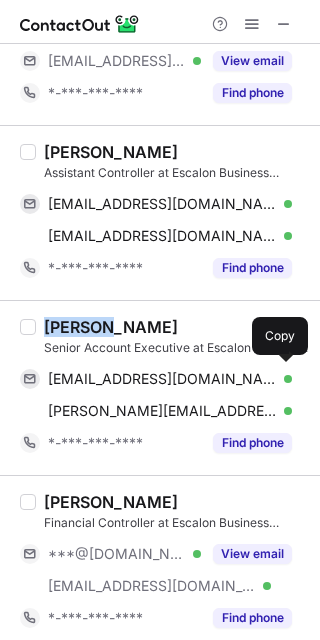 drag, startPoint x: 167, startPoint y: 372, endPoint x: 303, endPoint y: 332, distance: 141.76036 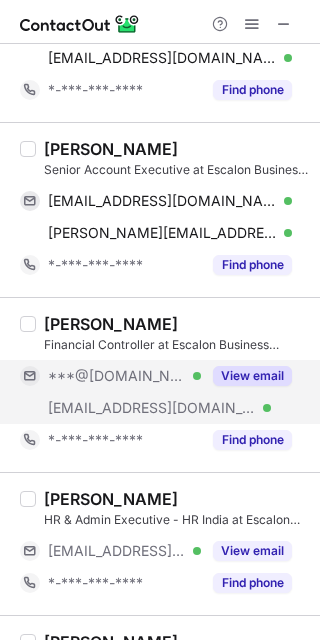 scroll, scrollTop: 933, scrollLeft: 0, axis: vertical 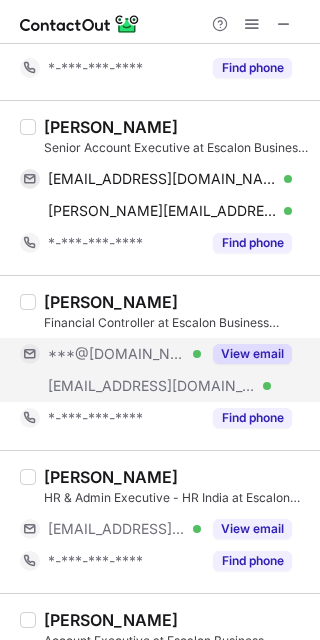click on "***@gmail.com Verified ***@escalon.services Verified View email" at bounding box center (164, 370) 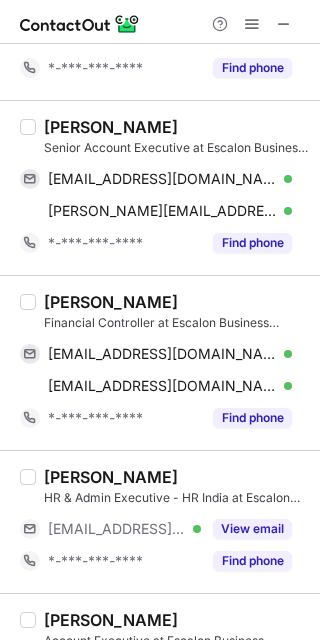 click on "Prashant Mehandiratta Financial Controller at Escalon Business Services, India prashantmehandiratta204@gmail.com Verified Send email Copy prashant.mehandiratta@escalon.services Verified Send email Copy *-***-***-**** Find phone" at bounding box center [160, 362] 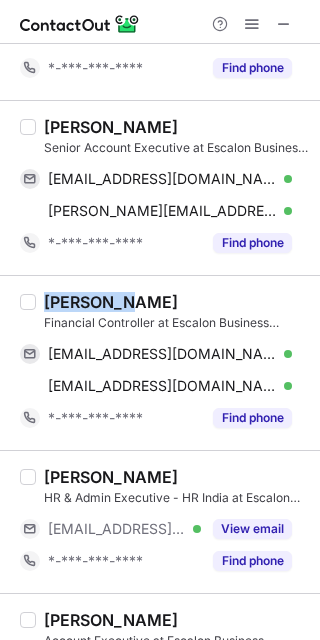 click on "Prashant Mehandiratta Financial Controller at Escalon Business Services, India prashantmehandiratta204@gmail.com Verified Send email Copy prashant.mehandiratta@escalon.services Verified Send email Copy *-***-***-**** Find phone" at bounding box center (160, 362) 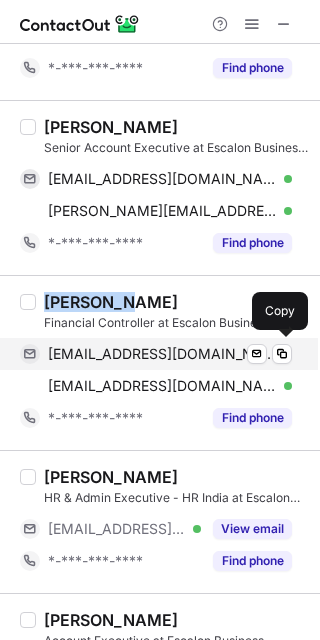 drag, startPoint x: 146, startPoint y: 352, endPoint x: 311, endPoint y: 320, distance: 168.07439 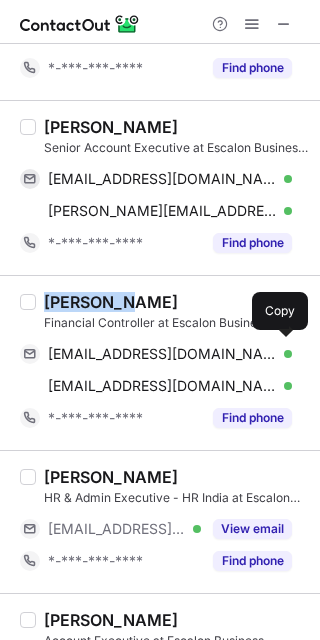 click on "prashantmehandiratta204@gmail.com" at bounding box center (162, 354) 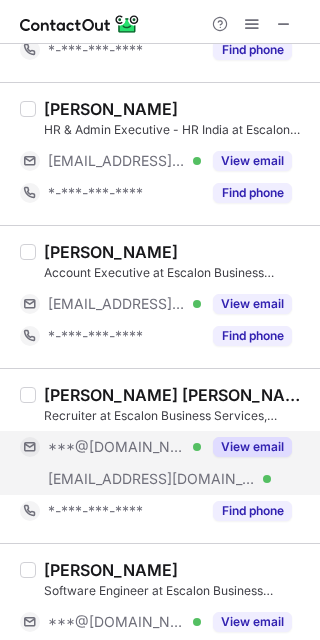 scroll, scrollTop: 1333, scrollLeft: 0, axis: vertical 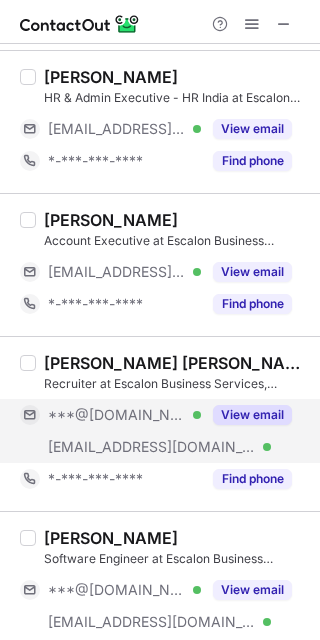drag, startPoint x: 267, startPoint y: 399, endPoint x: 251, endPoint y: 406, distance: 17.464249 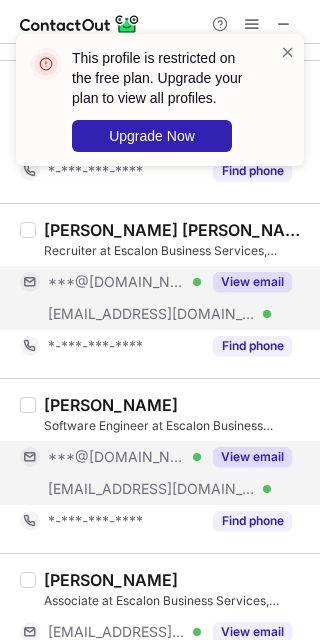 click on "View email" at bounding box center (246, 457) 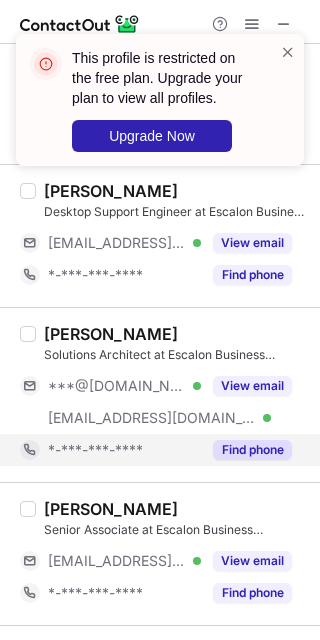 scroll, scrollTop: 2300, scrollLeft: 0, axis: vertical 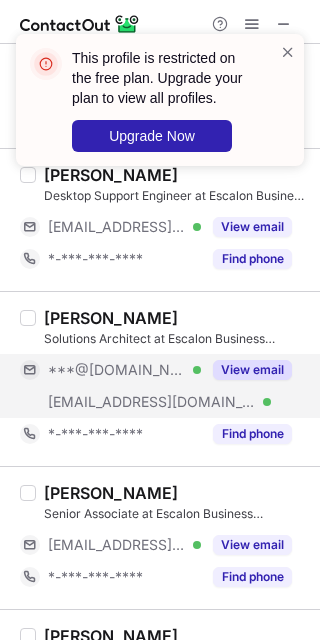 click on "View email" at bounding box center [252, 370] 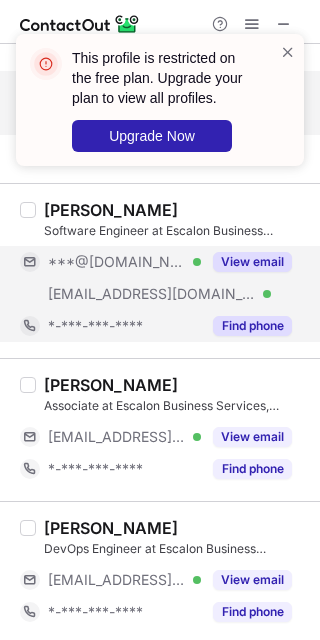 scroll, scrollTop: 1633, scrollLeft: 0, axis: vertical 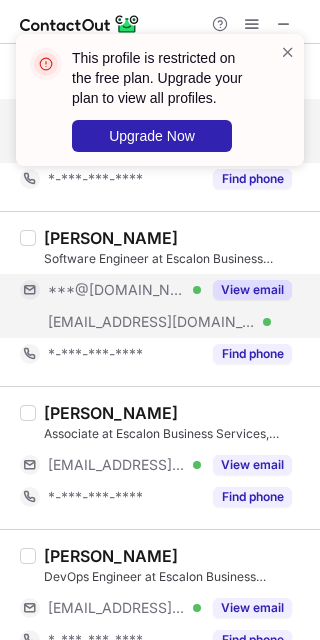 click on "View email" at bounding box center (246, 290) 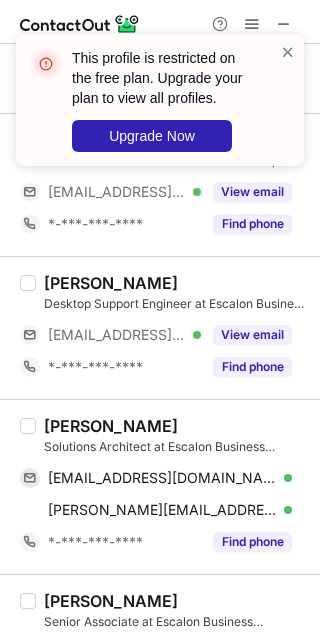 scroll, scrollTop: 2200, scrollLeft: 0, axis: vertical 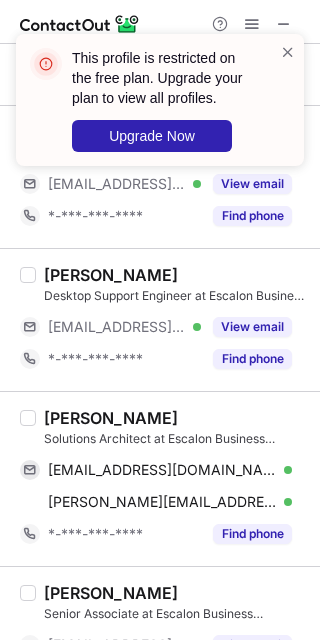 click on "Tryambak Nath Solutions Architect at Escalon Business Services, Mohali tnjha_27@yahoo.co.in Verified Send email Copy tryambak.nath@escalon.services Verified Send email Copy *-***-***-**** Find phone" at bounding box center [160, 478] 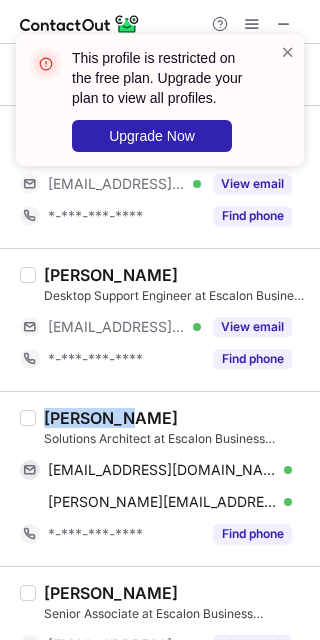 click on "Tryambak Nath Solutions Architect at Escalon Business Services, Mohali tnjha_27@yahoo.co.in Verified Send email Copy tryambak.nath@escalon.services Verified Send email Copy *-***-***-**** Find phone" at bounding box center [160, 478] 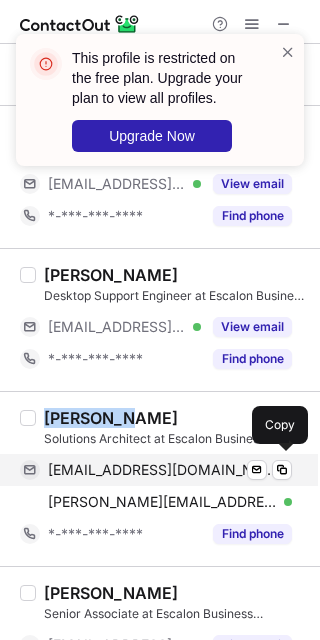 click on "tnjha_27@yahoo.co.in Verified Send email Copy" at bounding box center (156, 470) 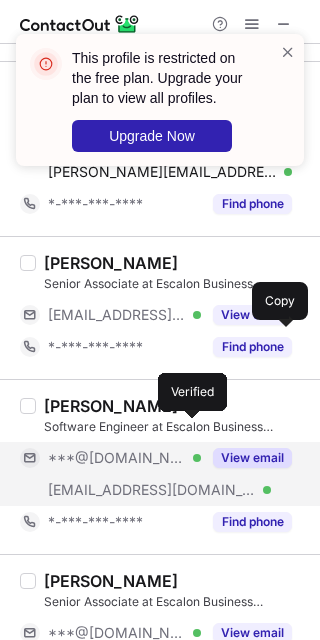 scroll, scrollTop: 2533, scrollLeft: 0, axis: vertical 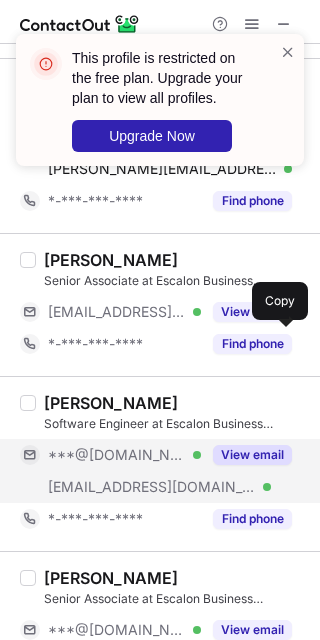 click on "View email" at bounding box center (252, 455) 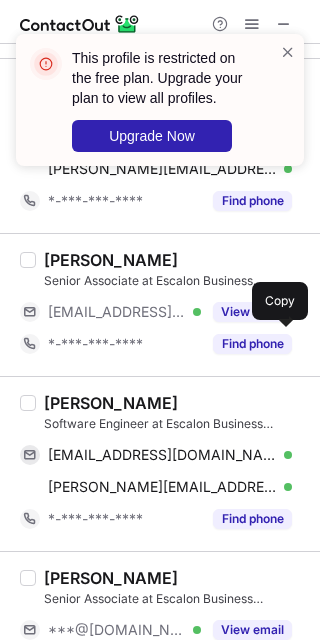click on "Deeksha Singh Tomar" at bounding box center (111, 403) 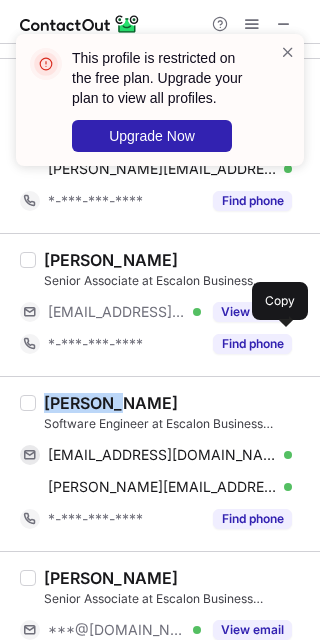 copy on "Deeksha" 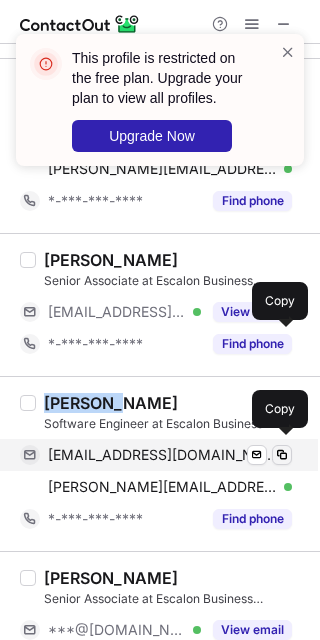 drag, startPoint x: 176, startPoint y: 447, endPoint x: 291, endPoint y: 443, distance: 115.06954 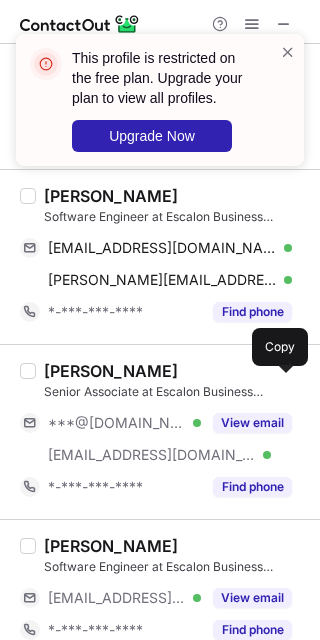 scroll, scrollTop: 2766, scrollLeft: 0, axis: vertical 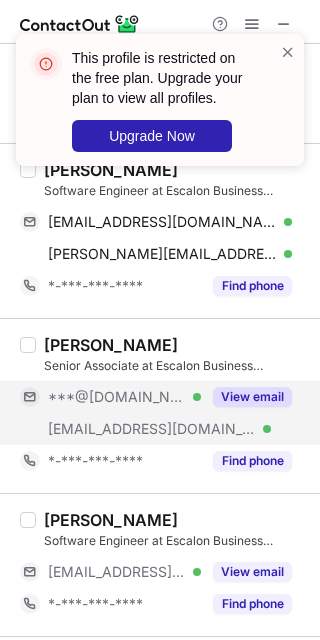 drag, startPoint x: 231, startPoint y: 400, endPoint x: 94, endPoint y: 396, distance: 137.05838 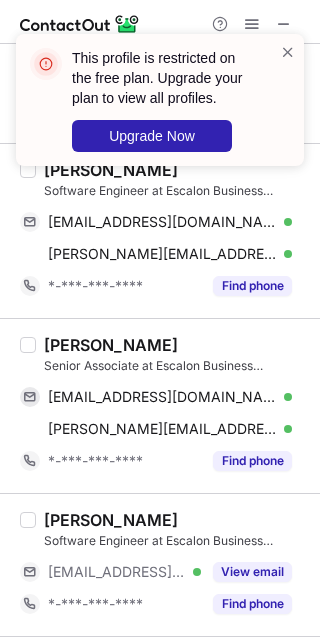 click on "Shubham Saini" at bounding box center [111, 345] 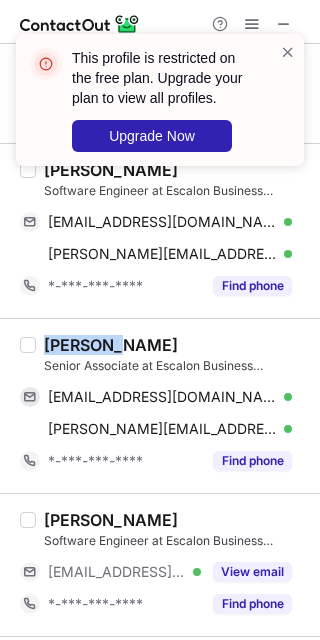 click on "Shubham Saini" at bounding box center [111, 345] 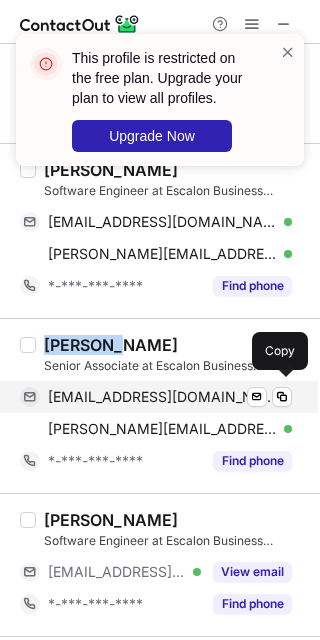 drag, startPoint x: 193, startPoint y: 390, endPoint x: 293, endPoint y: 399, distance: 100.40418 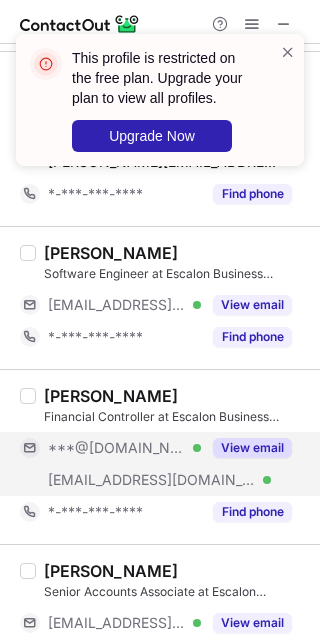 scroll, scrollTop: 3100, scrollLeft: 0, axis: vertical 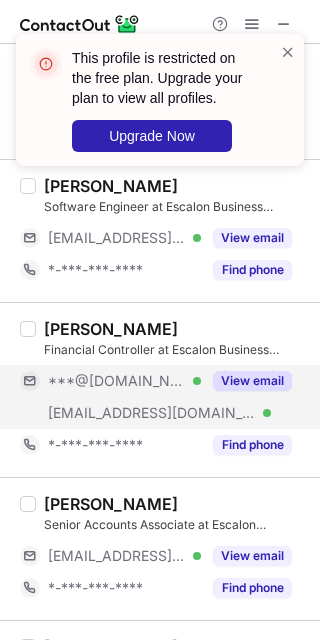 click on "***@gmail.com Verified ***@escalon.services Verified View email" at bounding box center (164, 397) 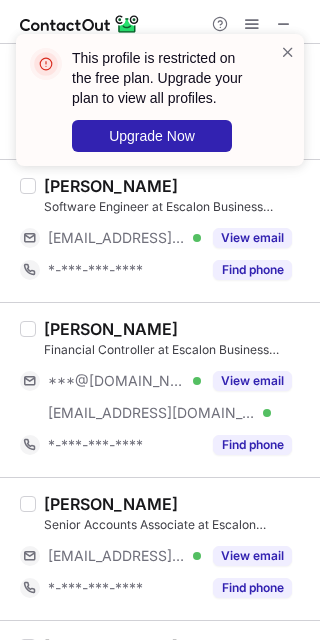 click on "Anil Kumar Financial Controller at Escalon Business Services, India ***@gmail.com Verified ***@escalon.services Verified View email *-***-***-**** Find phone" at bounding box center [160, 389] 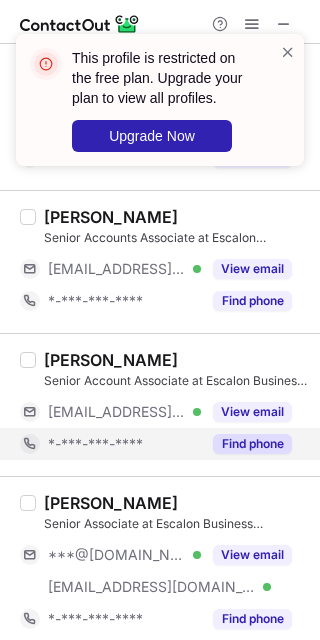 scroll, scrollTop: 3393, scrollLeft: 0, axis: vertical 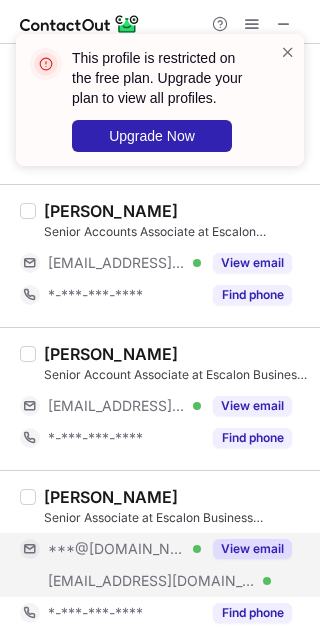 drag, startPoint x: 253, startPoint y: 540, endPoint x: 234, endPoint y: 542, distance: 19.104973 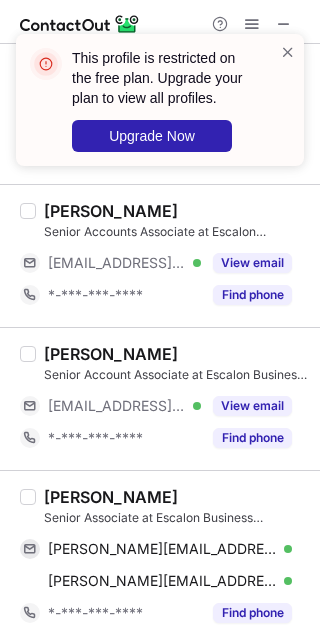 click on "Tarannum Batra" at bounding box center (111, 497) 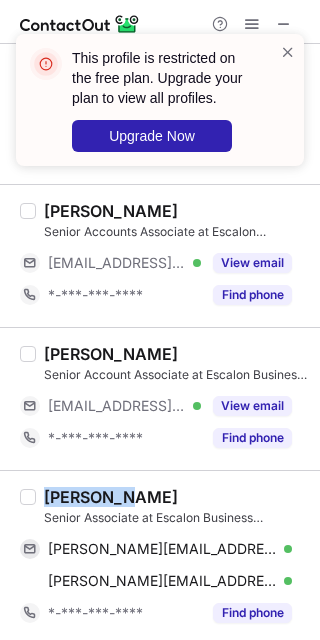 click on "Tarannum Batra" at bounding box center (111, 497) 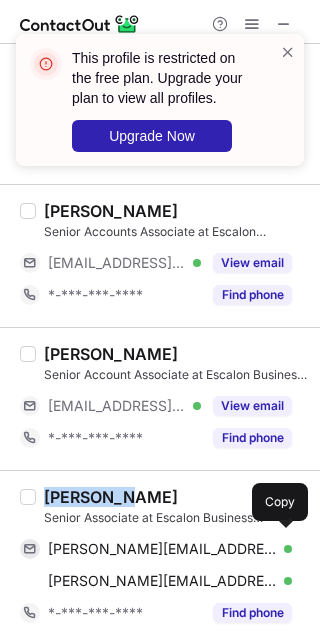 drag, startPoint x: 179, startPoint y: 547, endPoint x: 302, endPoint y: 520, distance: 125.92855 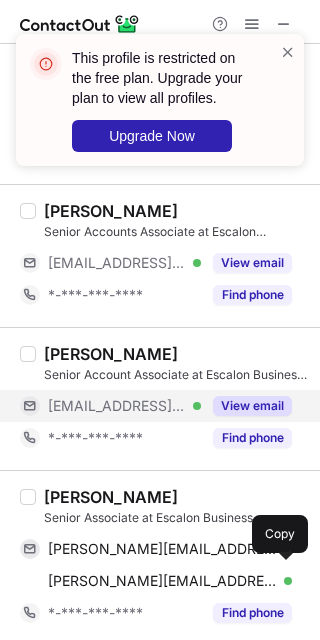 click on "View email" at bounding box center [252, 406] 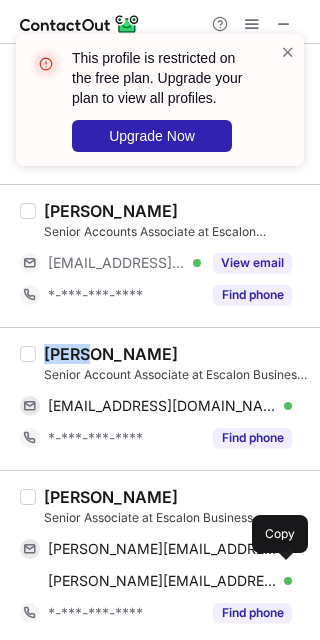 drag, startPoint x: 47, startPoint y: 350, endPoint x: 84, endPoint y: 357, distance: 37.65634 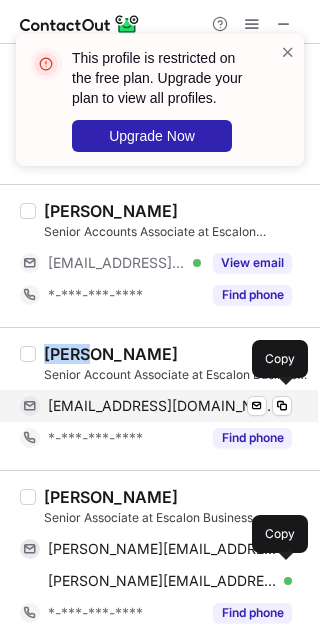 copy on "Rajan" 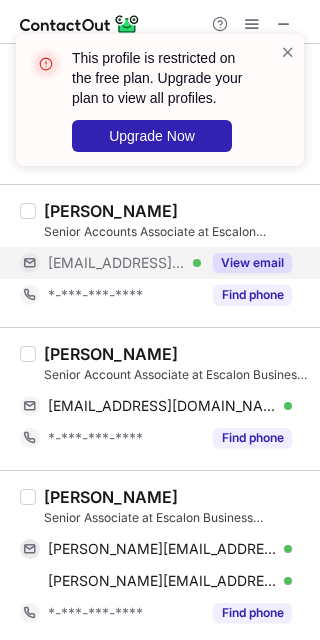 click on "View email" at bounding box center [252, 263] 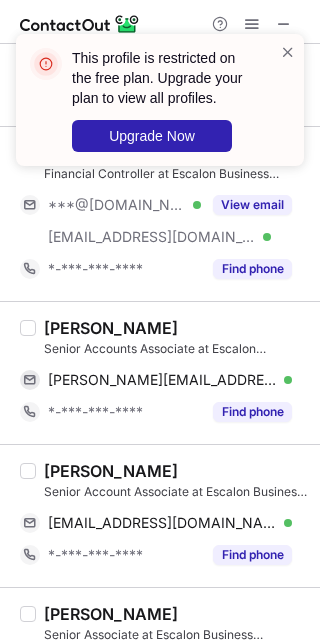 scroll, scrollTop: 3393, scrollLeft: 0, axis: vertical 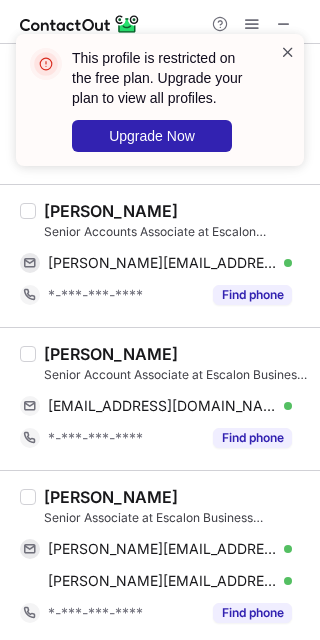 click at bounding box center (288, 52) 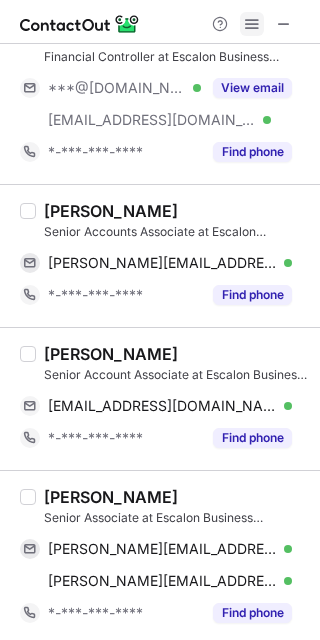 click at bounding box center (252, 24) 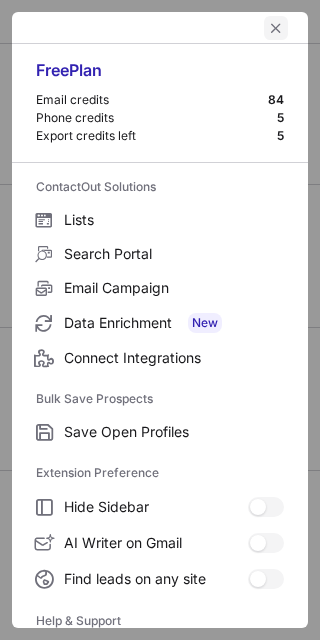 click at bounding box center [276, 28] 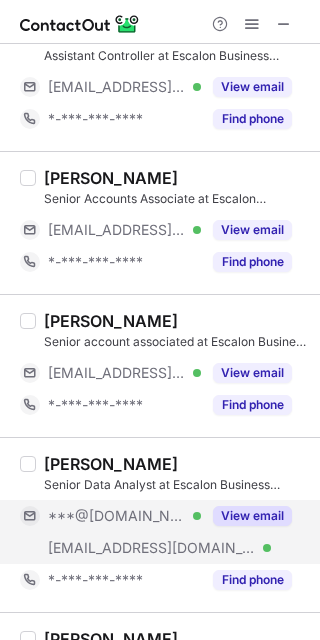 scroll, scrollTop: 702, scrollLeft: 0, axis: vertical 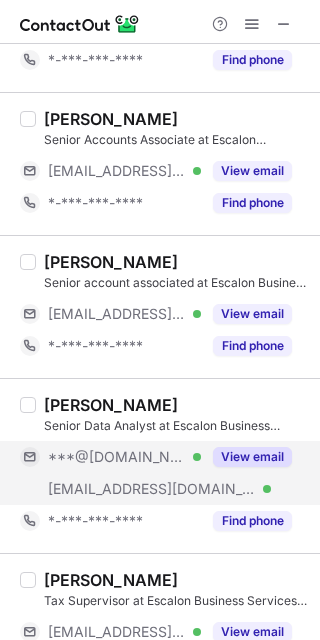 click on "View email" at bounding box center (252, 457) 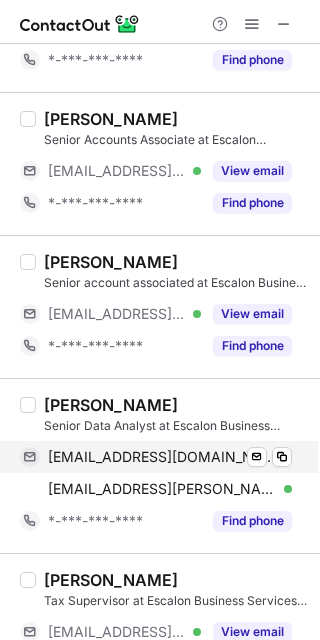 click on "vaishallykalia64@gmail.com" at bounding box center (162, 457) 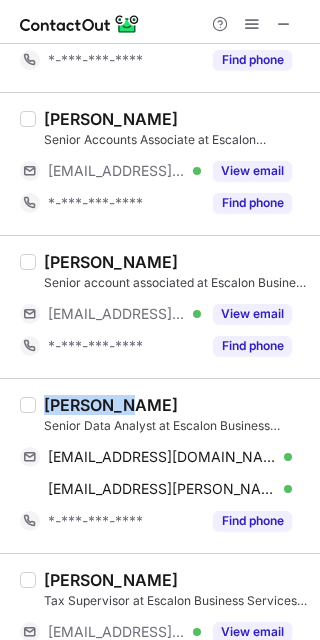 drag, startPoint x: 114, startPoint y: 409, endPoint x: 36, endPoint y: 405, distance: 78.10249 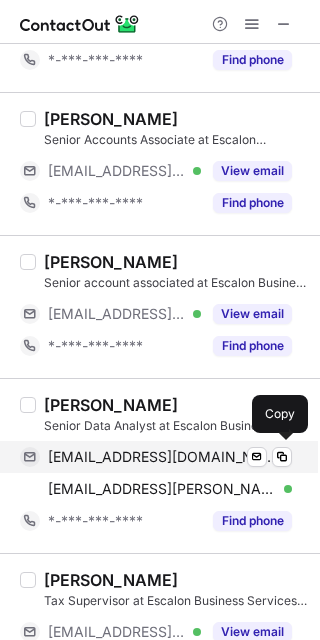 click on "vaishallykalia64@gmail.com" at bounding box center [162, 457] 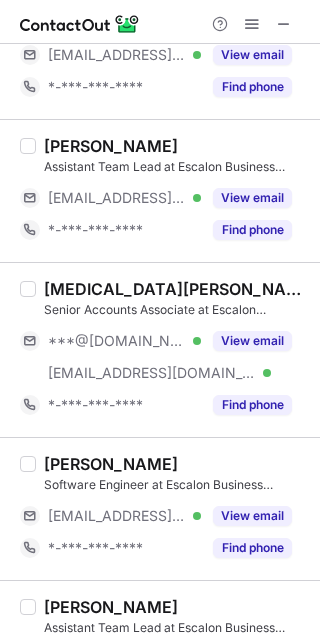 scroll, scrollTop: 1302, scrollLeft: 0, axis: vertical 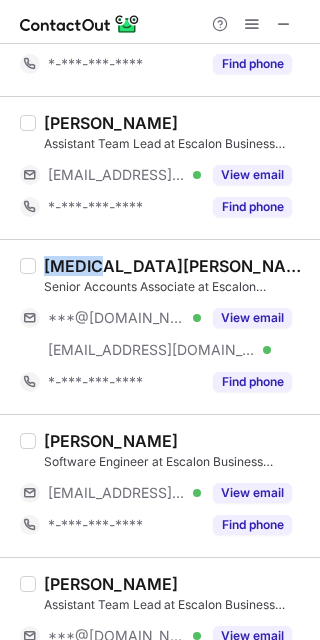 drag, startPoint x: 85, startPoint y: 266, endPoint x: 17, endPoint y: 258, distance: 68.46897 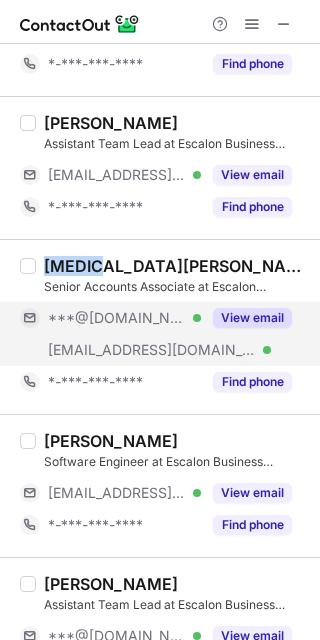 click on "View email" at bounding box center [252, 318] 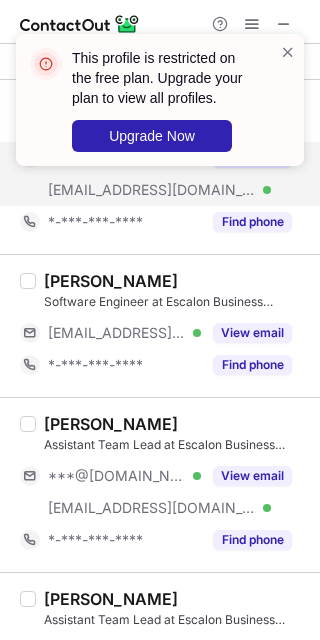 scroll, scrollTop: 1592, scrollLeft: 0, axis: vertical 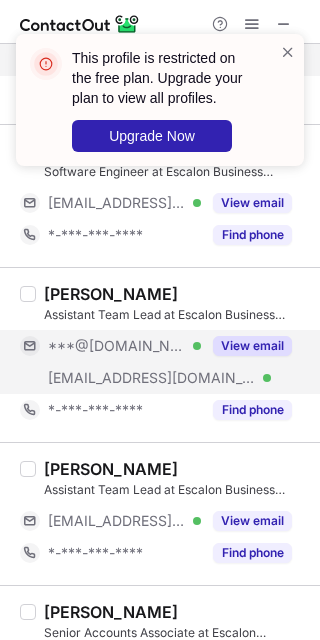 click on "View email" at bounding box center (252, 346) 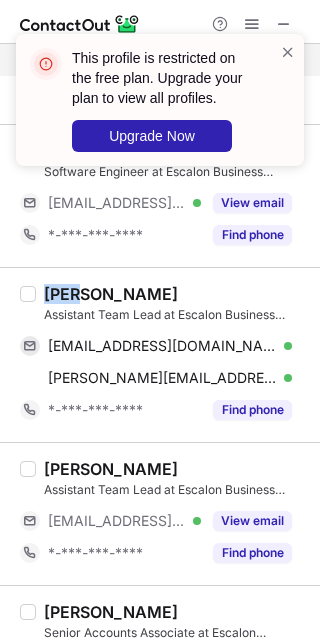 drag, startPoint x: 79, startPoint y: 294, endPoint x: 31, endPoint y: 301, distance: 48.507732 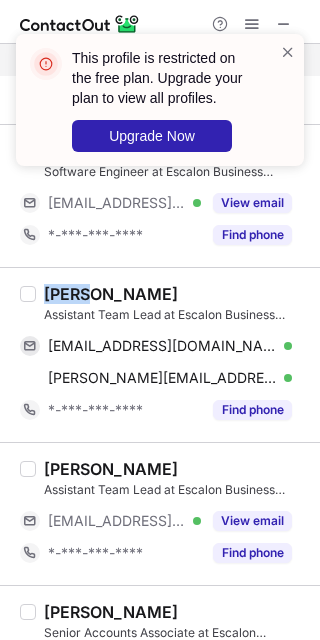 drag, startPoint x: 79, startPoint y: 290, endPoint x: 16, endPoint y: 297, distance: 63.387695 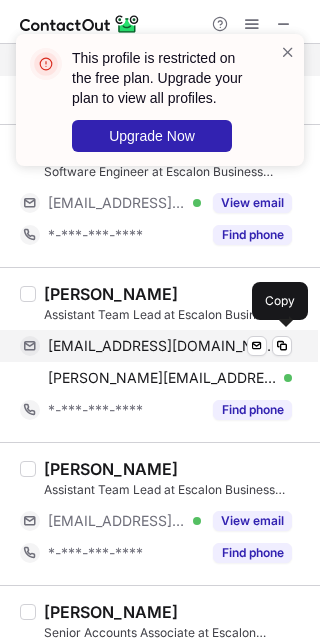 click on "sahilarora033@gmail.com Verified Send email Copy" at bounding box center (156, 346) 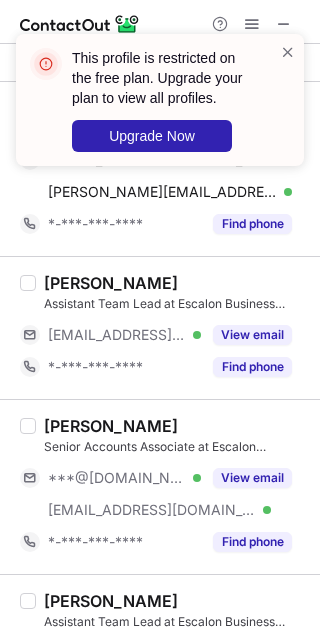 scroll, scrollTop: 1840, scrollLeft: 0, axis: vertical 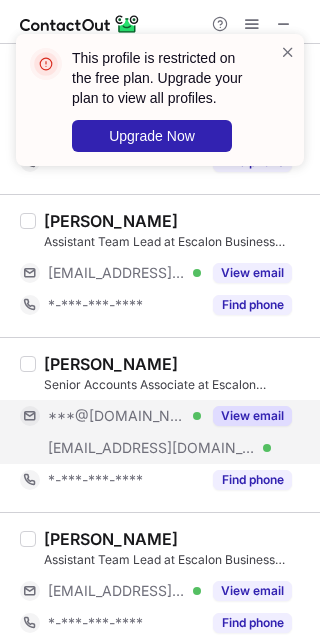 click on "View email" at bounding box center (252, 416) 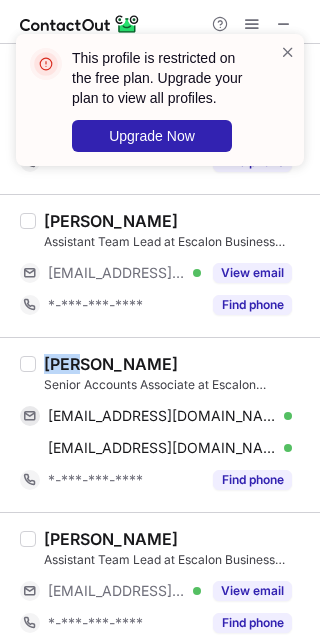 drag, startPoint x: 67, startPoint y: 365, endPoint x: 1, endPoint y: 368, distance: 66.068146 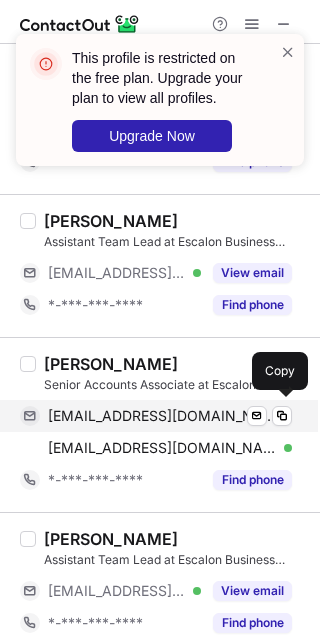 click on "ajitmn902@gmail.com" at bounding box center [162, 416] 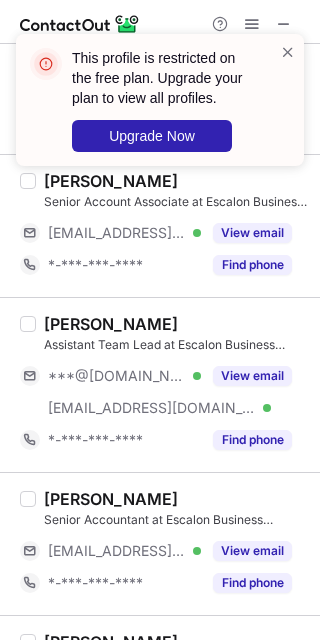 scroll, scrollTop: 2490, scrollLeft: 0, axis: vertical 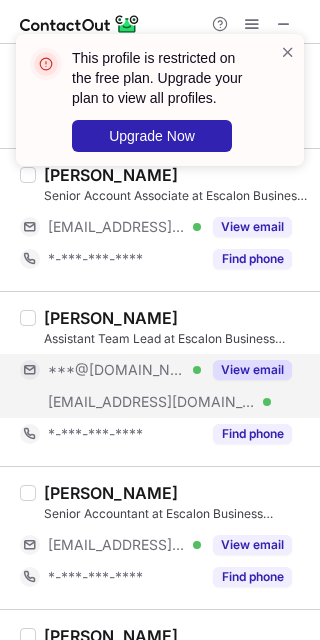click on "View email" at bounding box center [252, 370] 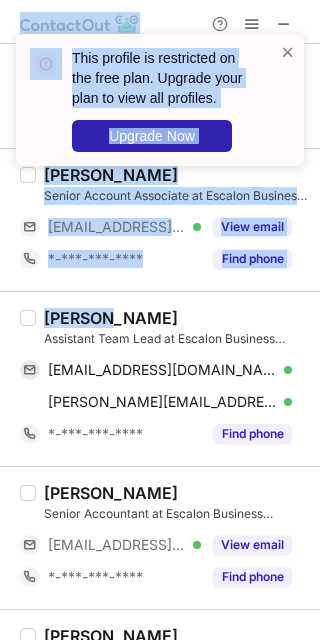 drag, startPoint x: 115, startPoint y: 318, endPoint x: -7, endPoint y: 313, distance: 122.10242 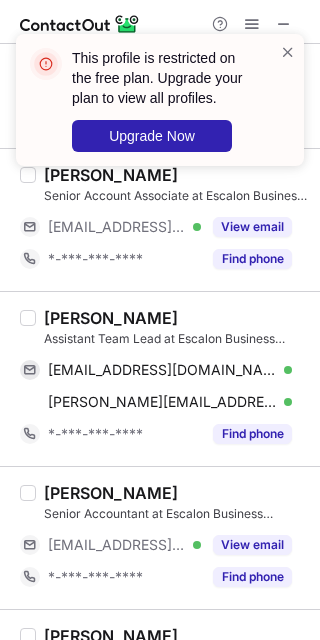 click on "Assistant Team Lead at Escalon Business Services, India" at bounding box center [176, 339] 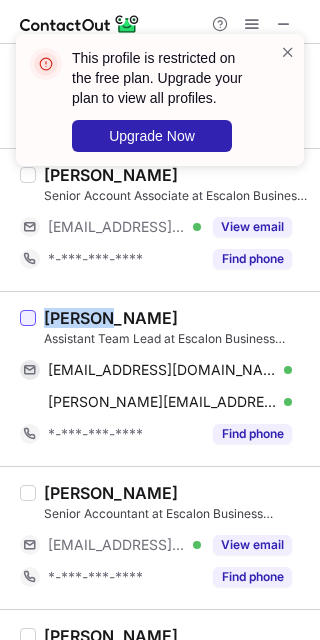 drag, startPoint x: 115, startPoint y: 318, endPoint x: 26, endPoint y: 317, distance: 89.005615 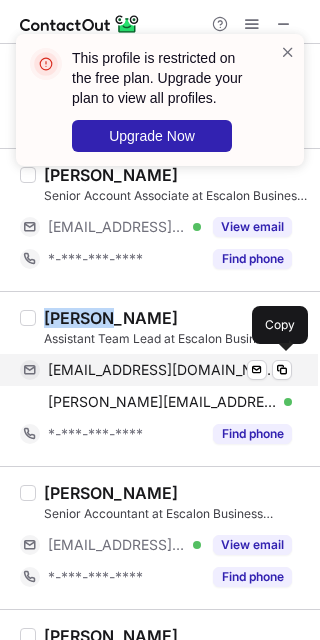 click on "shubhamthakur855@gmail.com" at bounding box center (162, 370) 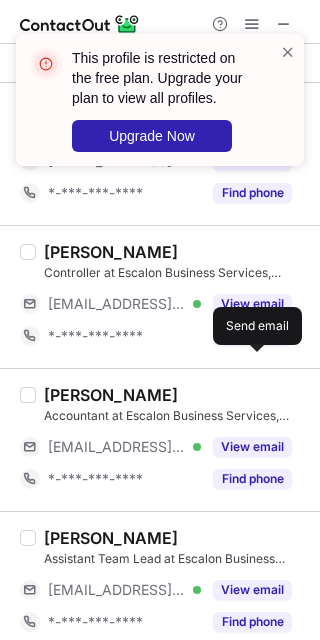 scroll, scrollTop: 3169, scrollLeft: 0, axis: vertical 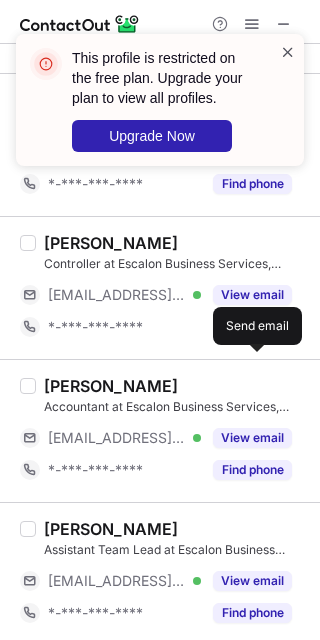 click at bounding box center [288, 52] 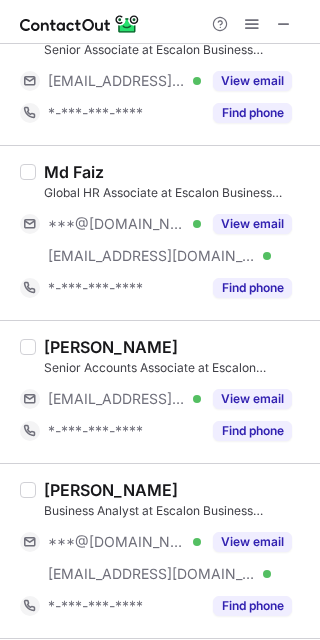 scroll, scrollTop: 220, scrollLeft: 0, axis: vertical 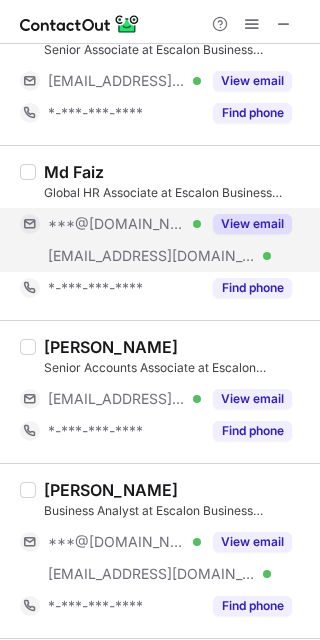click on "View email" at bounding box center [252, 224] 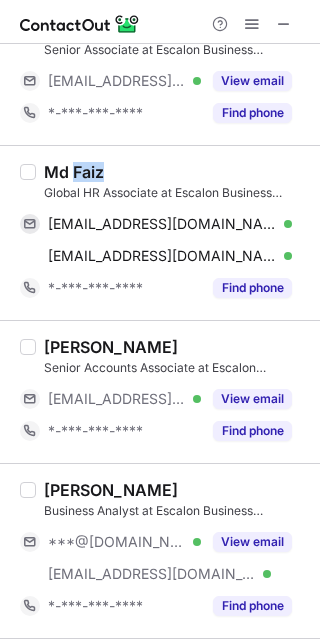 drag, startPoint x: 72, startPoint y: 170, endPoint x: 128, endPoint y: 166, distance: 56.142673 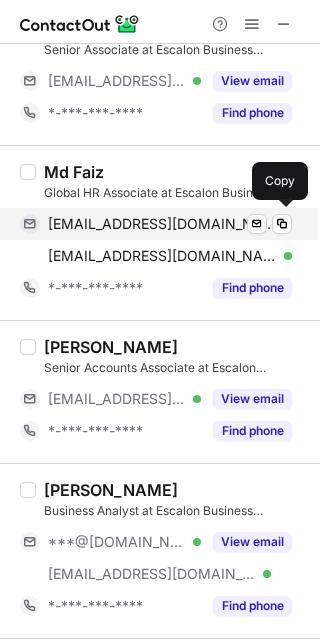 click on "fzahmad7788@gmail.com" at bounding box center (162, 224) 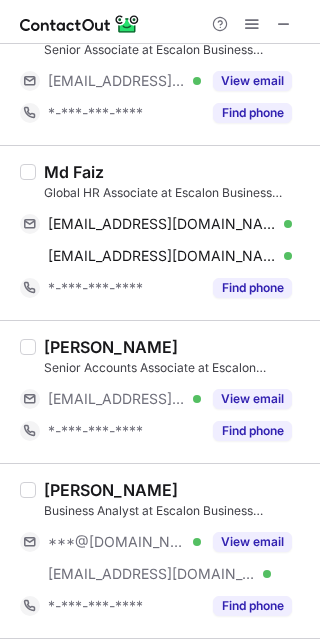 click on "Senior Accounts Associate  at Escalon Business Services at Escalon Business Services, India" at bounding box center (176, 368) 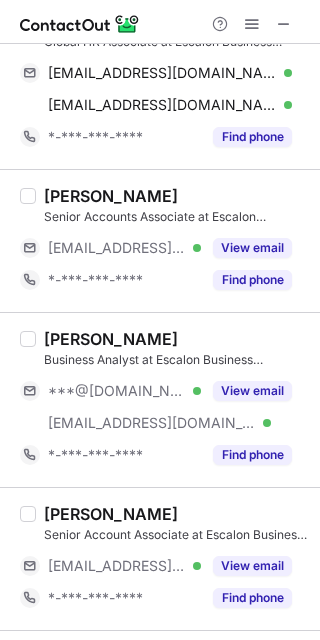 scroll, scrollTop: 396, scrollLeft: 0, axis: vertical 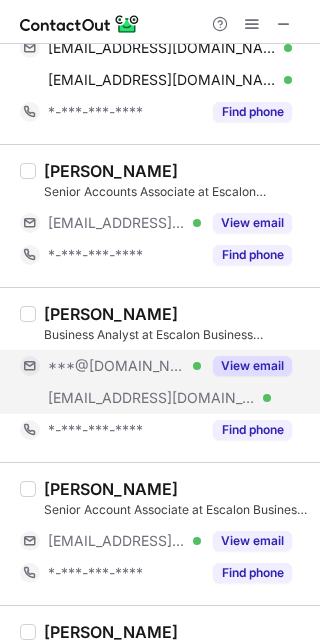 click on "View email" at bounding box center (252, 366) 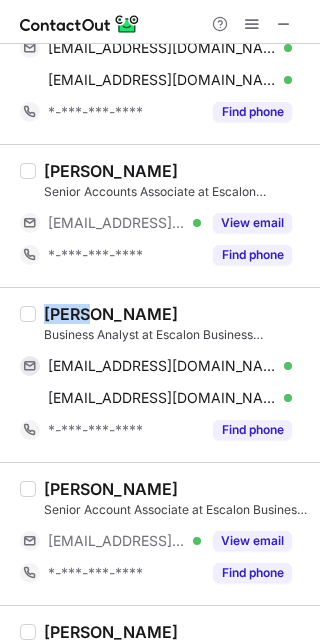 drag, startPoint x: 83, startPoint y: 318, endPoint x: 14, endPoint y: 311, distance: 69.354164 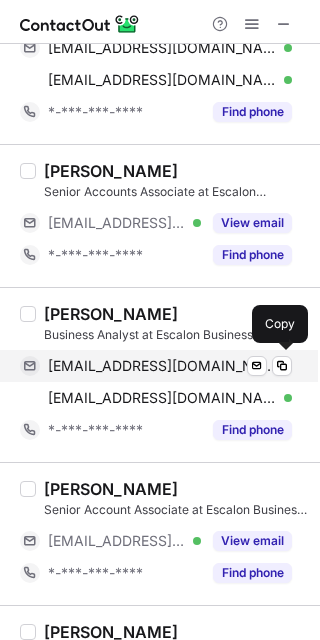 click on "surajdewan6@gmail.com" at bounding box center [162, 366] 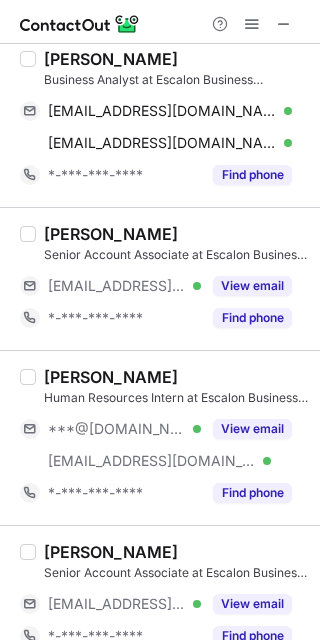 scroll, scrollTop: 666, scrollLeft: 0, axis: vertical 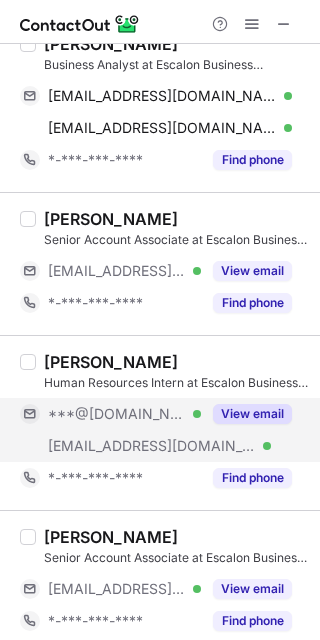 click on "View email" at bounding box center [252, 414] 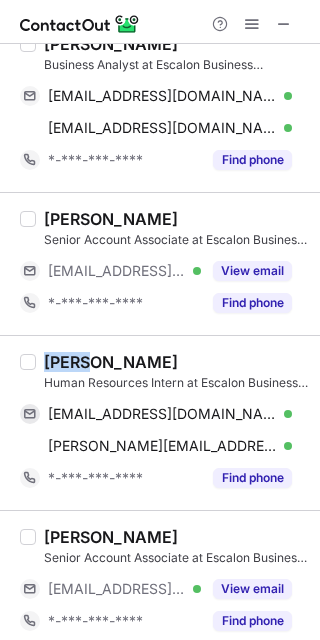drag, startPoint x: 92, startPoint y: 359, endPoint x: 18, endPoint y: 358, distance: 74.00676 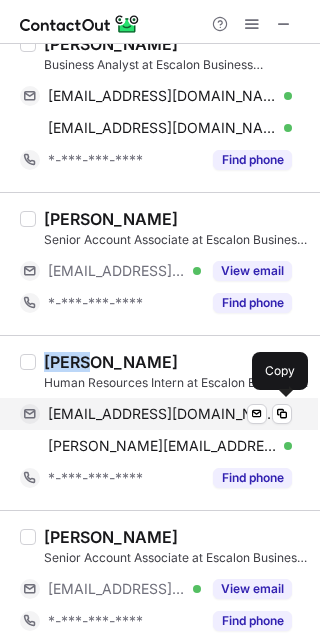click on "manyasharma037@gmail.com" at bounding box center (162, 414) 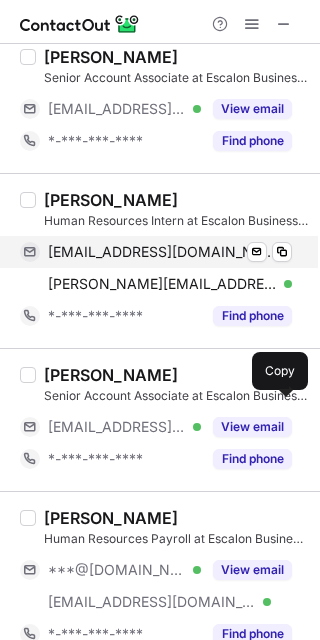 scroll, scrollTop: 900, scrollLeft: 0, axis: vertical 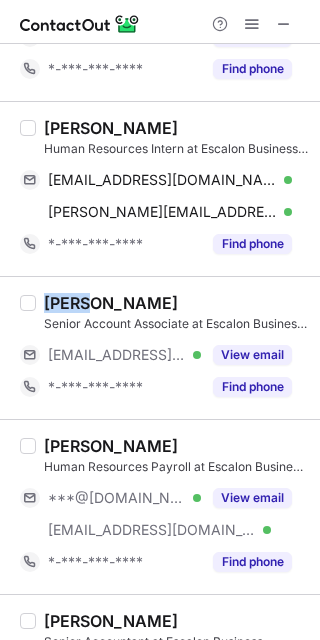 drag, startPoint x: 95, startPoint y: 299, endPoint x: 15, endPoint y: 301, distance: 80.024994 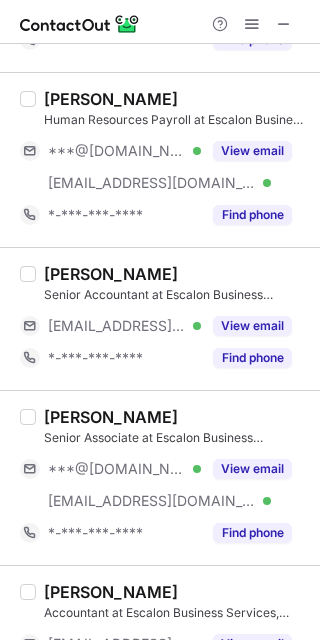 scroll, scrollTop: 1287, scrollLeft: 0, axis: vertical 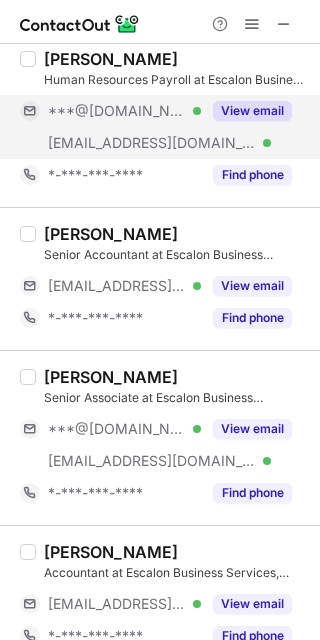 click on "View email" at bounding box center [252, 111] 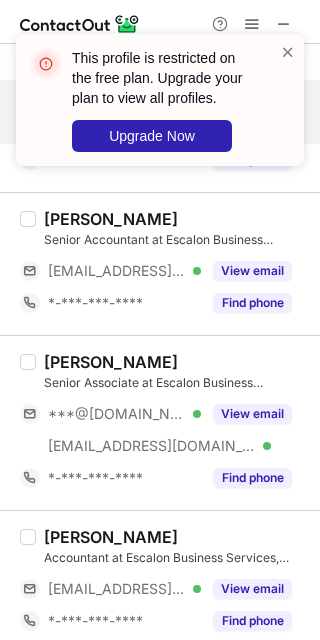 scroll, scrollTop: 1351, scrollLeft: 0, axis: vertical 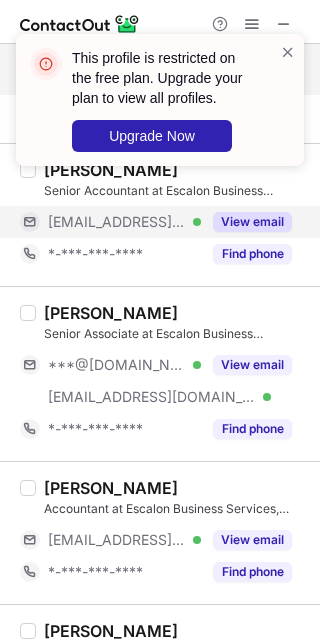 click on "View email" at bounding box center [252, 222] 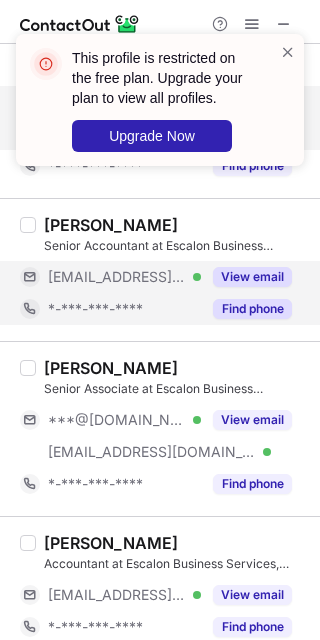 scroll, scrollTop: 1376, scrollLeft: 0, axis: vertical 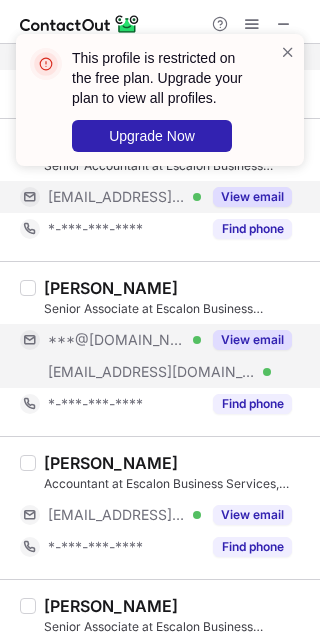 click on "View email" at bounding box center [252, 340] 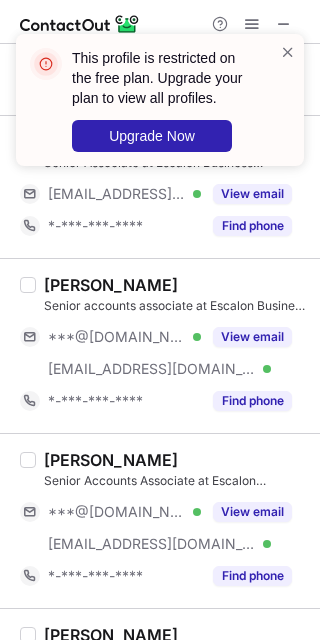 scroll, scrollTop: 1876, scrollLeft: 0, axis: vertical 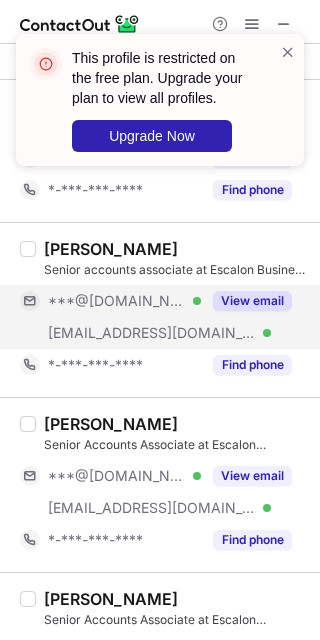 click on "View email" at bounding box center [252, 301] 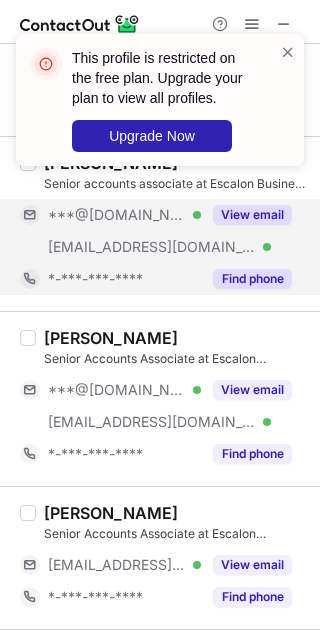scroll, scrollTop: 1999, scrollLeft: 0, axis: vertical 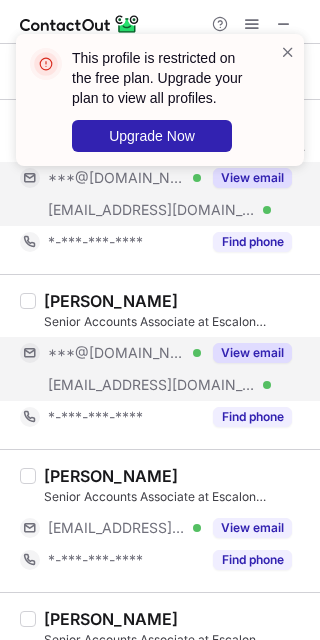 click on "View email" at bounding box center (252, 353) 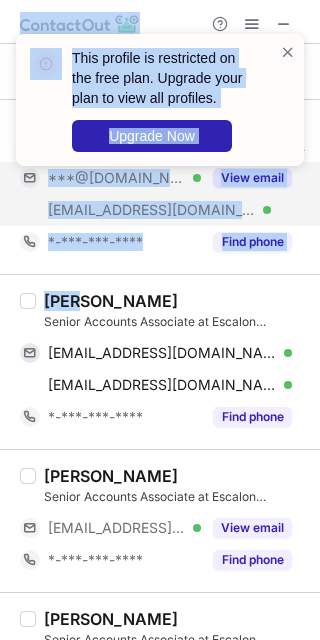 drag, startPoint x: 79, startPoint y: 293, endPoint x: -27, endPoint y: 299, distance: 106.16968 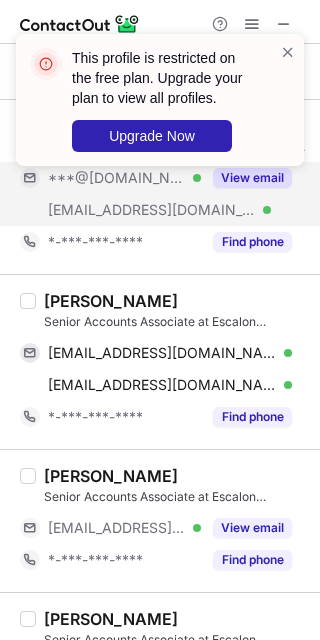 click on "Arun Kumar" at bounding box center (176, 301) 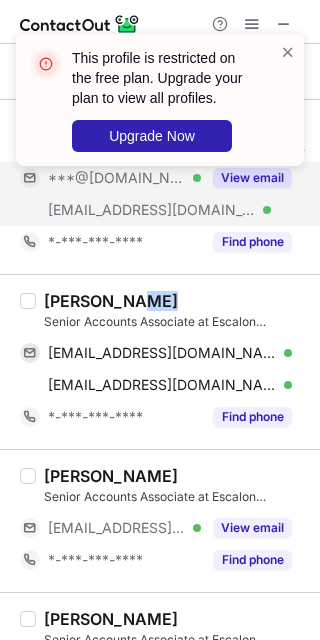 click on "Arun Kumar" at bounding box center (176, 301) 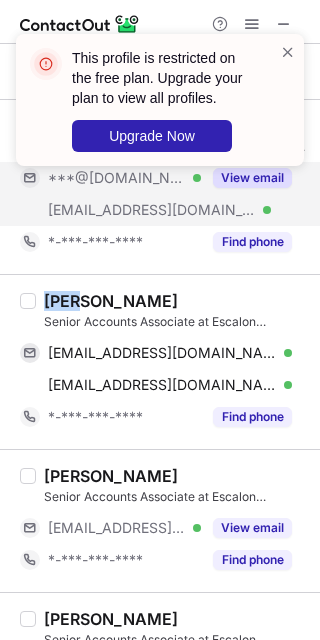 drag, startPoint x: 82, startPoint y: 300, endPoint x: 43, endPoint y: 300, distance: 39 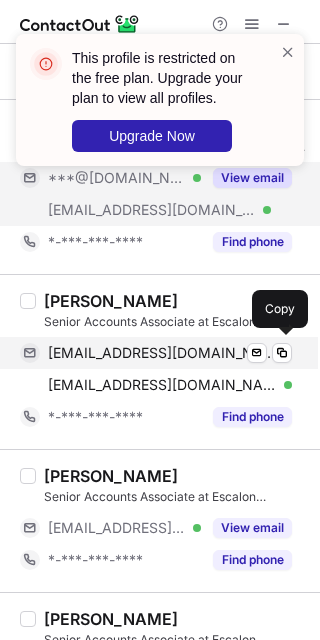 click on "arun123722@gmail.com" at bounding box center (162, 353) 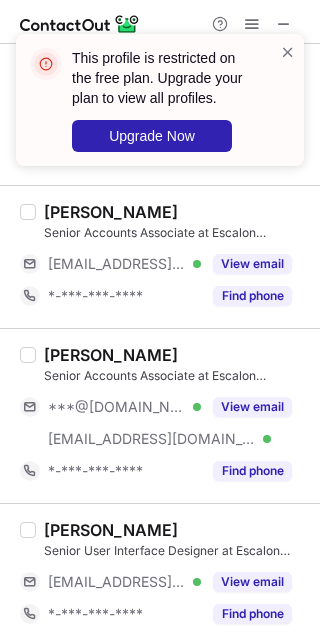 scroll, scrollTop: 2315, scrollLeft: 0, axis: vertical 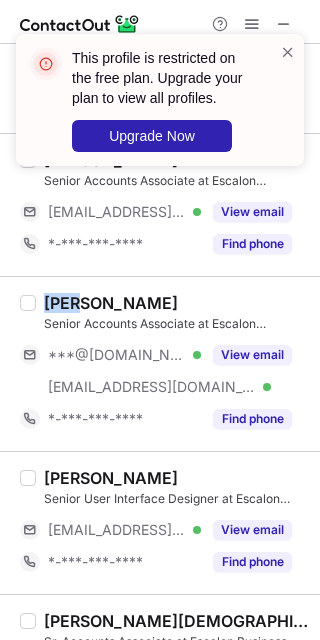 drag, startPoint x: 80, startPoint y: 298, endPoint x: 3, endPoint y: 293, distance: 77.16217 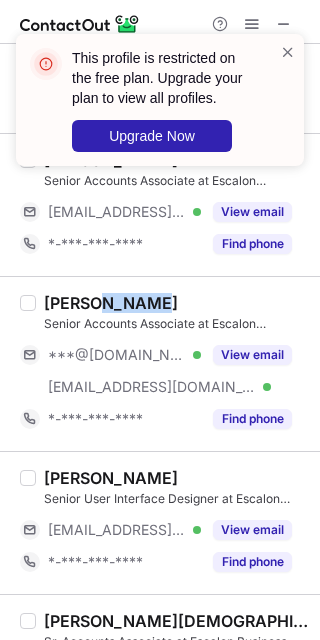 drag, startPoint x: 91, startPoint y: 300, endPoint x: 172, endPoint y: 297, distance: 81.055534 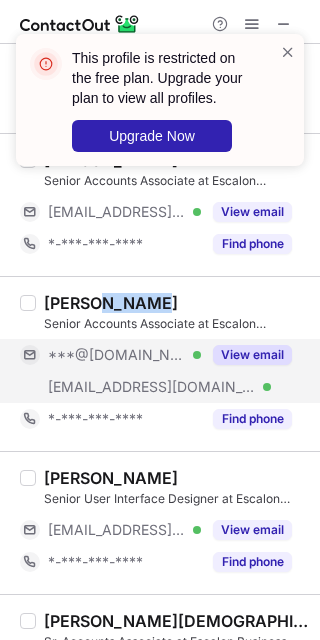click on "View email" at bounding box center (252, 355) 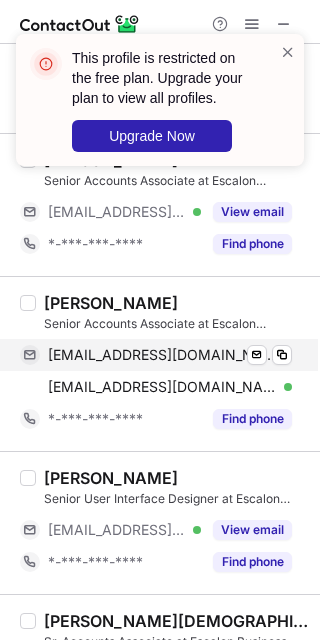 click on "rohitsharmamrace@gmail.com" at bounding box center [162, 355] 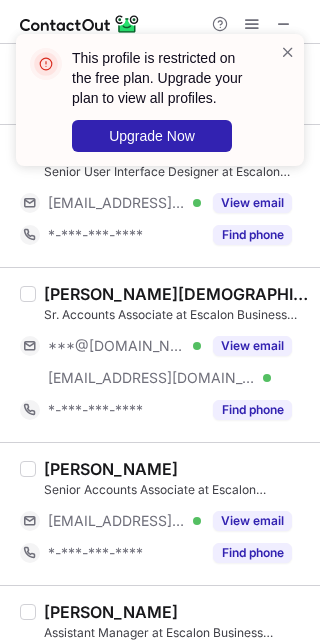 scroll, scrollTop: 2643, scrollLeft: 0, axis: vertical 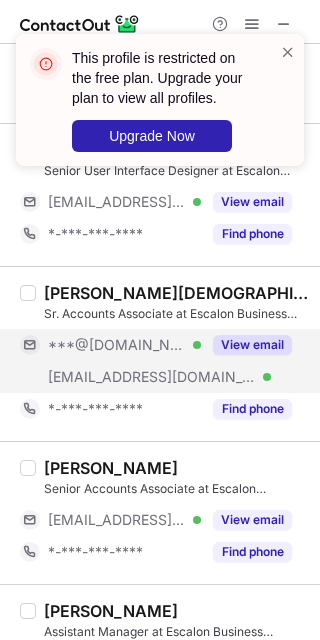 click on "View email" at bounding box center [252, 345] 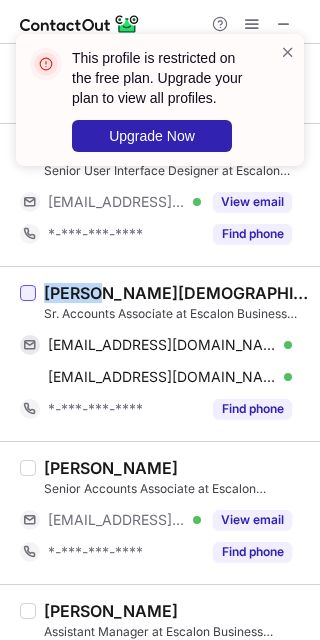 drag, startPoint x: 96, startPoint y: 292, endPoint x: 27, endPoint y: 292, distance: 69 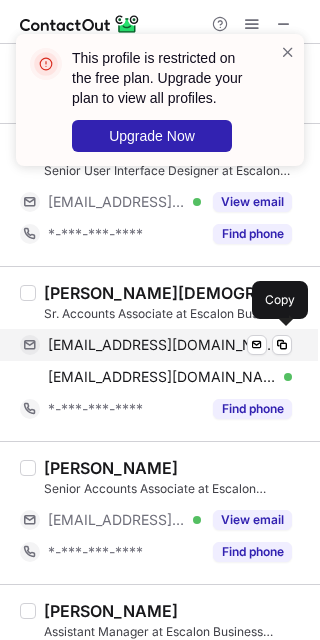 click on "cjain4612@gmail.com" at bounding box center (162, 345) 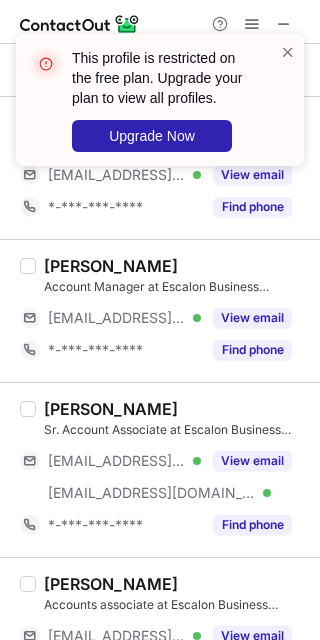 scroll, scrollTop: 3204, scrollLeft: 0, axis: vertical 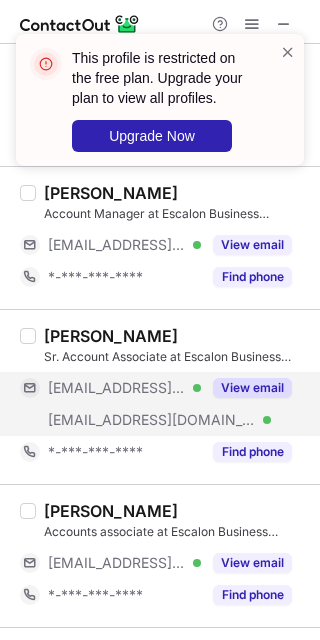 click on "View email" at bounding box center (252, 388) 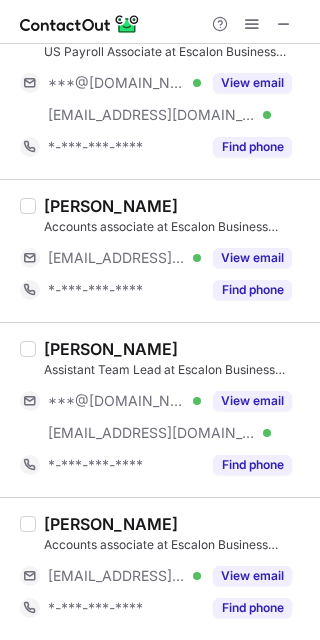 scroll, scrollTop: 3393, scrollLeft: 0, axis: vertical 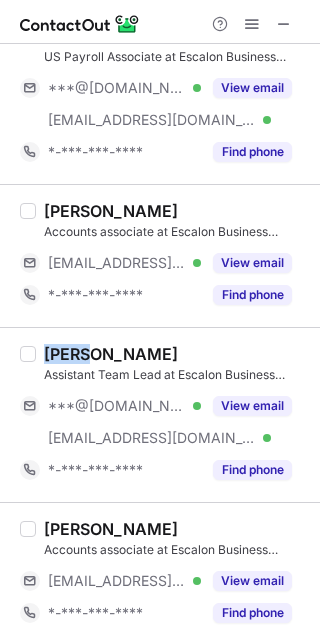 drag, startPoint x: 80, startPoint y: 349, endPoint x: 4, endPoint y: 360, distance: 76.79192 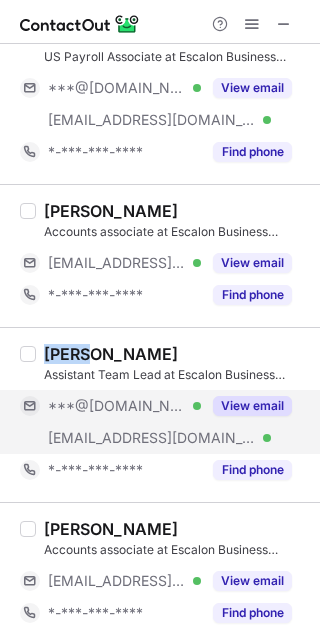 click on "View email" at bounding box center (252, 406) 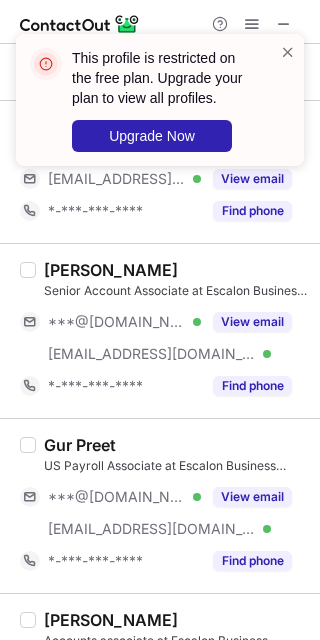 scroll, scrollTop: 2973, scrollLeft: 0, axis: vertical 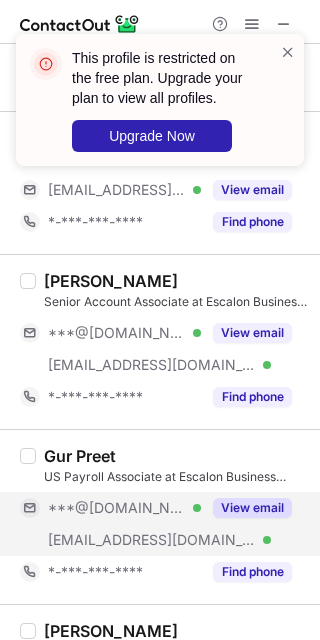 click on "View email" at bounding box center [252, 508] 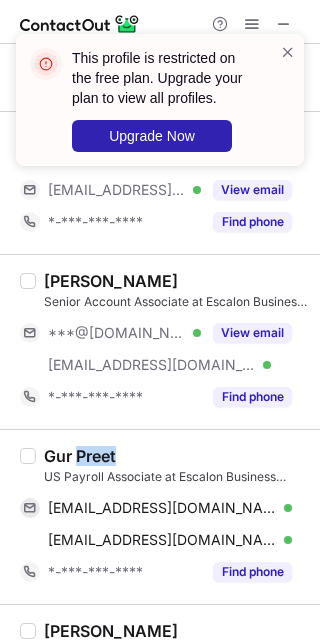 drag, startPoint x: 75, startPoint y: 452, endPoint x: 148, endPoint y: 453, distance: 73.00685 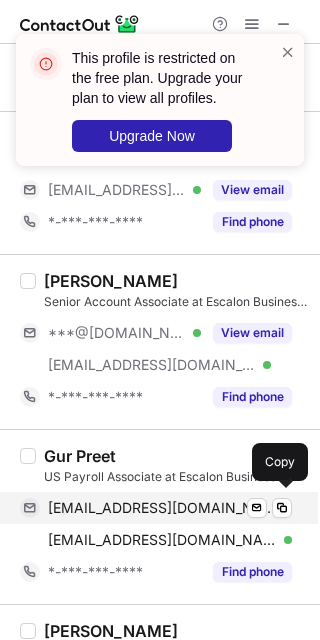 click on "gurpreetgpt30@gmail.com" at bounding box center [162, 508] 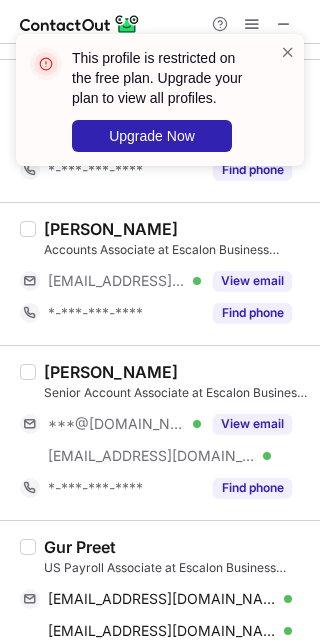 scroll, scrollTop: 2881, scrollLeft: 0, axis: vertical 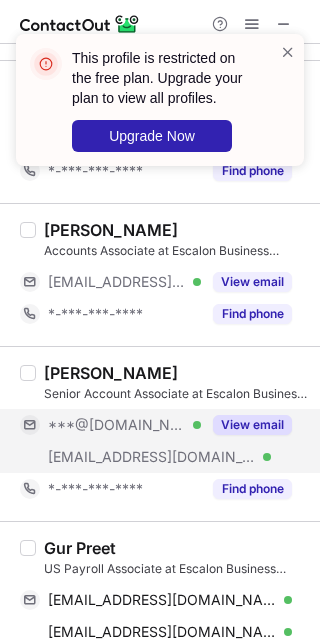 click on "View email" at bounding box center [252, 425] 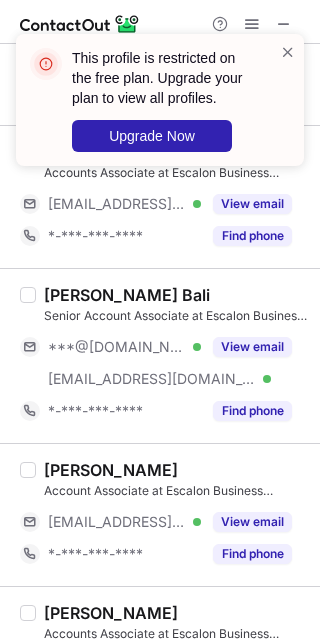 scroll, scrollTop: 2472, scrollLeft: 0, axis: vertical 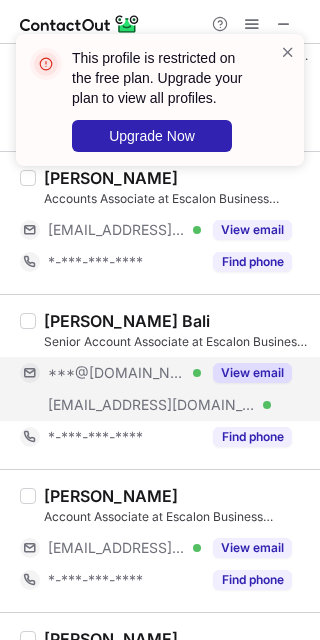 click on "View email" at bounding box center (252, 373) 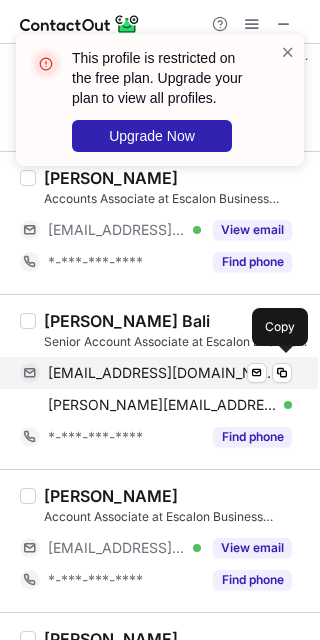 click on "diksha277bali@gmail.com" at bounding box center [162, 373] 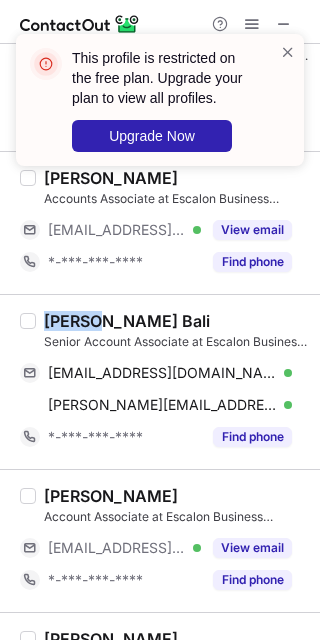 drag, startPoint x: 93, startPoint y: 322, endPoint x: 43, endPoint y: 321, distance: 50.01 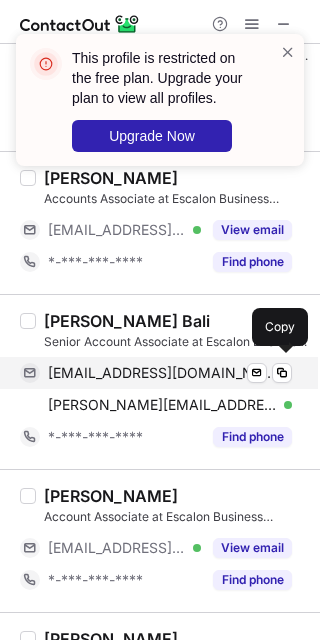 click on "diksha277bali@gmail.com" at bounding box center (162, 373) 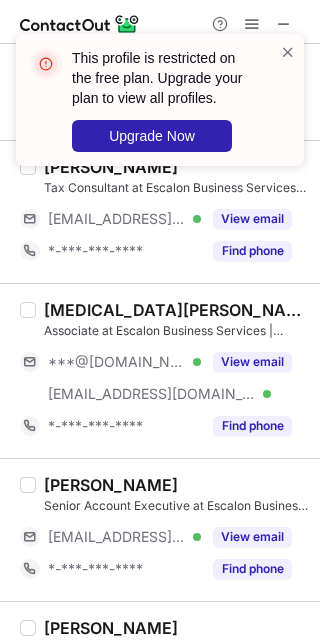 scroll, scrollTop: 1972, scrollLeft: 0, axis: vertical 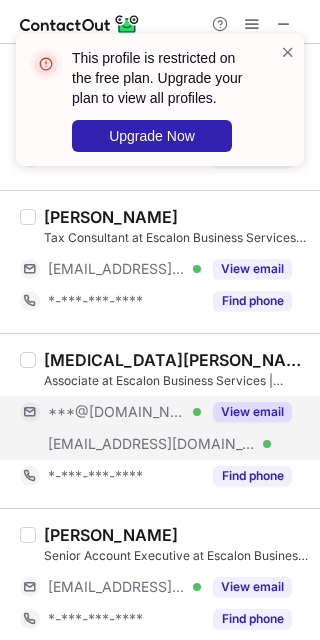 click on "View email" at bounding box center (252, 412) 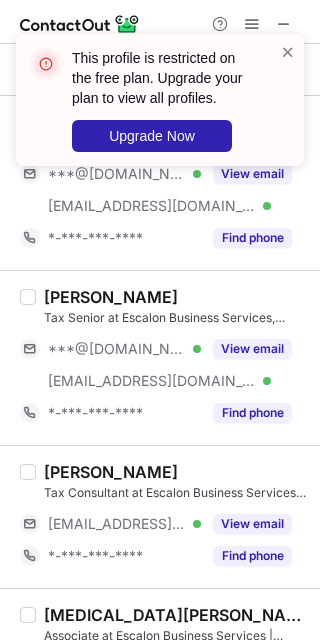 scroll, scrollTop: 1672, scrollLeft: 0, axis: vertical 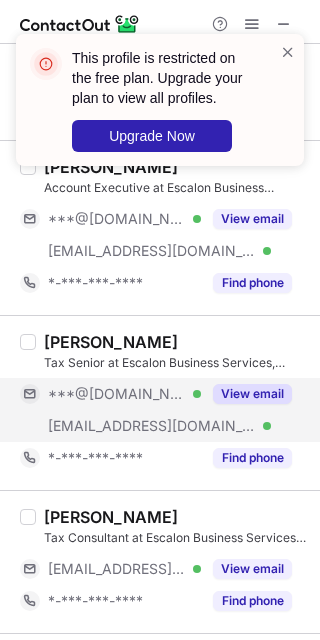 click on "View email" at bounding box center [252, 394] 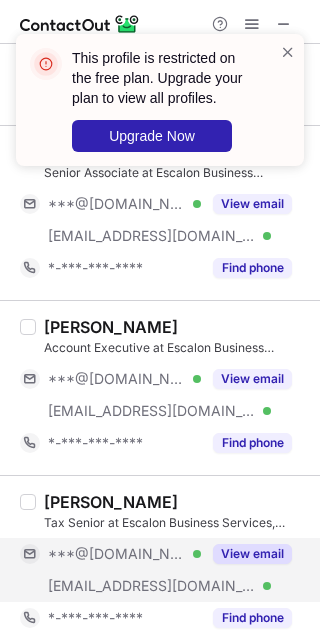 scroll, scrollTop: 1490, scrollLeft: 0, axis: vertical 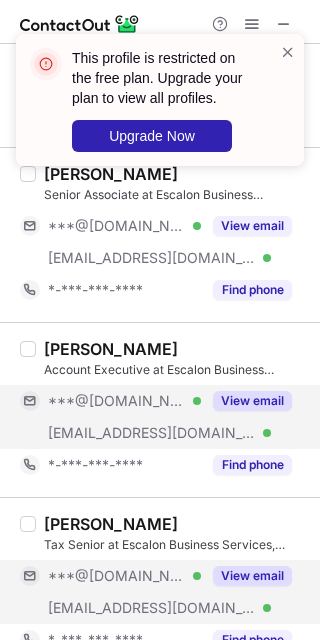 click on "View email" at bounding box center (252, 401) 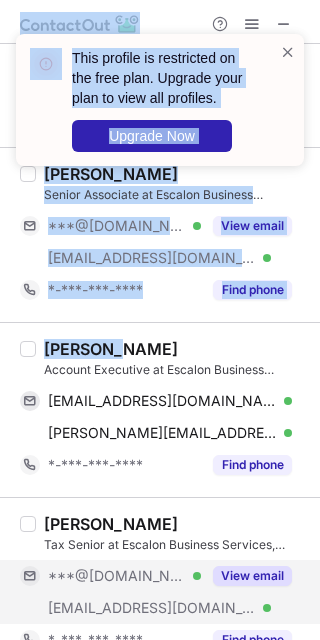 drag, startPoint x: 113, startPoint y: 344, endPoint x: -60, endPoint y: 327, distance: 173.83325 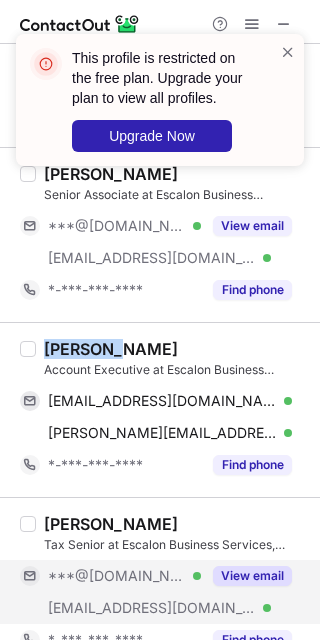 drag, startPoint x: 114, startPoint y: 348, endPoint x: 48, endPoint y: 349, distance: 66.007576 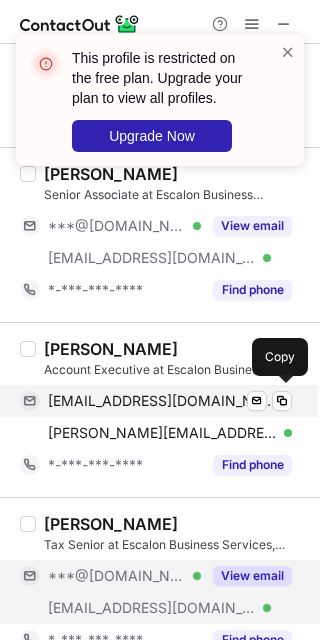 click on "vanshika7404@gmail.com" at bounding box center [162, 401] 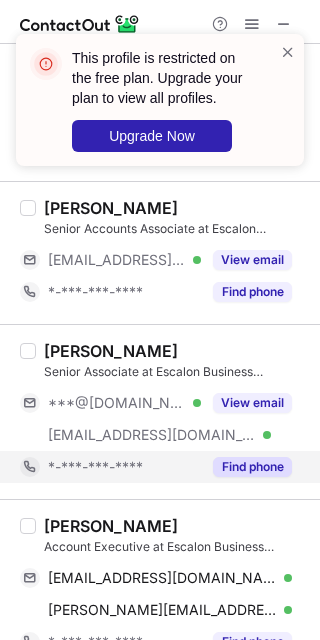 scroll, scrollTop: 1284, scrollLeft: 0, axis: vertical 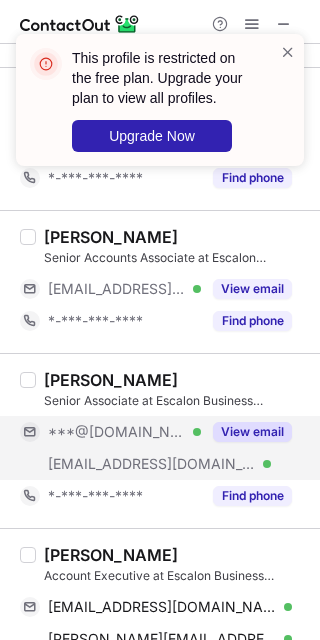 click on "View email" at bounding box center (252, 432) 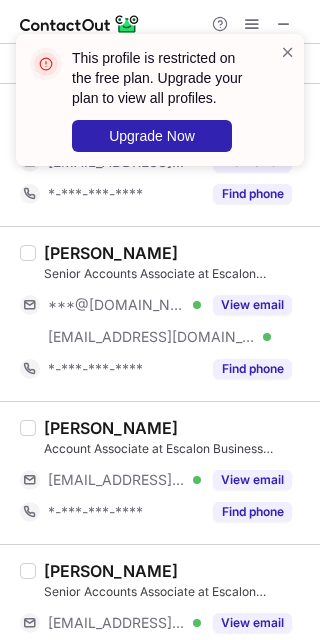 scroll, scrollTop: 908, scrollLeft: 0, axis: vertical 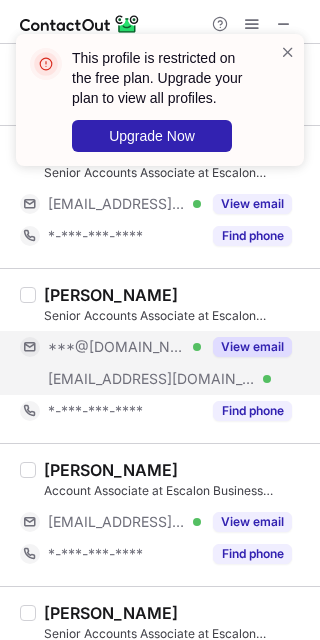 click on "View email" at bounding box center (252, 347) 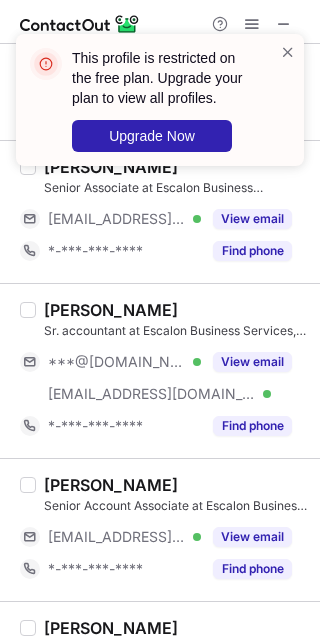 scroll, scrollTop: 430, scrollLeft: 0, axis: vertical 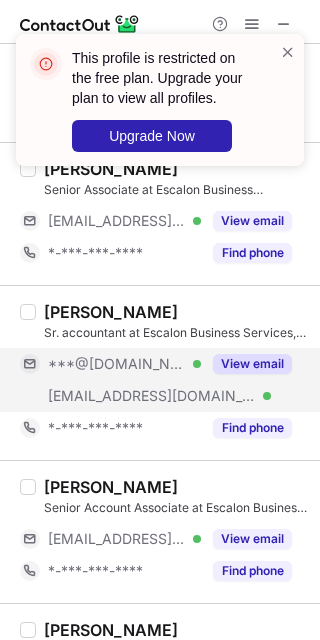 click on "View email" at bounding box center (252, 364) 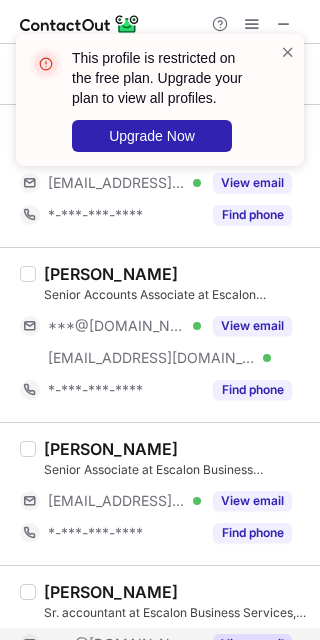 scroll, scrollTop: 106, scrollLeft: 0, axis: vertical 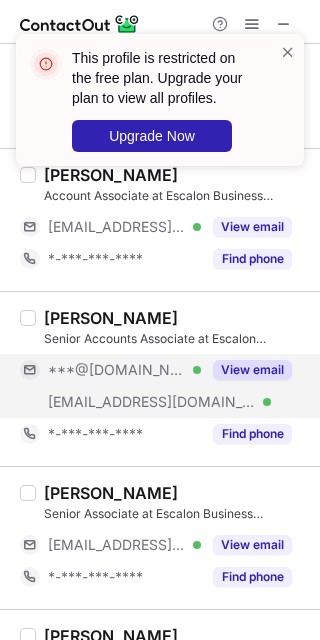 click on "View email" at bounding box center [252, 370] 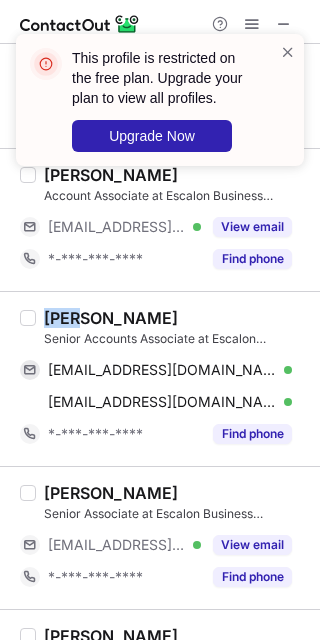 drag, startPoint x: 87, startPoint y: 319, endPoint x: 12, endPoint y: 320, distance: 75.00667 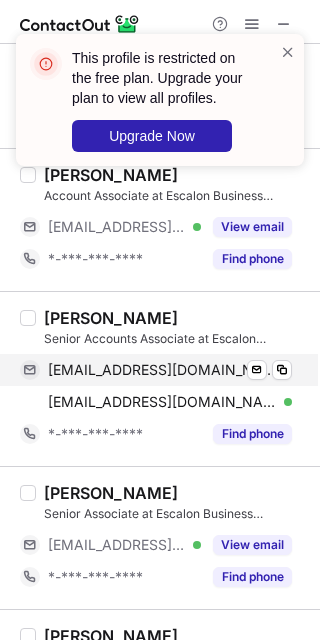 click on "amanrjain007@gmail.com" at bounding box center (162, 370) 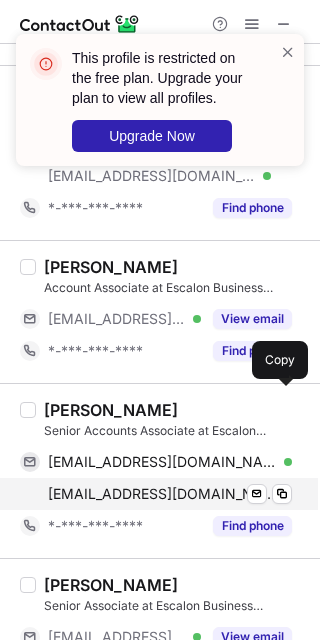 scroll, scrollTop: 0, scrollLeft: 0, axis: both 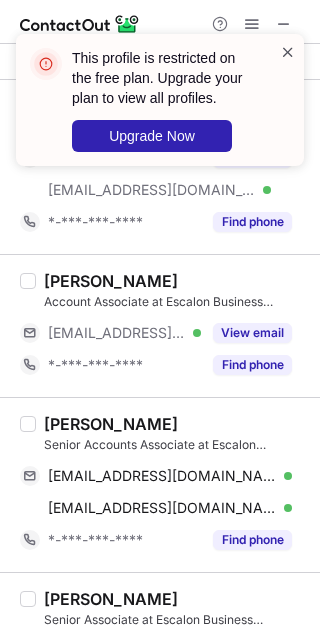 click at bounding box center (288, 52) 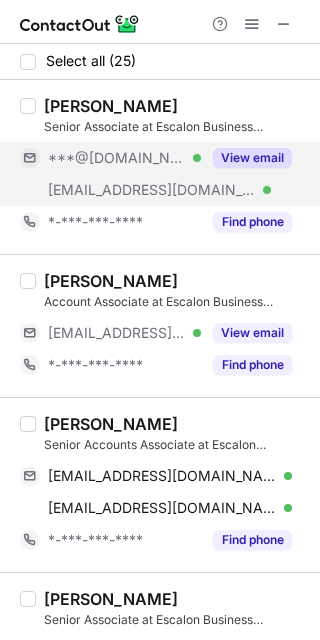 click on "View email" at bounding box center [252, 158] 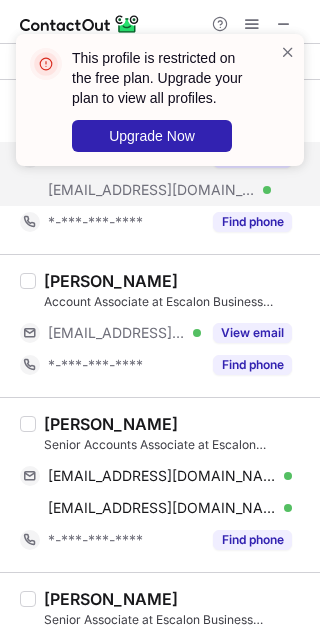 click on "This profile is restricted on the free plan. Upgrade your plan to view all profiles. Upgrade Now" at bounding box center (160, 100) 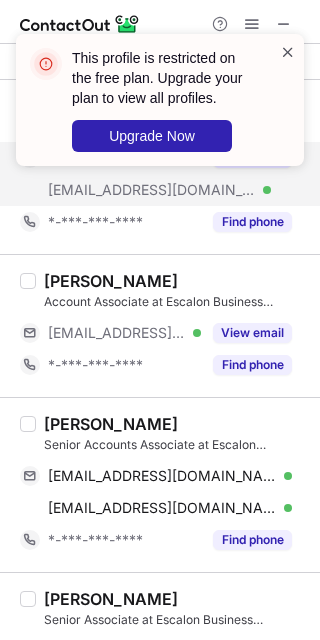 click at bounding box center [288, 52] 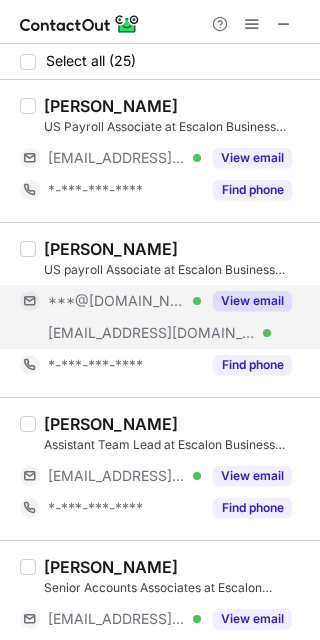 click on "View email" at bounding box center (252, 301) 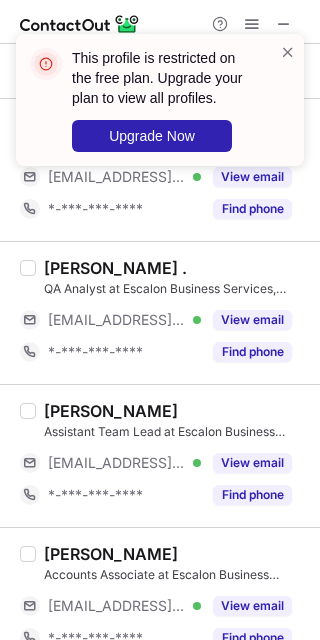 scroll, scrollTop: 450, scrollLeft: 0, axis: vertical 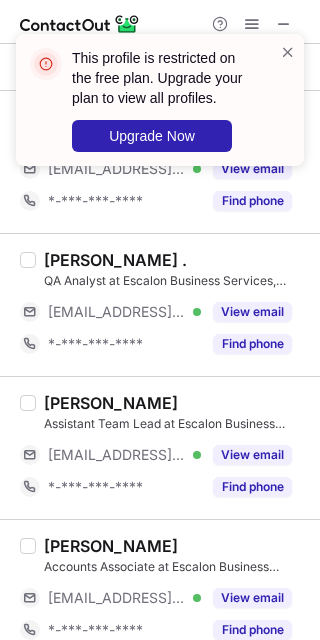 click on "Geetika Rajpal Assistant Team Lead at Escalon Business Services, India ***@escalon.services Verified View email *-***-***-**** Find phone" at bounding box center [160, 447] 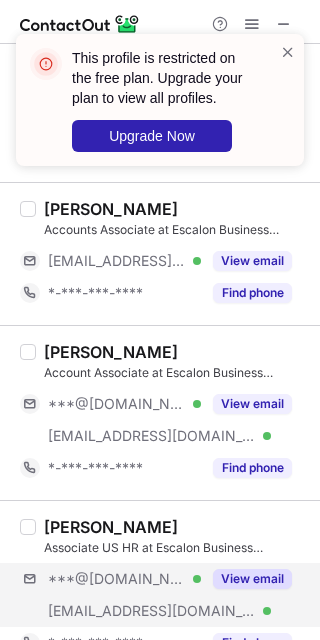 scroll, scrollTop: 764, scrollLeft: 0, axis: vertical 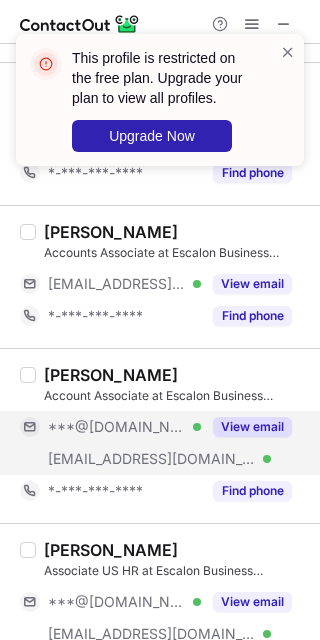 click on "View email" at bounding box center (252, 427) 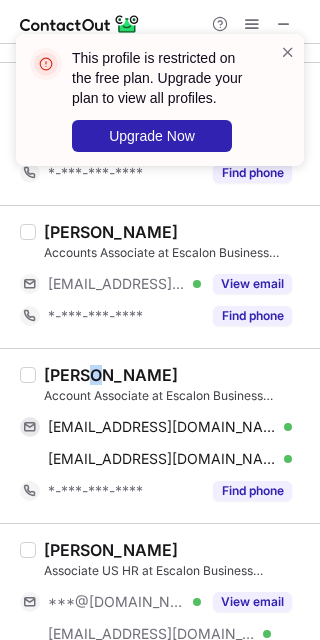 click on "Ishant Garg" at bounding box center (111, 375) 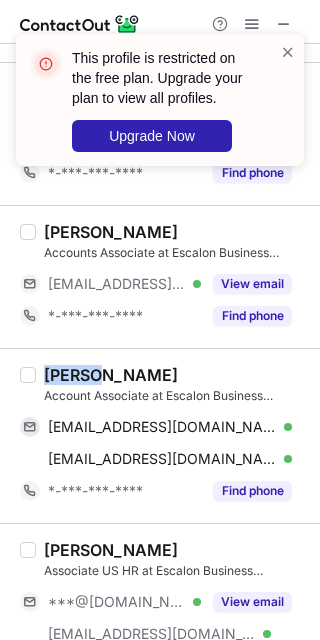 drag, startPoint x: 91, startPoint y: 377, endPoint x: 36, endPoint y: 380, distance: 55.081757 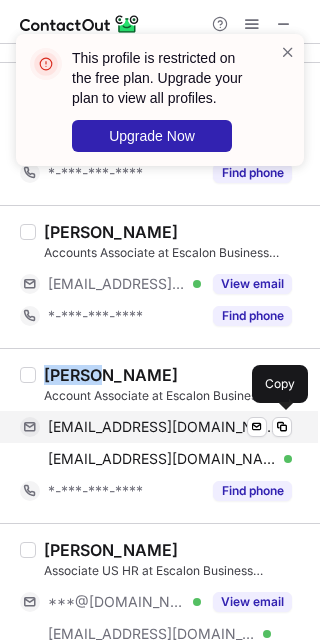 click on "ishantgarg251@gmail.com" at bounding box center [162, 427] 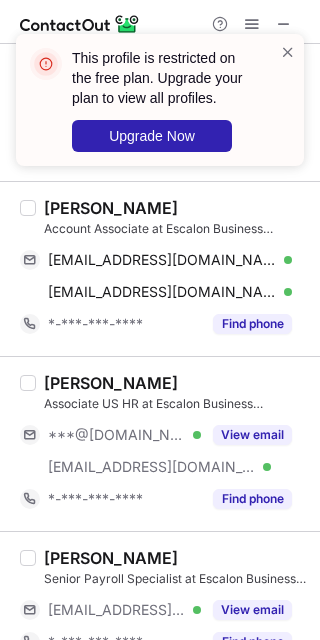 scroll, scrollTop: 932, scrollLeft: 0, axis: vertical 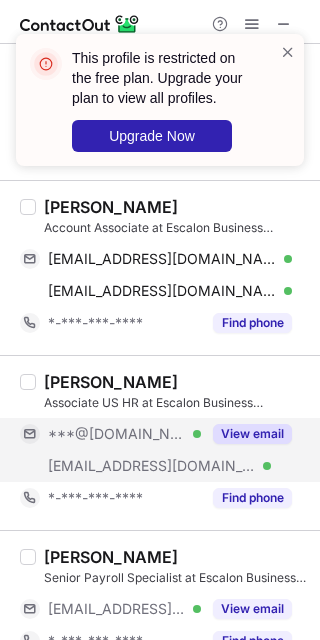 click on "View email" at bounding box center (252, 434) 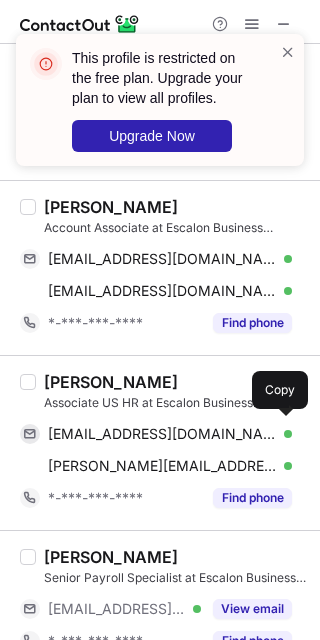 scroll, scrollTop: 1012, scrollLeft: 0, axis: vertical 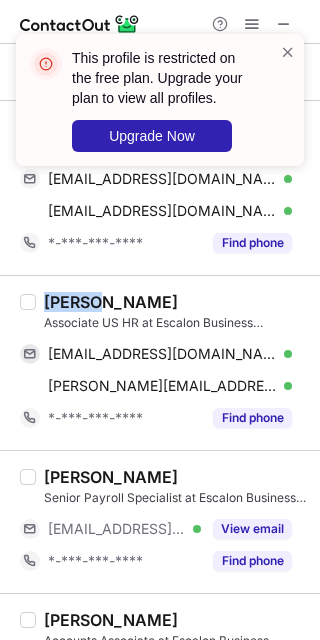 drag, startPoint x: 106, startPoint y: 304, endPoint x: 31, endPoint y: 289, distance: 76.48529 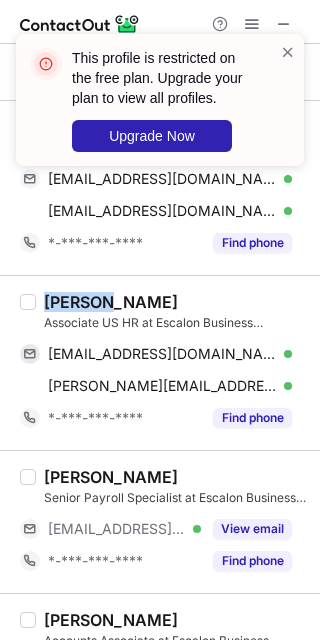 drag, startPoint x: 111, startPoint y: 302, endPoint x: 39, endPoint y: 301, distance: 72.00694 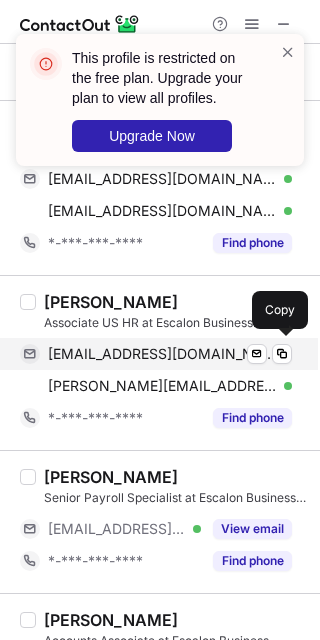 click on "ashneet007kaur@gmail.com" at bounding box center (162, 354) 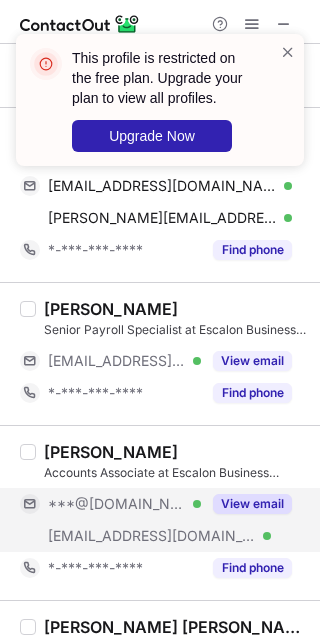 scroll, scrollTop: 1179, scrollLeft: 0, axis: vertical 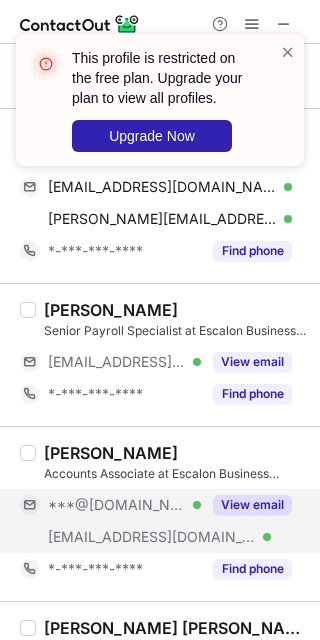 click on "View email" at bounding box center (252, 505) 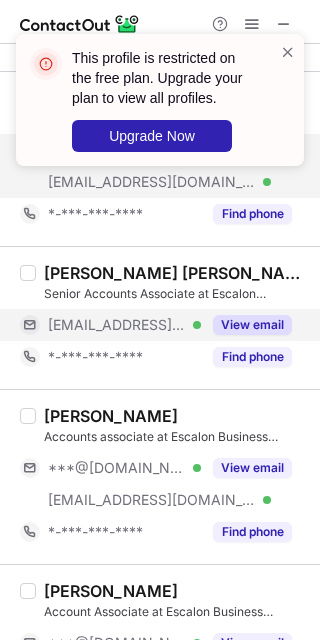 scroll, scrollTop: 1587, scrollLeft: 0, axis: vertical 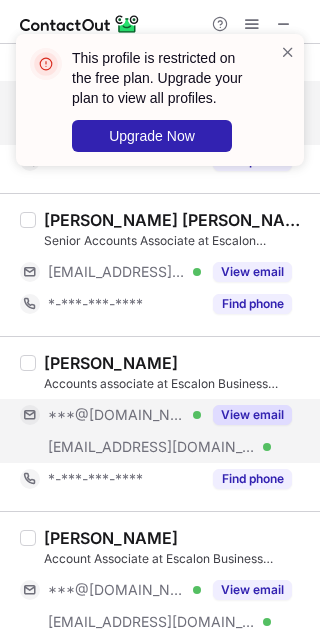 click on "View email" at bounding box center (252, 415) 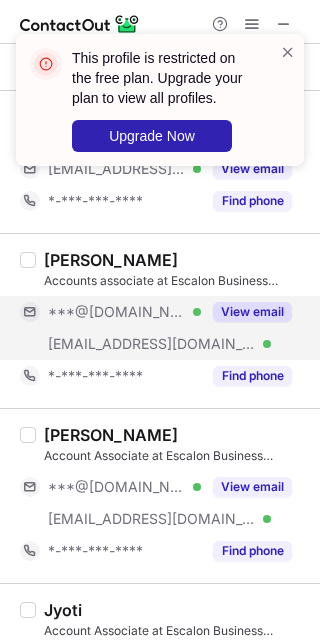 scroll, scrollTop: 1742, scrollLeft: 0, axis: vertical 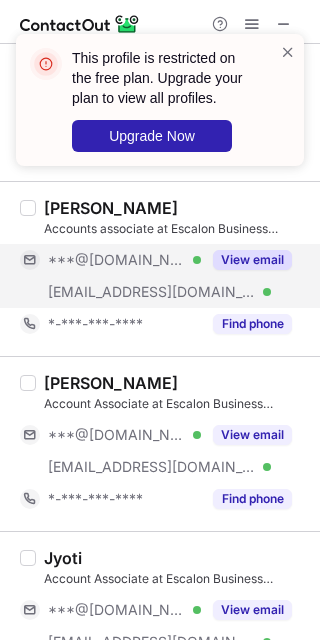 click on "View email" at bounding box center (252, 435) 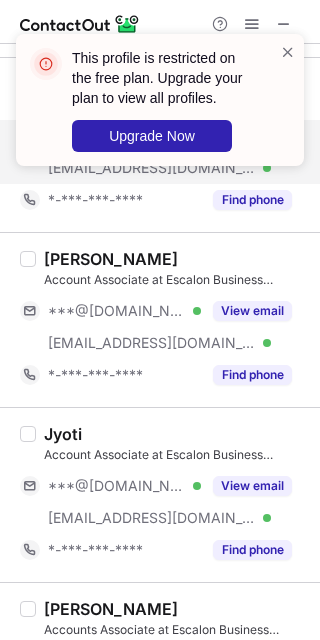 scroll, scrollTop: 1918, scrollLeft: 0, axis: vertical 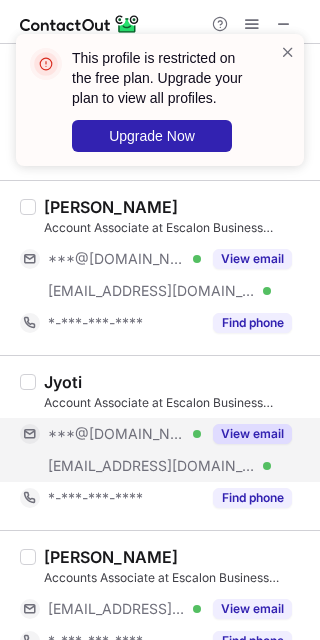 click on "View email" at bounding box center [252, 434] 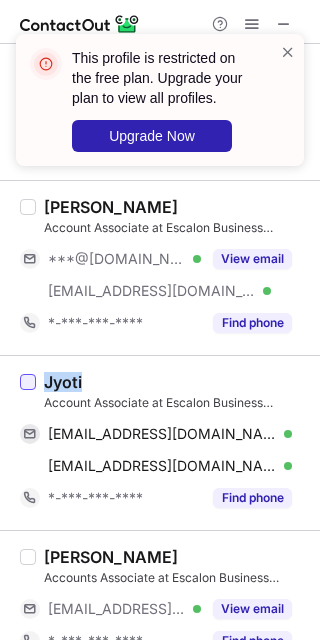drag, startPoint x: 82, startPoint y: 381, endPoint x: 27, endPoint y: 381, distance: 55 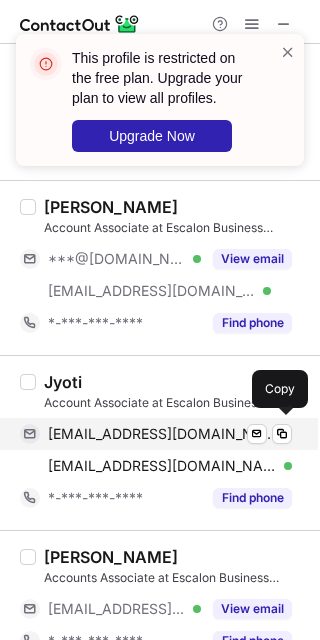 click on "jyotiarya2102@gmail.com" at bounding box center (162, 434) 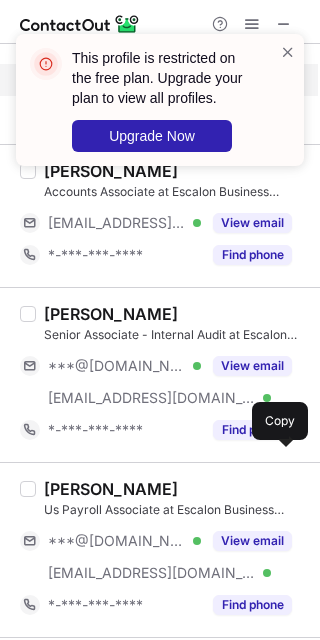 scroll, scrollTop: 2306, scrollLeft: 0, axis: vertical 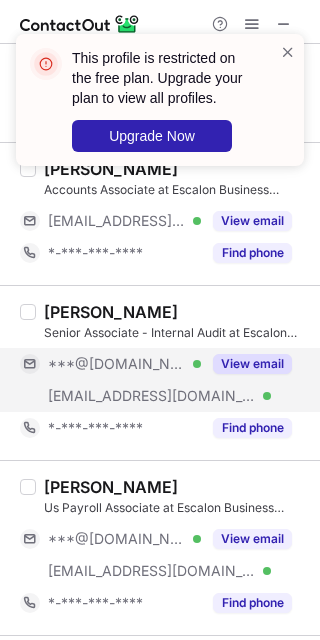 click on "View email" at bounding box center (252, 364) 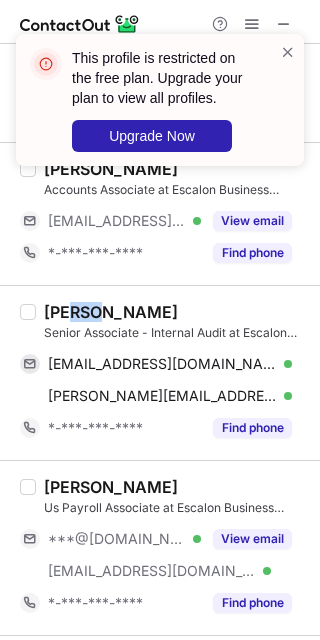 drag, startPoint x: 104, startPoint y: 308, endPoint x: 76, endPoint y: 313, distance: 28.442924 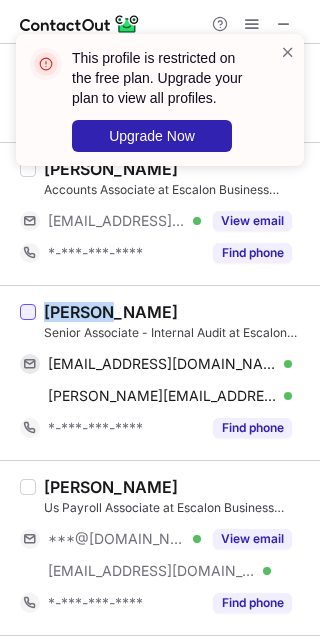 drag, startPoint x: 106, startPoint y: 310, endPoint x: 30, endPoint y: 311, distance: 76.00658 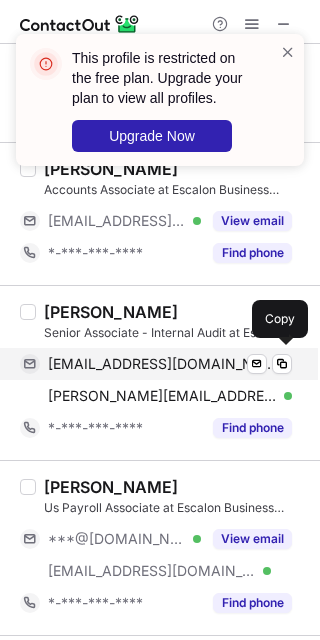 click on "aanchalkakkar17@gmail.com" at bounding box center [162, 364] 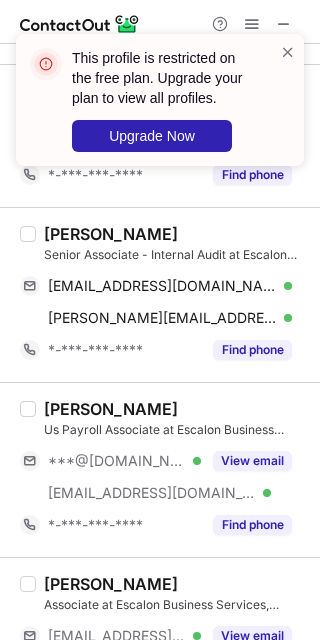 scroll, scrollTop: 2430, scrollLeft: 0, axis: vertical 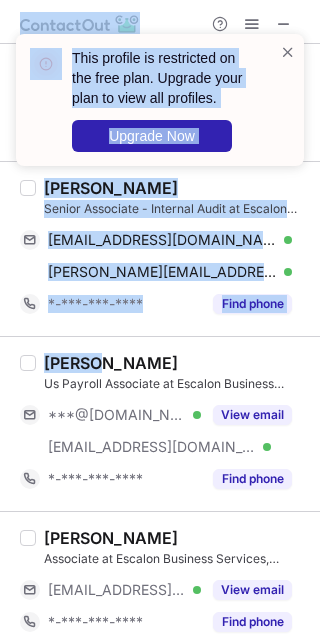 drag, startPoint x: 93, startPoint y: 364, endPoint x: -7, endPoint y: 358, distance: 100.17984 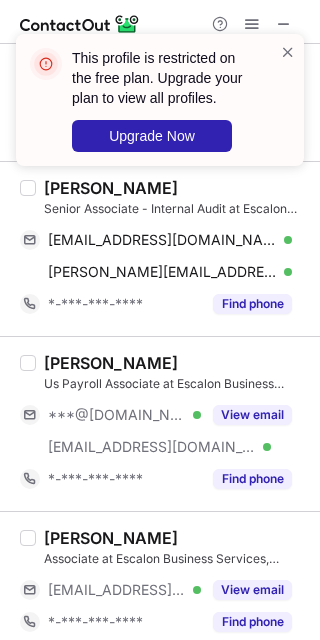 click on "Neeraj Kumar" at bounding box center [111, 363] 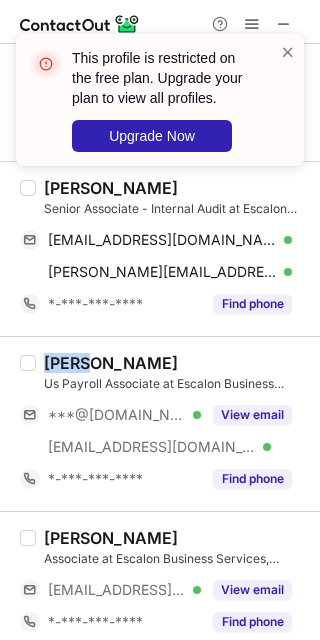 drag, startPoint x: 92, startPoint y: 362, endPoint x: 42, endPoint y: 365, distance: 50.08992 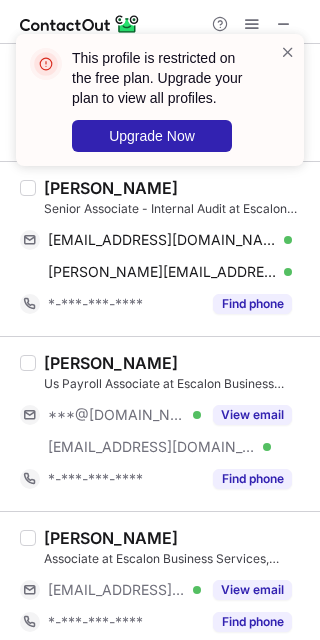 click on "Neeraj Kumar" at bounding box center [111, 363] 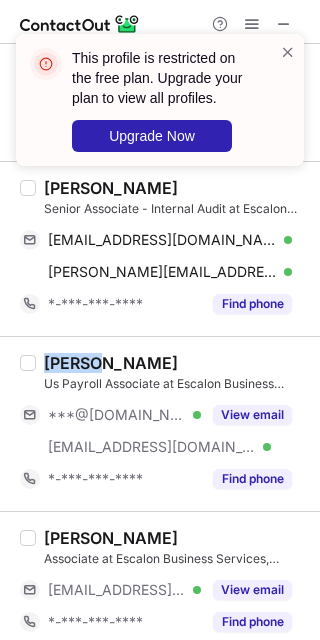 drag, startPoint x: 94, startPoint y: 359, endPoint x: 42, endPoint y: 362, distance: 52.086468 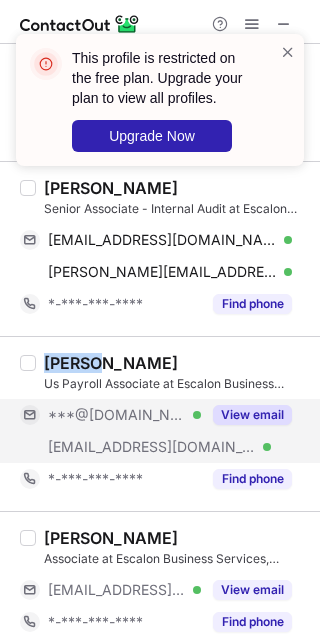 click on "View email" at bounding box center [252, 415] 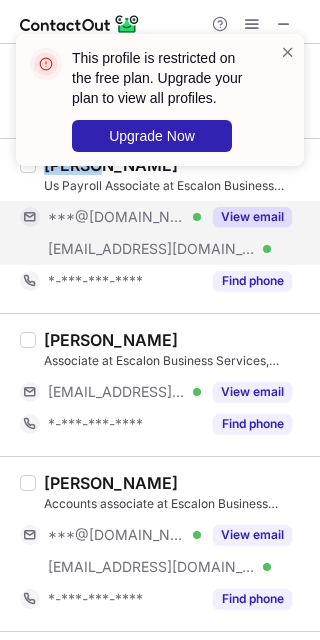 scroll, scrollTop: 2687, scrollLeft: 0, axis: vertical 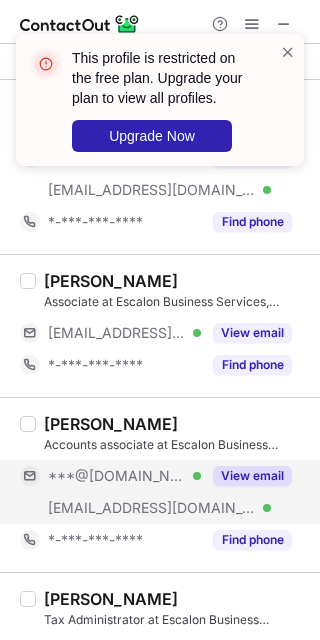 click on "View email" at bounding box center (252, 476) 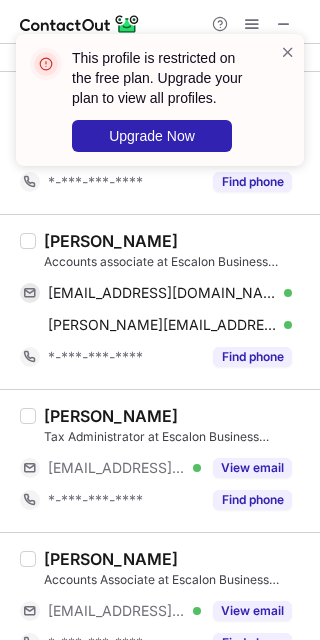 scroll, scrollTop: 2846, scrollLeft: 0, axis: vertical 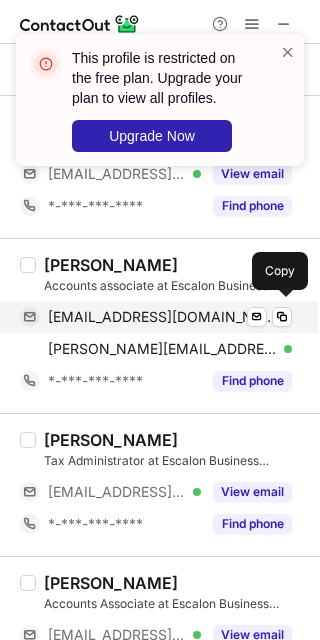 click on "ishitagupta200026@gmail.com" at bounding box center (162, 317) 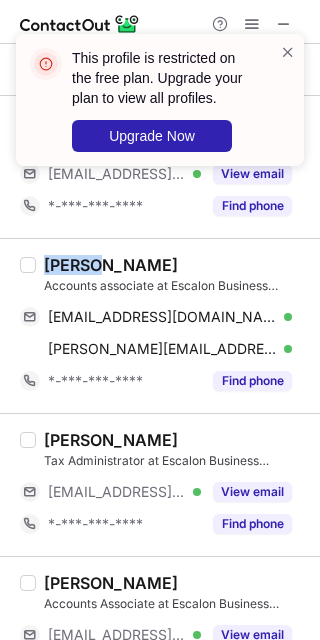 drag, startPoint x: 85, startPoint y: 270, endPoint x: 44, endPoint y: 268, distance: 41.04875 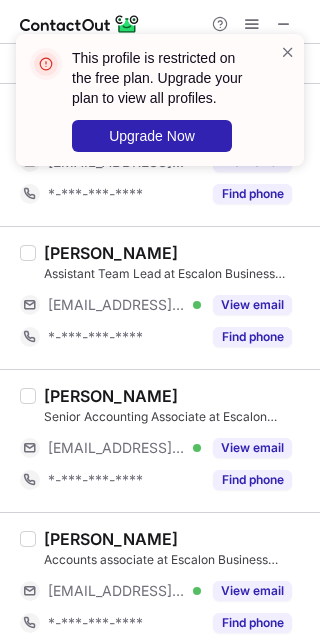 scroll, scrollTop: 3329, scrollLeft: 0, axis: vertical 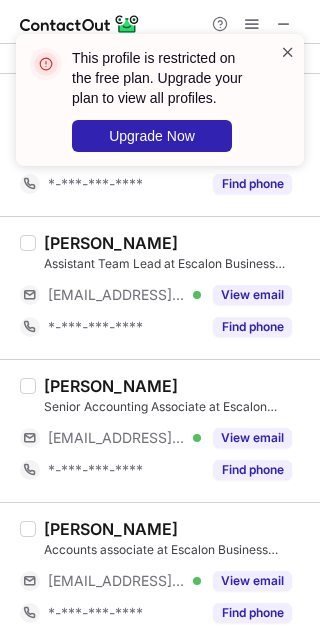 click at bounding box center [288, 52] 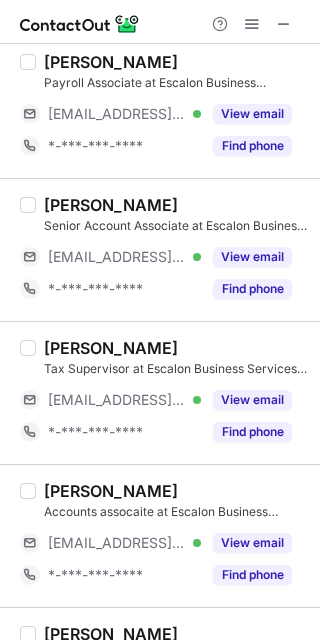 scroll, scrollTop: 0, scrollLeft: 0, axis: both 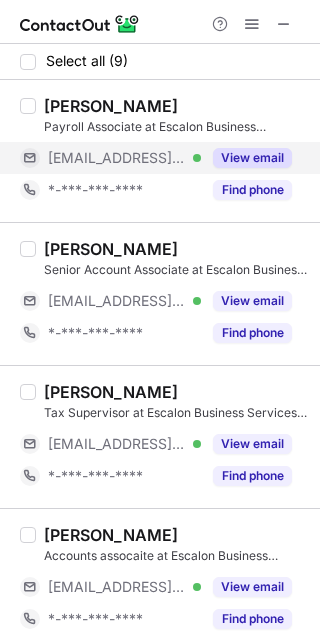 click on "View email" at bounding box center [252, 158] 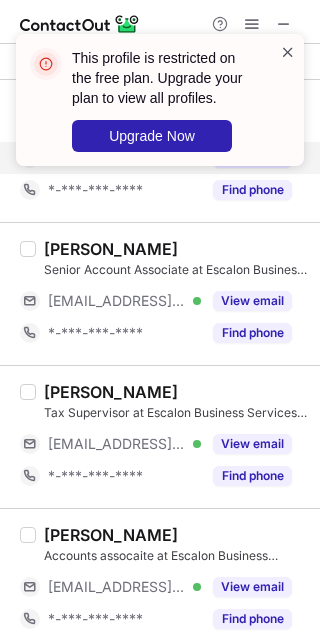click at bounding box center [288, 52] 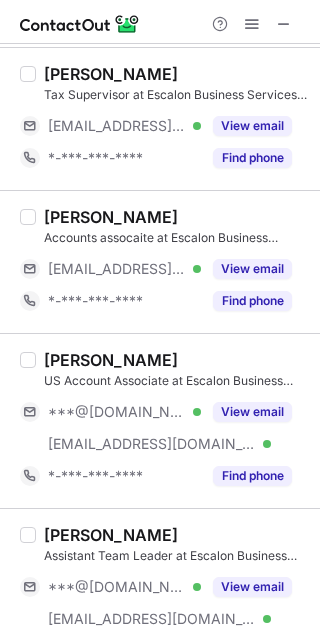 scroll, scrollTop: 320, scrollLeft: 0, axis: vertical 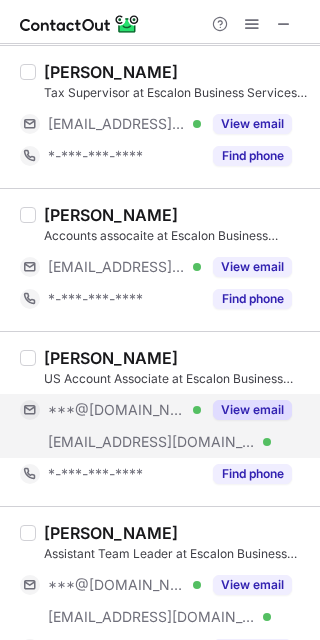 click on "View email" at bounding box center (252, 410) 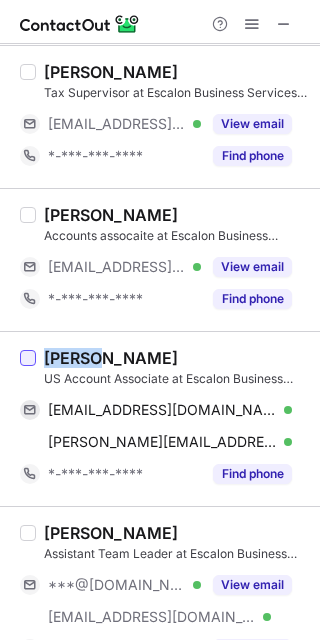drag, startPoint x: 94, startPoint y: 360, endPoint x: 28, endPoint y: 358, distance: 66.0303 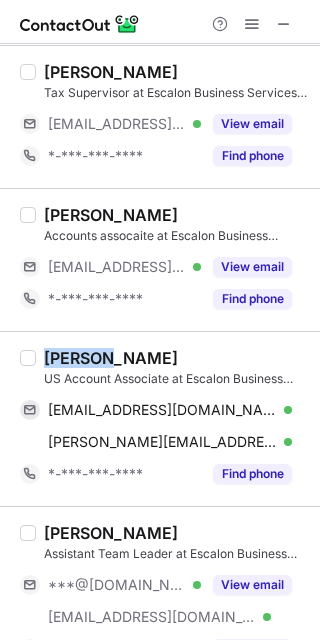 drag, startPoint x: 95, startPoint y: 358, endPoint x: 40, endPoint y: 359, distance: 55.00909 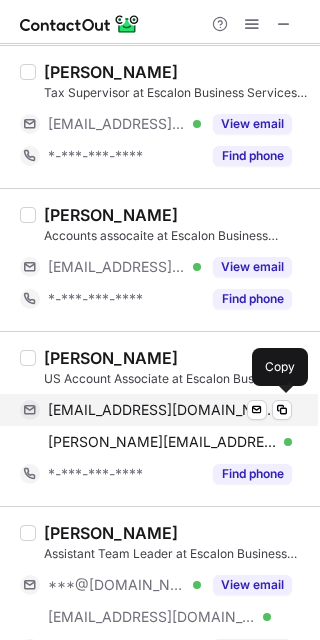 click on "vpranjal671@gmail.com" at bounding box center [162, 410] 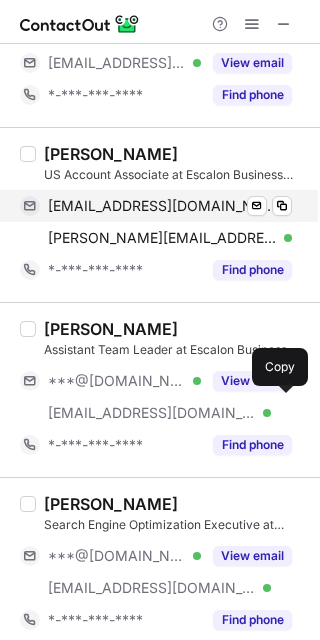 scroll, scrollTop: 558, scrollLeft: 0, axis: vertical 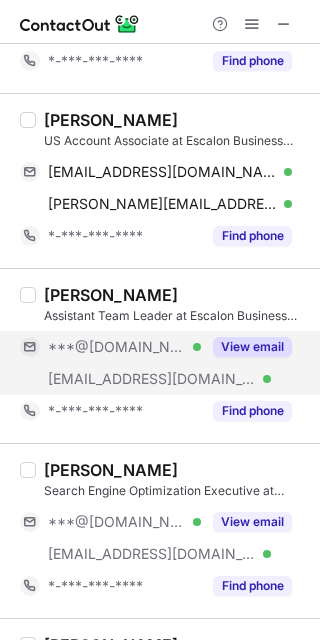 click on "View email" at bounding box center (252, 347) 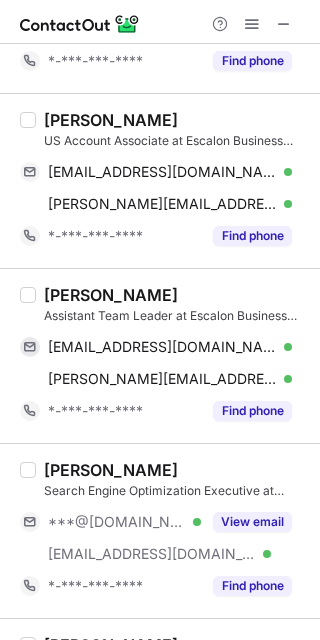 scroll, scrollTop: 604, scrollLeft: 0, axis: vertical 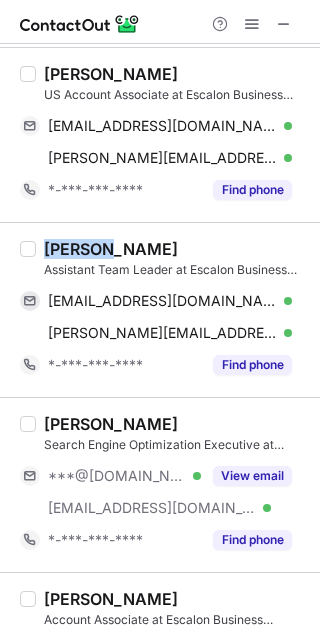 drag, startPoint x: 114, startPoint y: 248, endPoint x: 47, endPoint y: 248, distance: 67 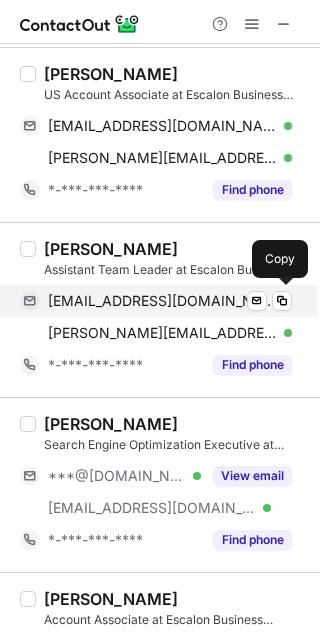 click on "princerattan1002@gmail.com" at bounding box center [162, 301] 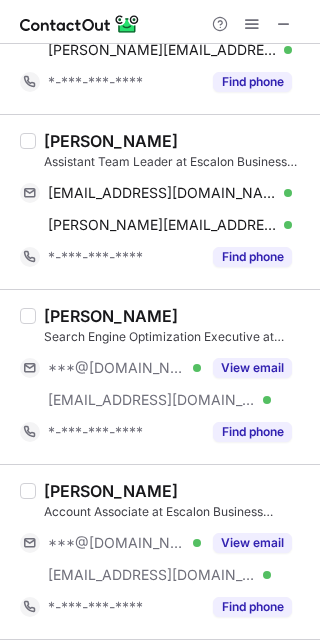 scroll, scrollTop: 748, scrollLeft: 0, axis: vertical 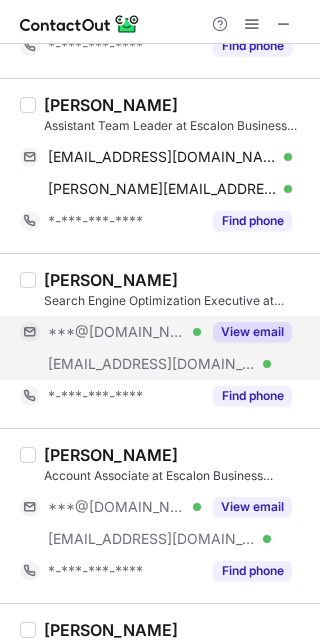 click on "View email" at bounding box center [252, 332] 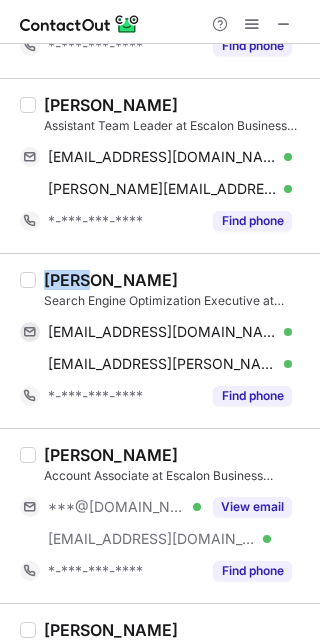 drag, startPoint x: 83, startPoint y: 273, endPoint x: 39, endPoint y: 277, distance: 44.181442 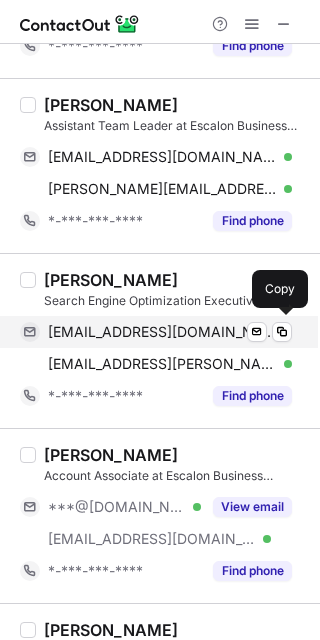 click on "ankitkarhana2@gmail.com" at bounding box center [162, 332] 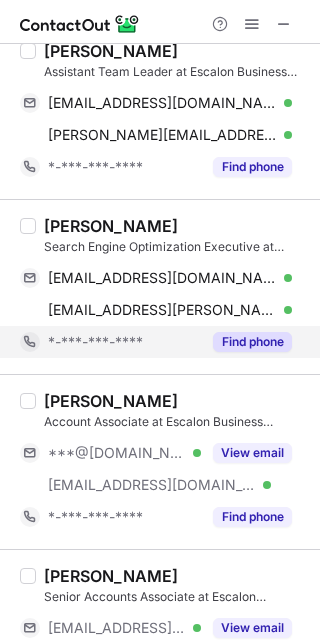 scroll, scrollTop: 800, scrollLeft: 0, axis: vertical 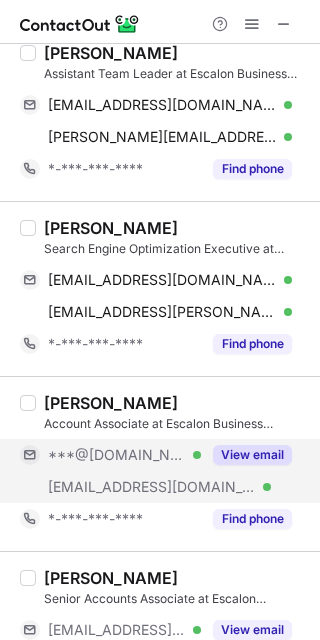 click on "View email" at bounding box center [252, 455] 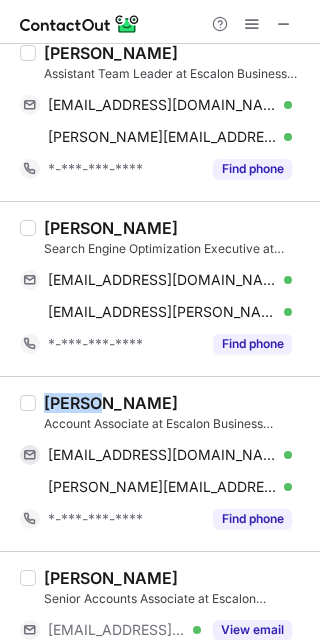 drag, startPoint x: 98, startPoint y: 406, endPoint x: 48, endPoint y: 408, distance: 50.039986 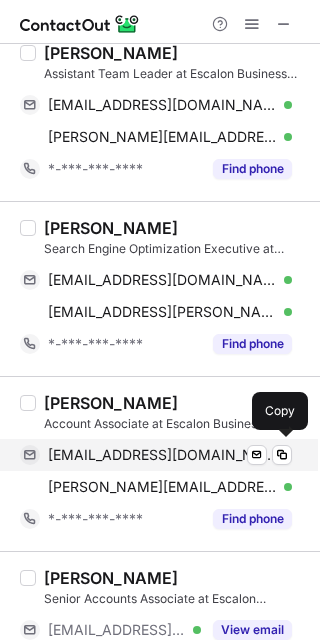 click on "shubhigoyal003@gmail.com Verified Send email Copy" at bounding box center (156, 455) 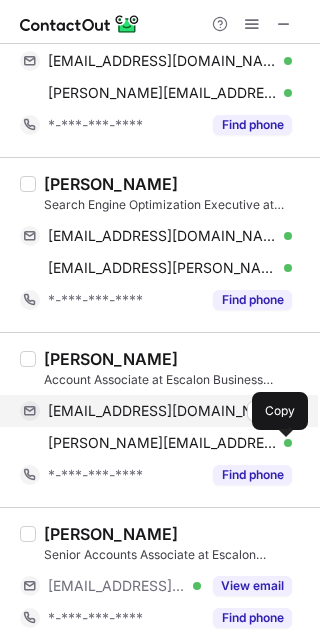 scroll, scrollTop: 852, scrollLeft: 0, axis: vertical 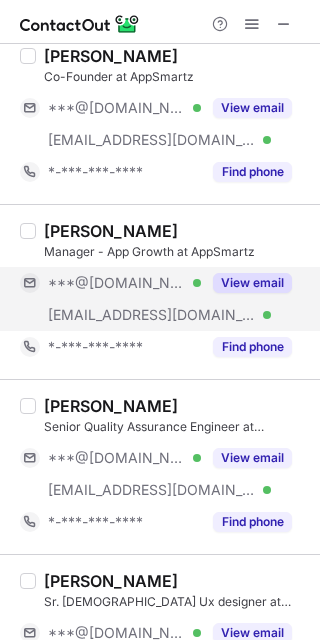 click on "View email" at bounding box center (252, 283) 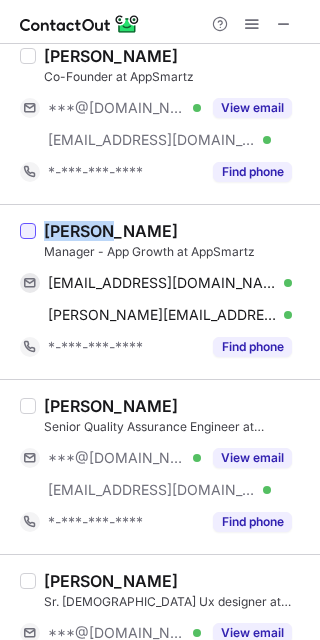 drag, startPoint x: 99, startPoint y: 230, endPoint x: 35, endPoint y: 232, distance: 64.03124 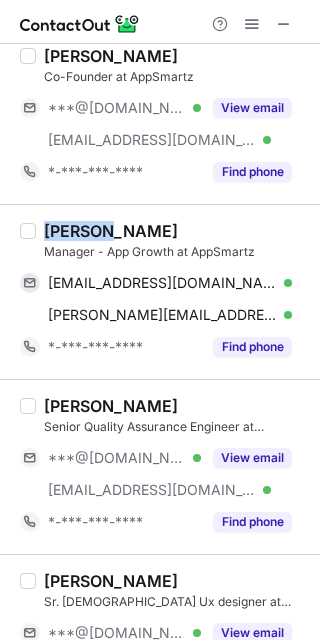 copy on "Rishika" 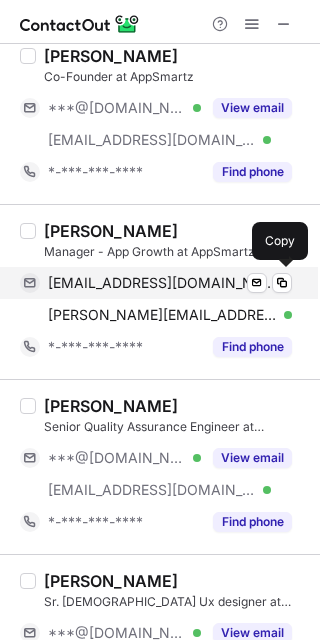click on "rishikagupta95rg@gmail.com" at bounding box center (162, 283) 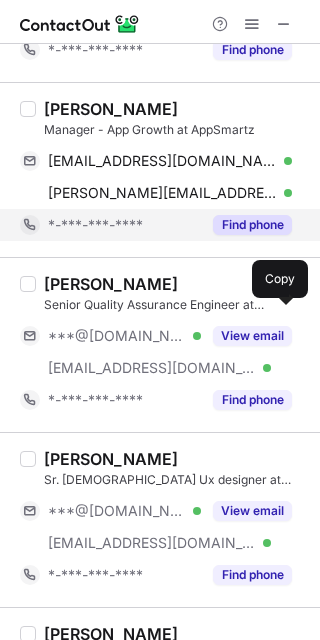 scroll, scrollTop: 231, scrollLeft: 0, axis: vertical 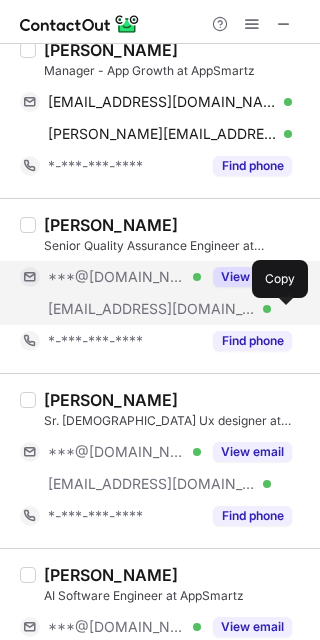 click on "View email" at bounding box center [252, 277] 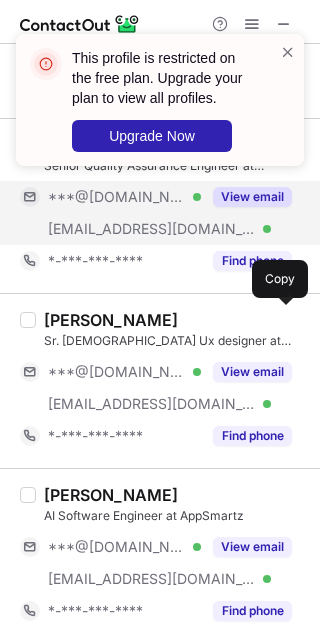 scroll, scrollTop: 359, scrollLeft: 0, axis: vertical 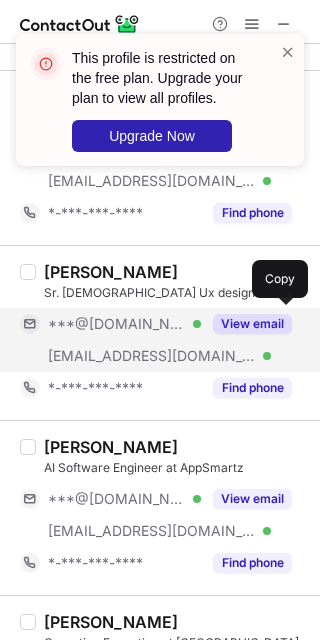 click on "View email" at bounding box center (252, 324) 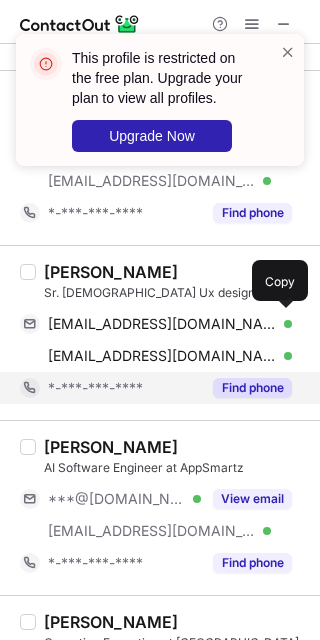drag, startPoint x: 195, startPoint y: 345, endPoint x: 200, endPoint y: 398, distance: 53.235325 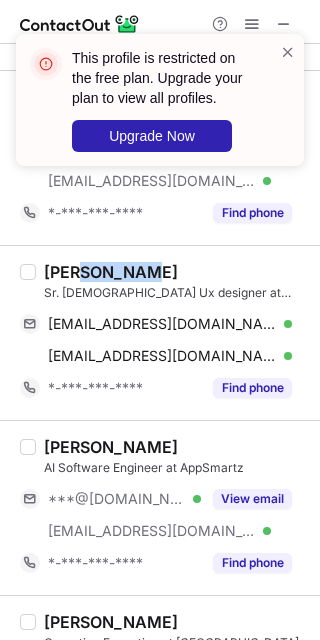 drag, startPoint x: 70, startPoint y: 268, endPoint x: 145, endPoint y: 271, distance: 75.059975 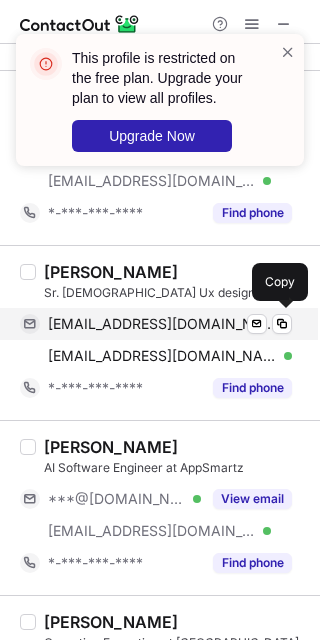 click on "jaidhaka007@gmail.com" at bounding box center [162, 324] 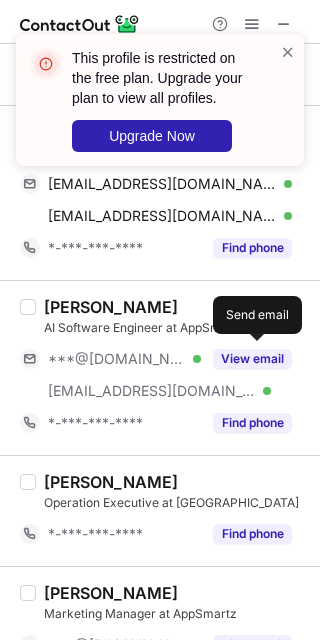 scroll, scrollTop: 562, scrollLeft: 0, axis: vertical 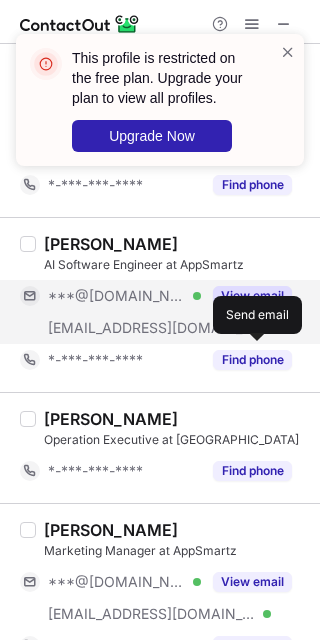 click on "View email" at bounding box center (252, 296) 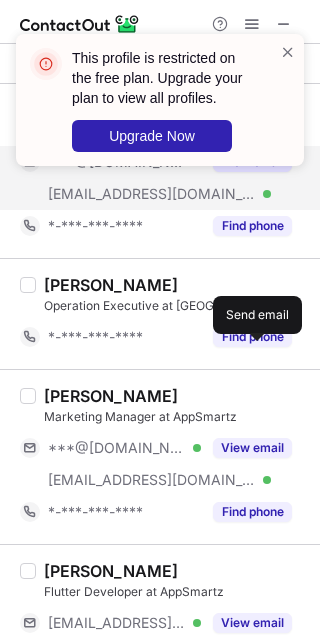 scroll, scrollTop: 850, scrollLeft: 0, axis: vertical 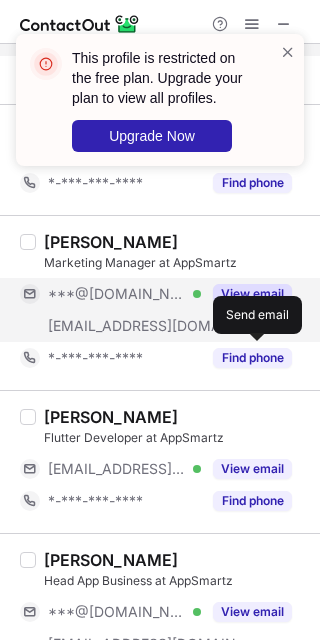 click on "View email" at bounding box center [252, 294] 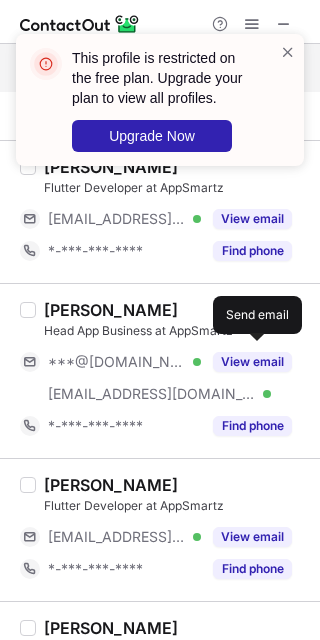 scroll, scrollTop: 1128, scrollLeft: 0, axis: vertical 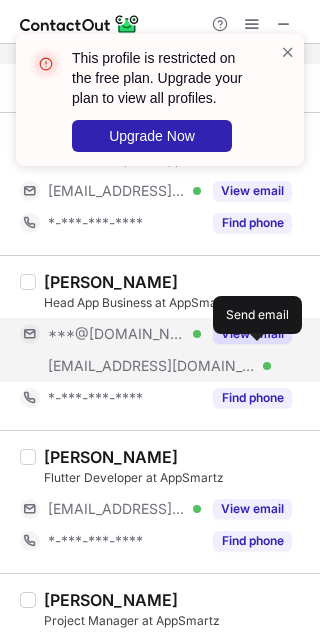 click on "View email" at bounding box center (252, 334) 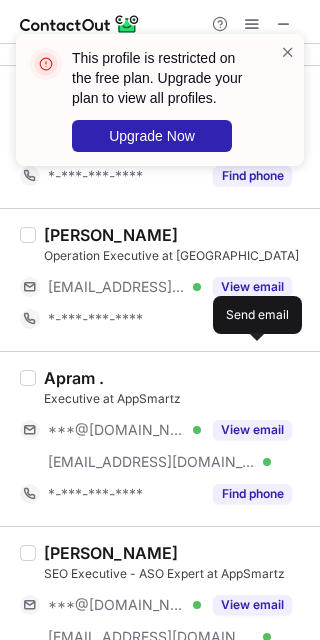 scroll, scrollTop: 1648, scrollLeft: 0, axis: vertical 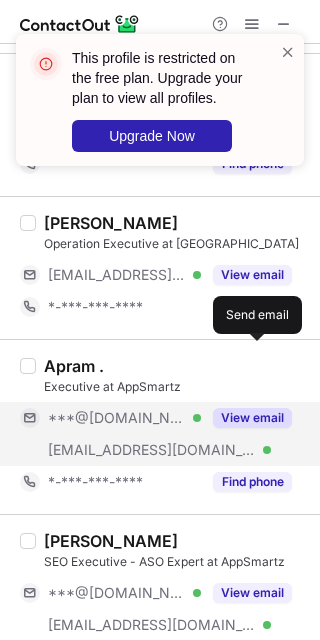 click on "View email" at bounding box center [252, 418] 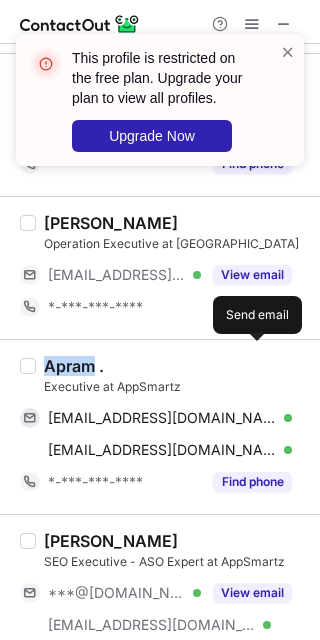 drag, startPoint x: 95, startPoint y: 366, endPoint x: 45, endPoint y: 364, distance: 50.039986 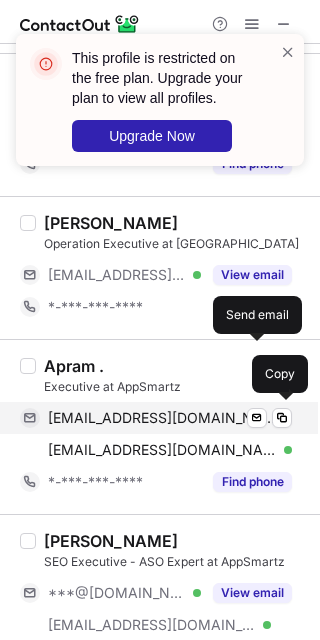 click on "aaravsandhu22@gmail.com" at bounding box center [162, 418] 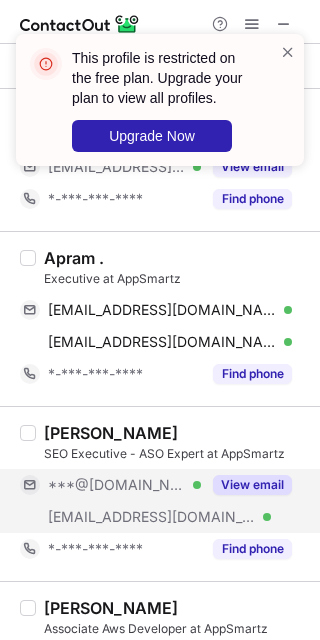 click on "***@gmail.com Verified" at bounding box center [110, 485] 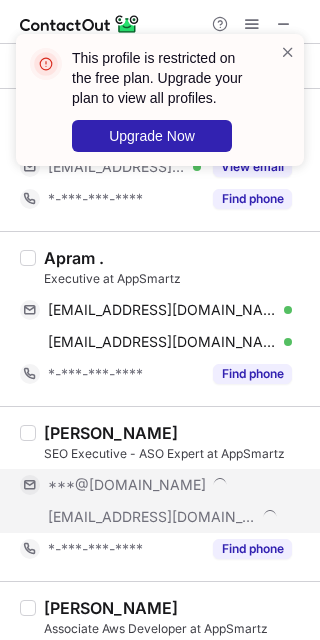 scroll, scrollTop: 1792, scrollLeft: 0, axis: vertical 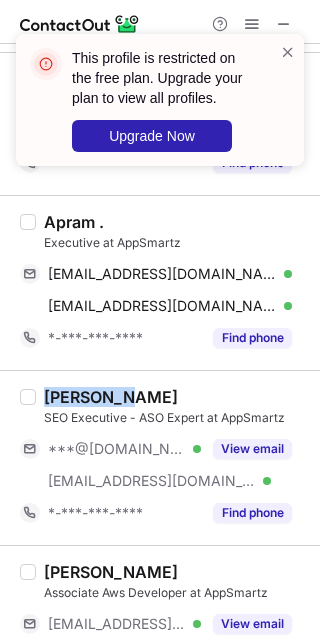 drag, startPoint x: 110, startPoint y: 395, endPoint x: 40, endPoint y: 399, distance: 70.11419 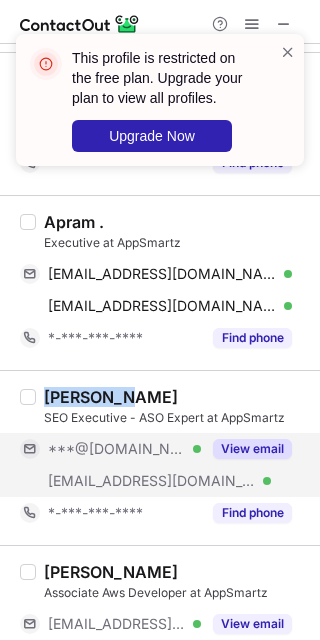 click on "View email" at bounding box center [252, 449] 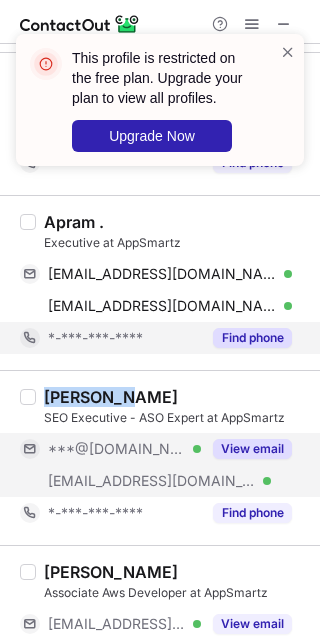 click on "Find phone" at bounding box center (252, 338) 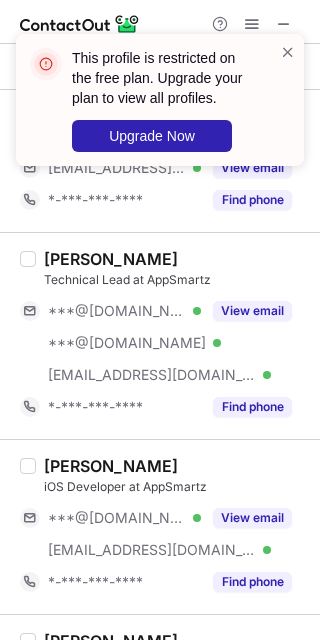 scroll, scrollTop: 2250, scrollLeft: 0, axis: vertical 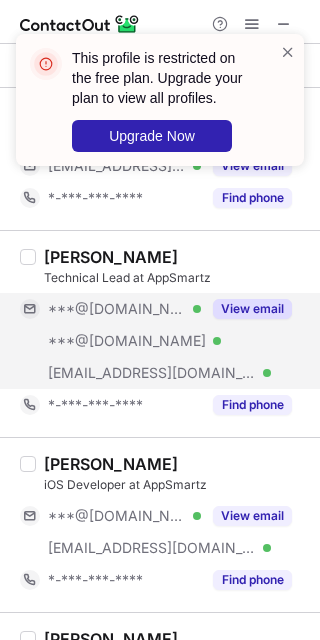 click on "View email" at bounding box center (252, 309) 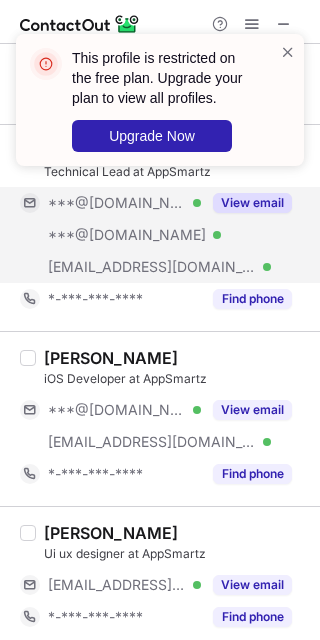 scroll, scrollTop: 2422, scrollLeft: 0, axis: vertical 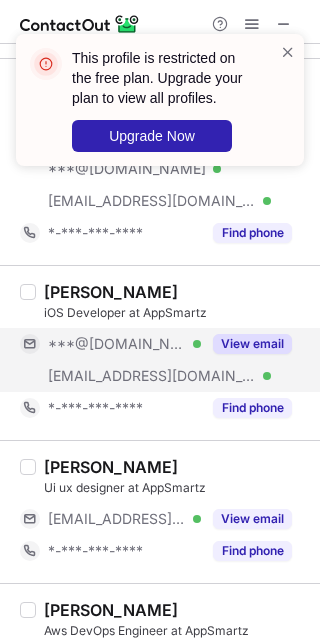 click on "View email" at bounding box center [252, 344] 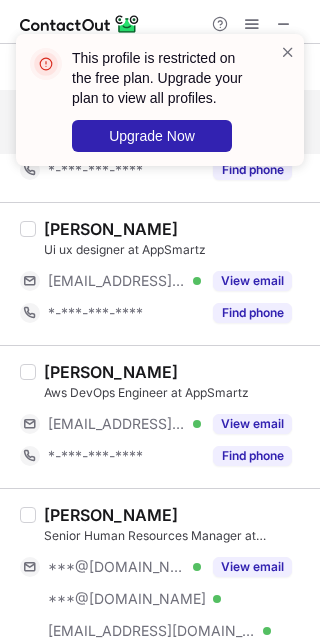 scroll, scrollTop: 2750, scrollLeft: 0, axis: vertical 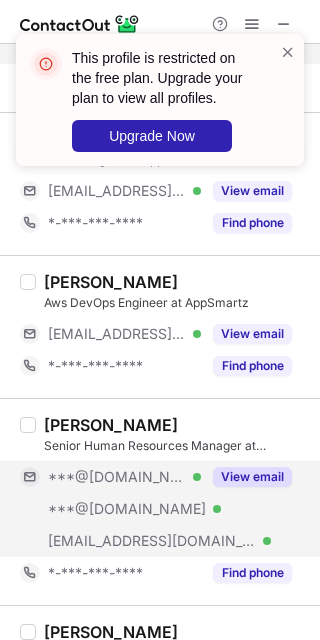 click on "View email" at bounding box center (252, 477) 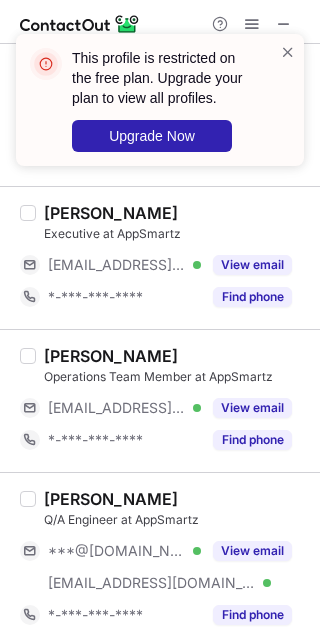 scroll, scrollTop: 3364, scrollLeft: 0, axis: vertical 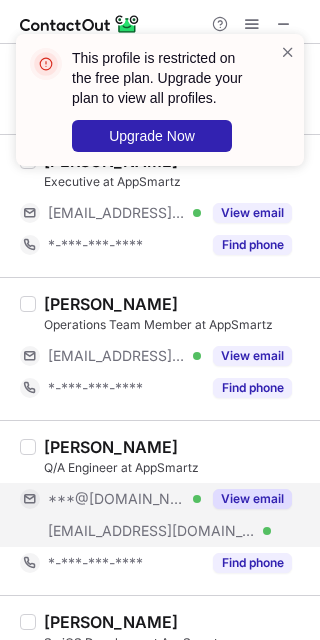 click on "View email" at bounding box center (252, 499) 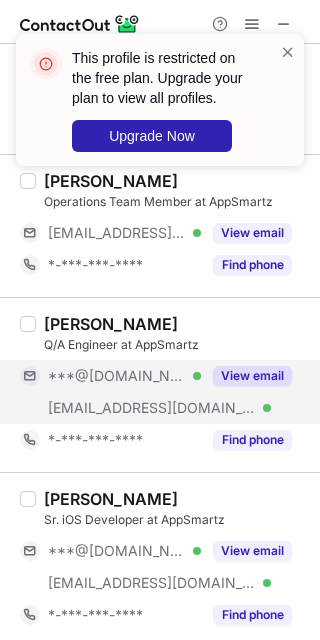 scroll, scrollTop: 3489, scrollLeft: 0, axis: vertical 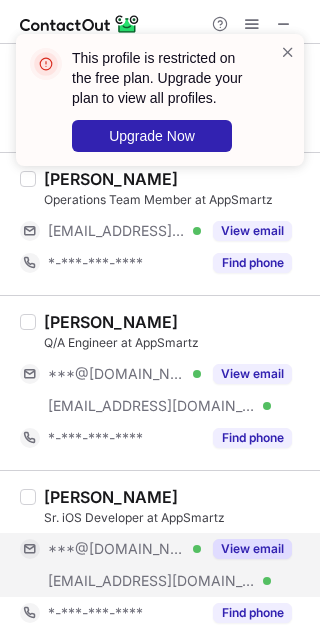click on "View email" at bounding box center [252, 549] 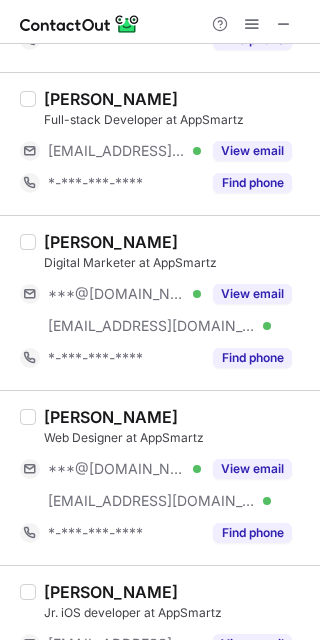 scroll, scrollTop: 3298, scrollLeft: 0, axis: vertical 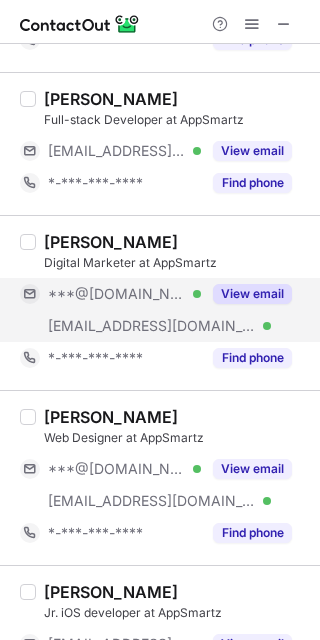 click on "View email" at bounding box center [252, 294] 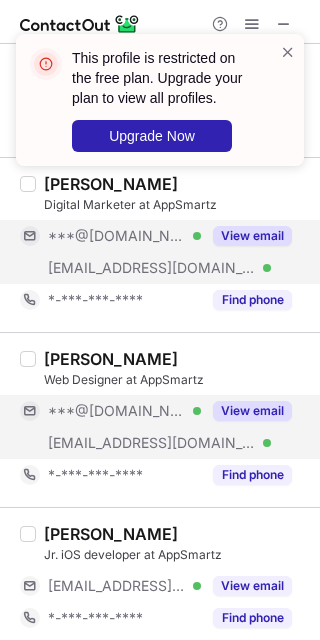 scroll, scrollTop: 3357, scrollLeft: 0, axis: vertical 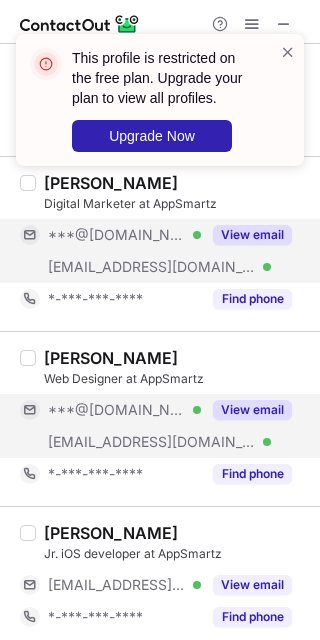 click on "View email" at bounding box center [252, 410] 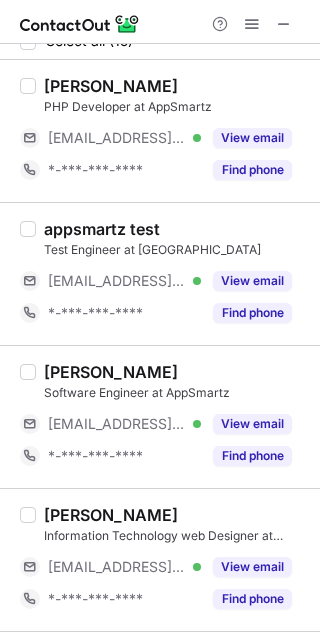 scroll, scrollTop: 0, scrollLeft: 0, axis: both 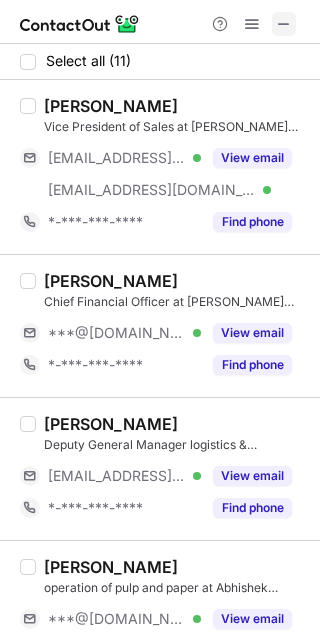 click at bounding box center (284, 24) 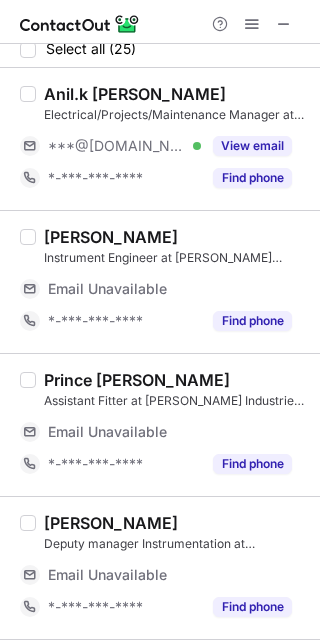 scroll, scrollTop: 25, scrollLeft: 0, axis: vertical 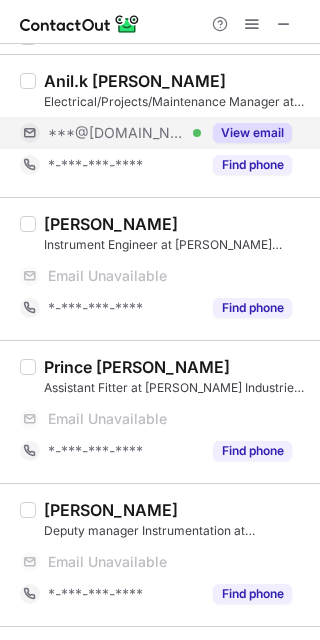 click on "View email" at bounding box center (252, 133) 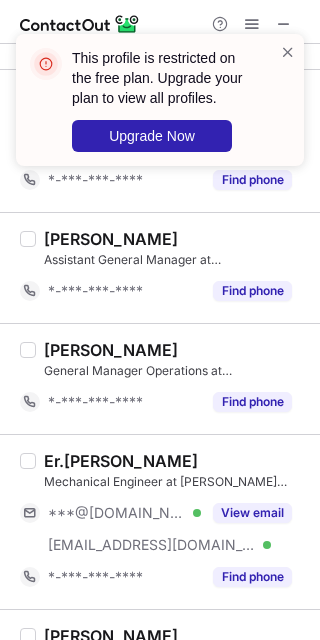 scroll, scrollTop: 630, scrollLeft: 0, axis: vertical 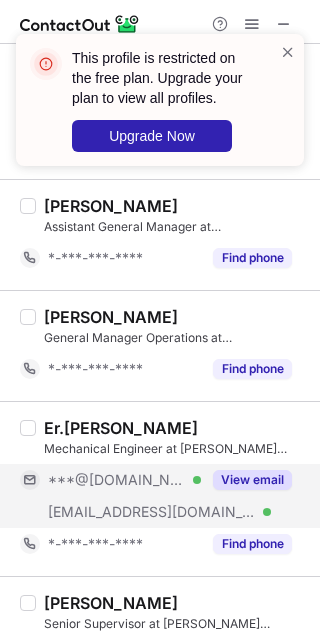 click on "View email" at bounding box center (252, 480) 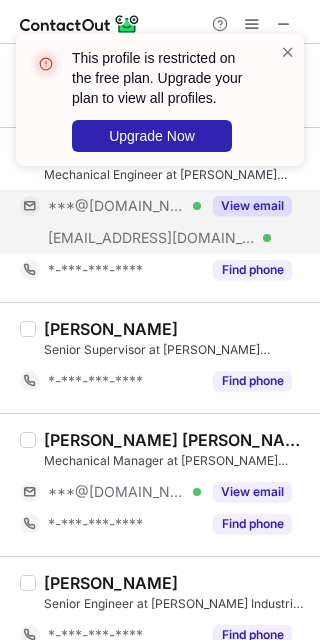 scroll, scrollTop: 920, scrollLeft: 0, axis: vertical 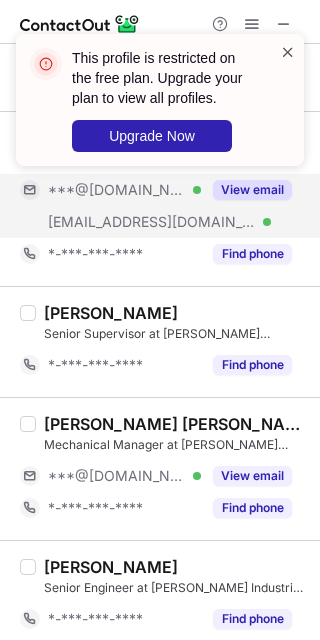 click at bounding box center [288, 52] 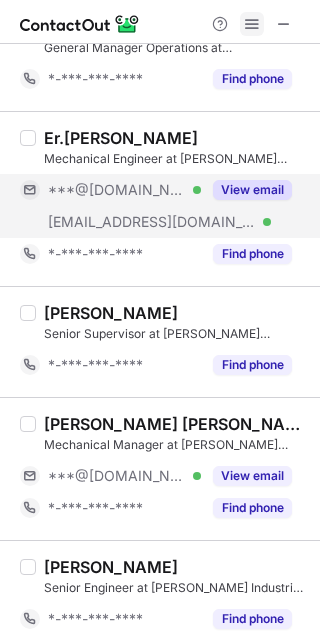 click at bounding box center [252, 24] 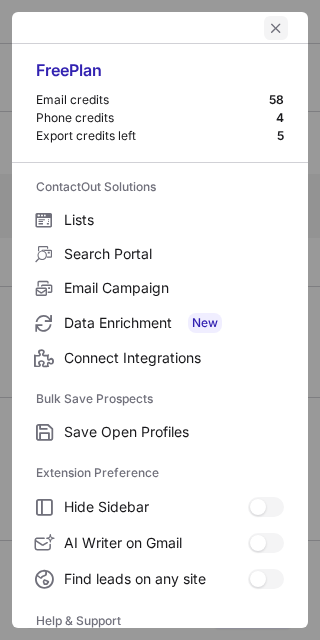 click at bounding box center (276, 28) 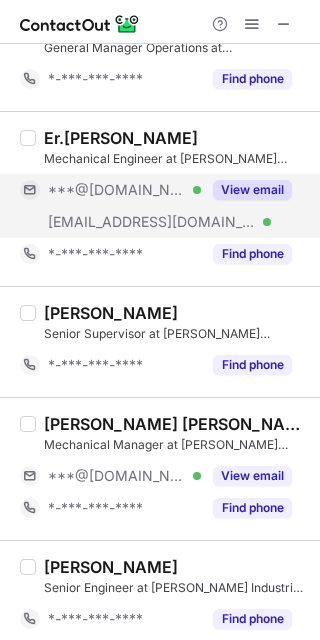 scroll, scrollTop: 948, scrollLeft: 0, axis: vertical 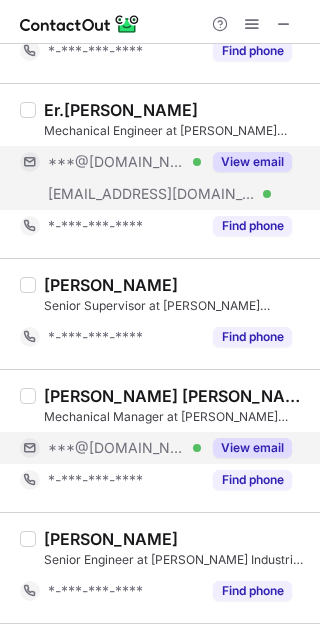 click on "View email" at bounding box center (252, 448) 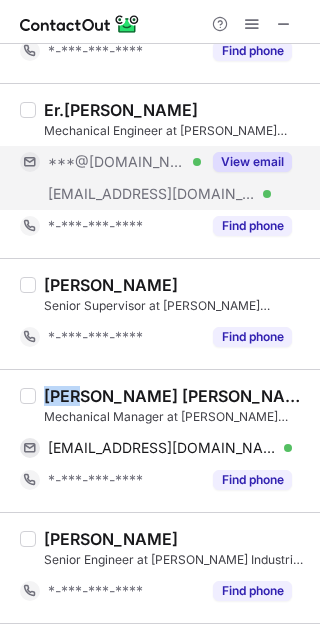 drag, startPoint x: 82, startPoint y: 398, endPoint x: 47, endPoint y: 397, distance: 35.014282 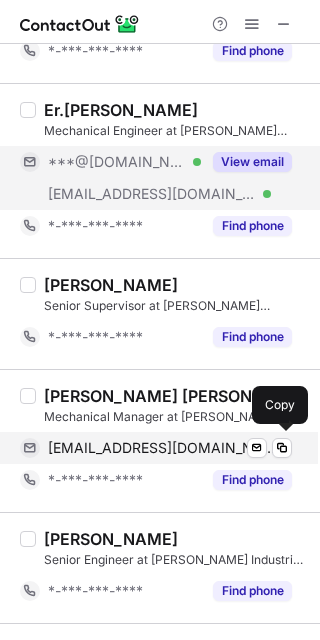 click on "saalam94rgec@gmail.com" at bounding box center [162, 448] 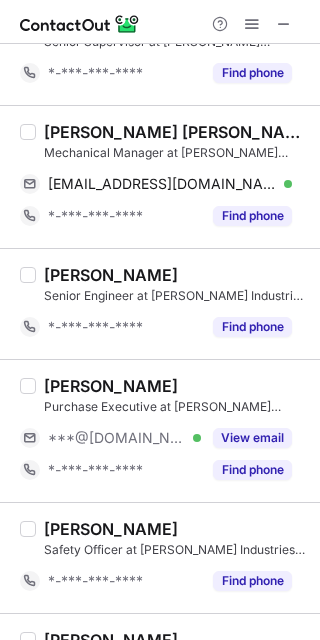 scroll, scrollTop: 1276, scrollLeft: 0, axis: vertical 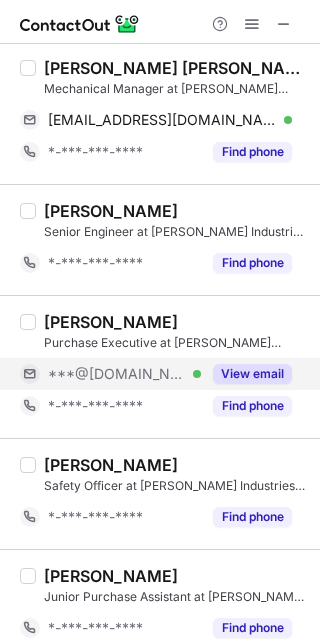 click on "View email" at bounding box center (252, 374) 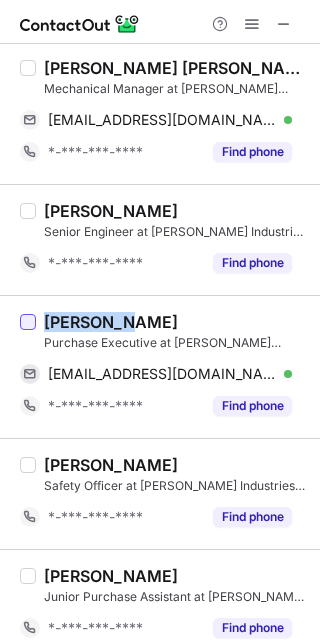 drag, startPoint x: 123, startPoint y: 321, endPoint x: 27, endPoint y: 316, distance: 96.13012 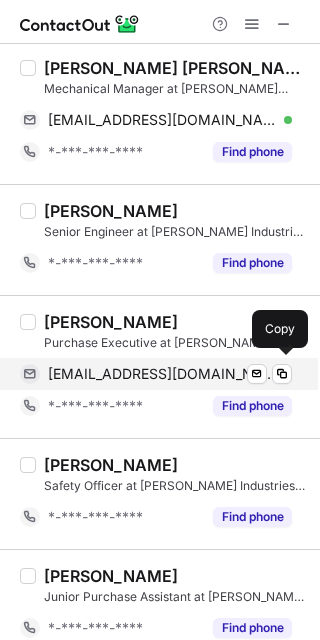 click on "parmindersandhu34@gmail.com" at bounding box center (162, 374) 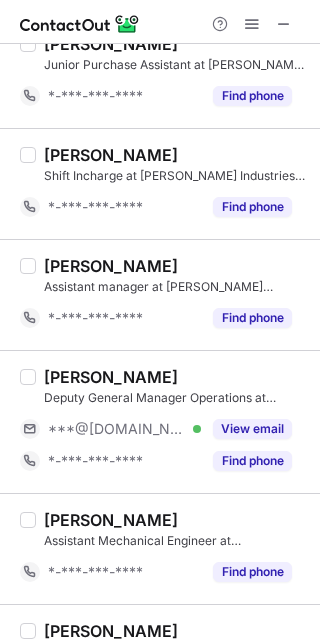 scroll, scrollTop: 1837, scrollLeft: 0, axis: vertical 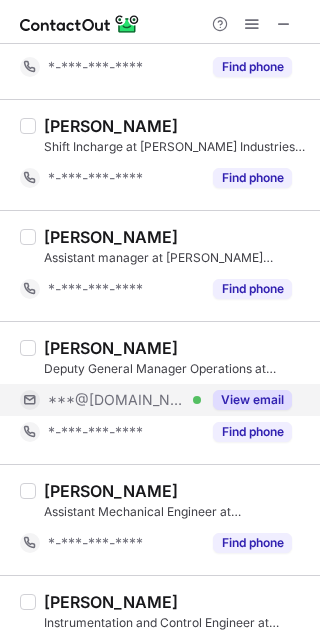 click on "View email" at bounding box center (252, 400) 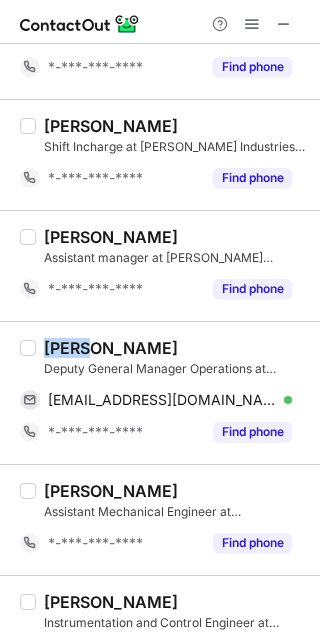 drag, startPoint x: 85, startPoint y: 346, endPoint x: 46, endPoint y: 350, distance: 39.20459 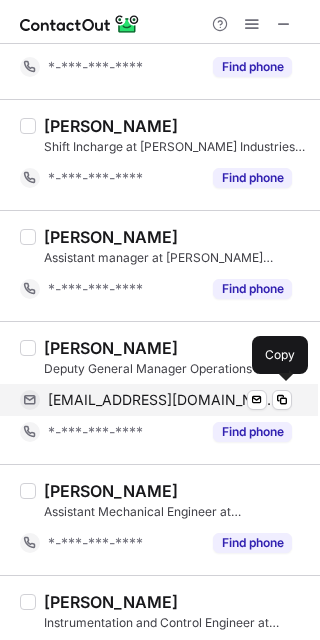 click on "tbansal19@gmail.com" at bounding box center (162, 400) 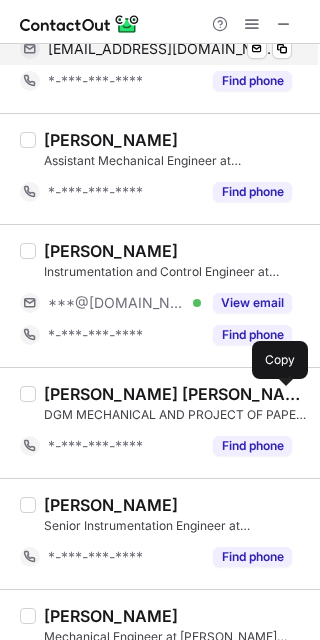 scroll, scrollTop: 2186, scrollLeft: 0, axis: vertical 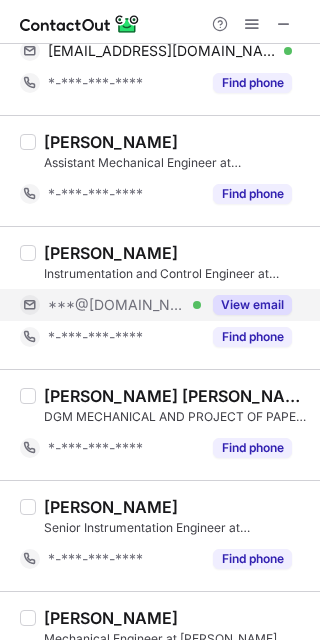 click on "View email" at bounding box center (252, 305) 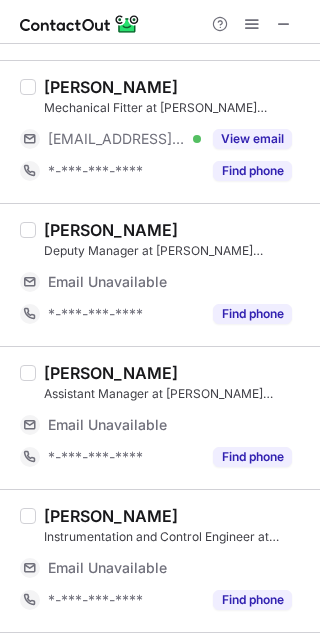 scroll, scrollTop: 3009, scrollLeft: 0, axis: vertical 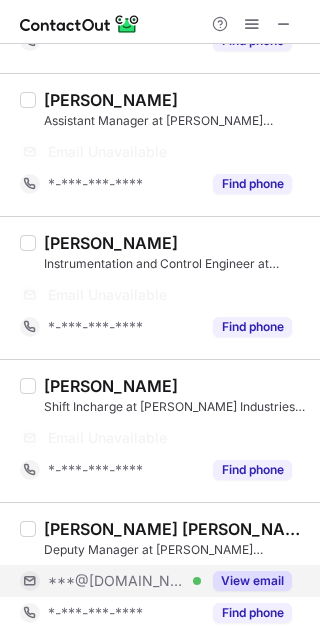 click on "View email" at bounding box center [252, 581] 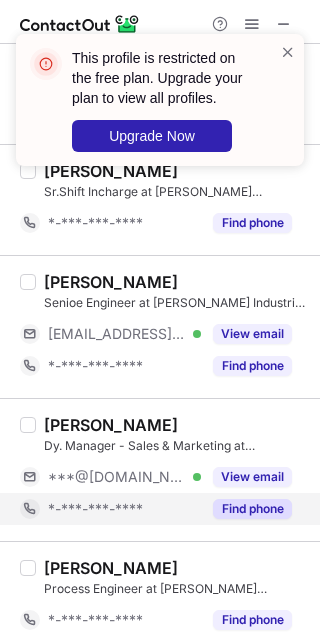 scroll, scrollTop: 1768, scrollLeft: 0, axis: vertical 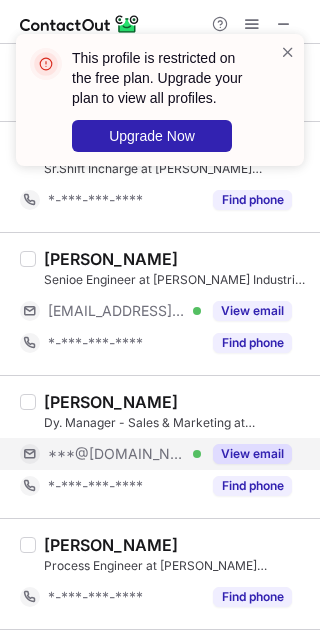 click on "View email" at bounding box center [252, 454] 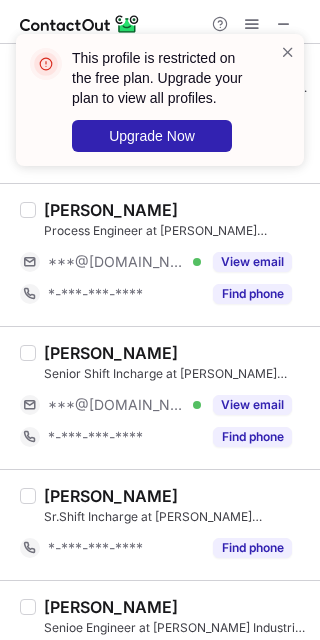scroll, scrollTop: 1418, scrollLeft: 0, axis: vertical 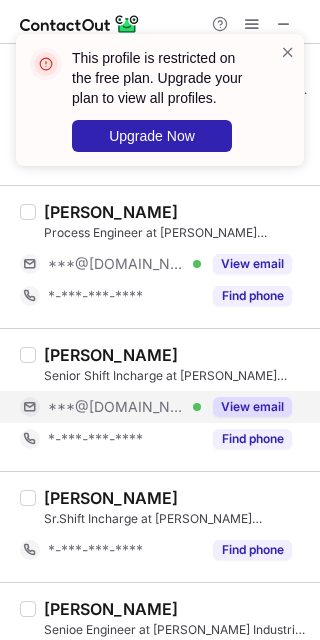 click on "View email" at bounding box center [246, 407] 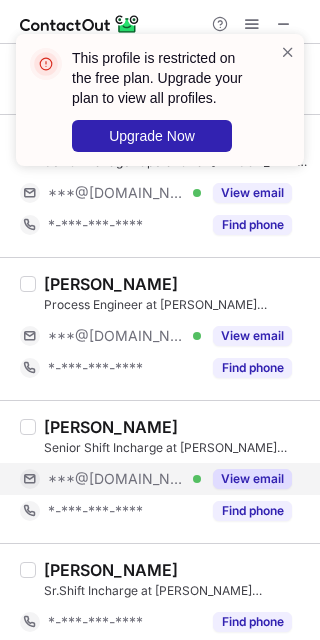 scroll, scrollTop: 1322, scrollLeft: 0, axis: vertical 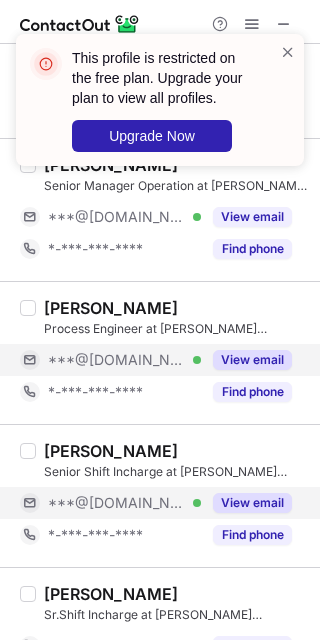 click on "View email" at bounding box center (252, 360) 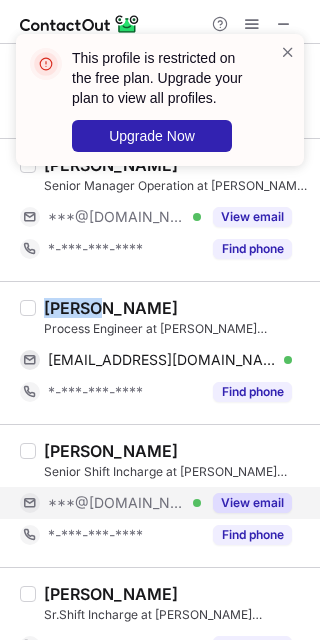 drag, startPoint x: 97, startPoint y: 304, endPoint x: 36, endPoint y: 308, distance: 61.13101 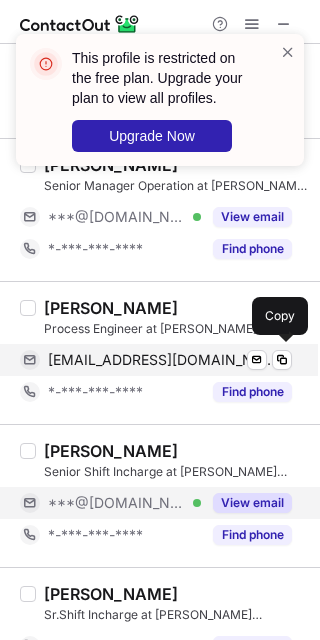 click on "shivamrai7736@gmail.com" at bounding box center (162, 360) 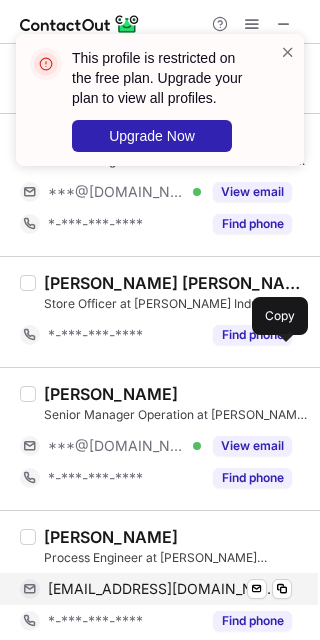 scroll, scrollTop: 1196, scrollLeft: 0, axis: vertical 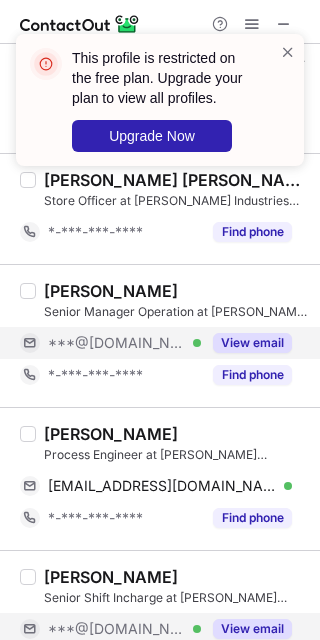 click on "View email" at bounding box center (252, 343) 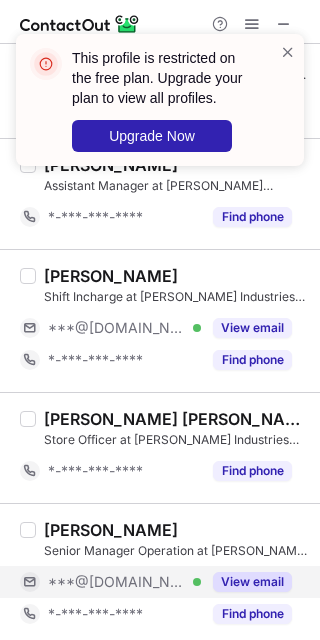 scroll, scrollTop: 908, scrollLeft: 0, axis: vertical 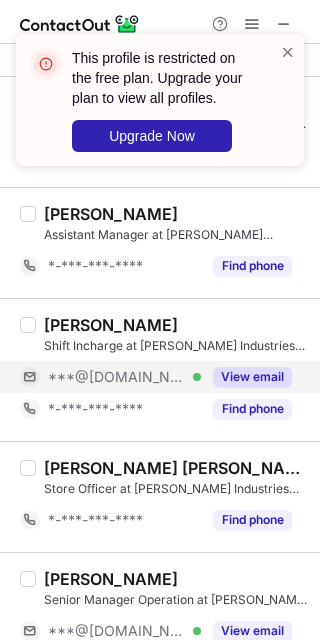 click on "View email" at bounding box center (252, 377) 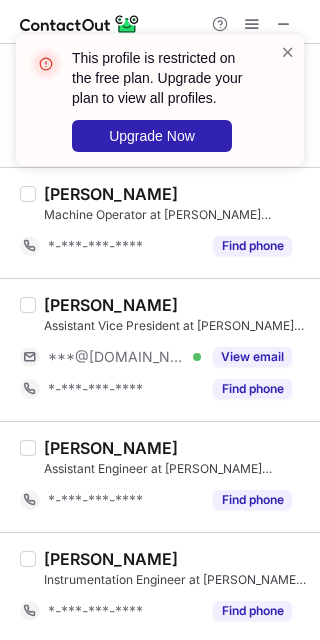 scroll, scrollTop: 430, scrollLeft: 0, axis: vertical 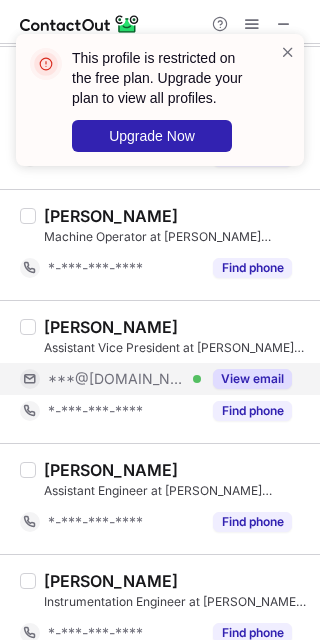 click on "View email" at bounding box center (252, 379) 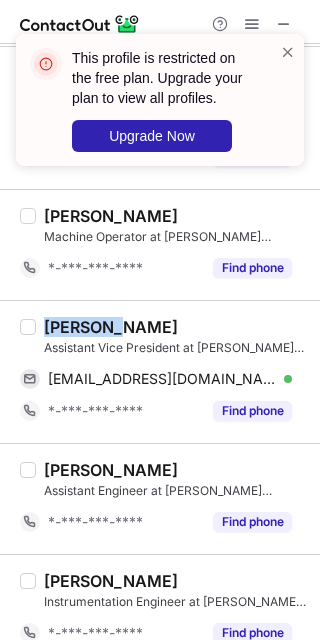 drag, startPoint x: 116, startPoint y: 326, endPoint x: 44, endPoint y: 328, distance: 72.02777 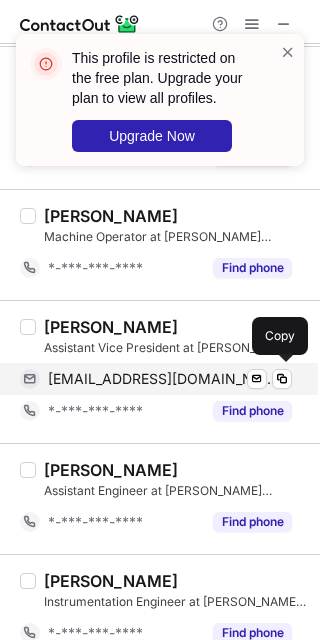 click on "ashushukla18@yahoo.co.in" at bounding box center [162, 379] 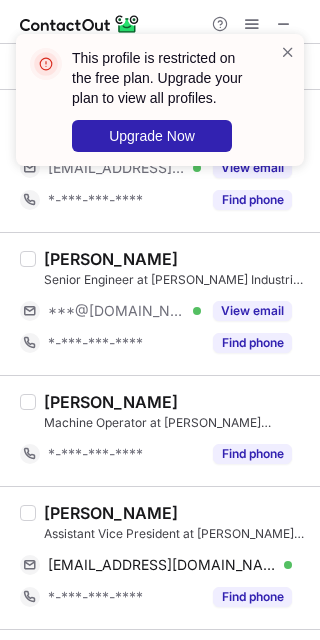 scroll, scrollTop: 189, scrollLeft: 0, axis: vertical 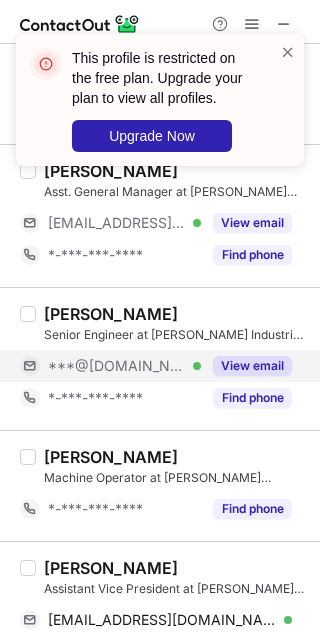 click on "View email" at bounding box center (252, 366) 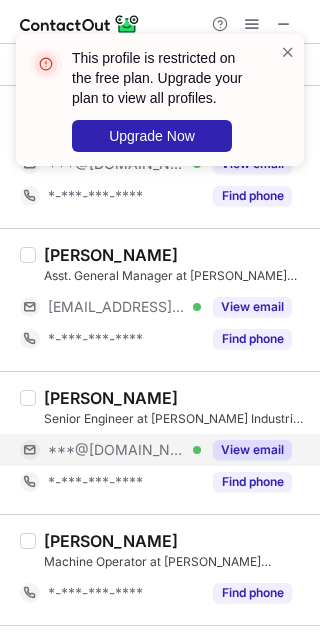 scroll, scrollTop: 57, scrollLeft: 0, axis: vertical 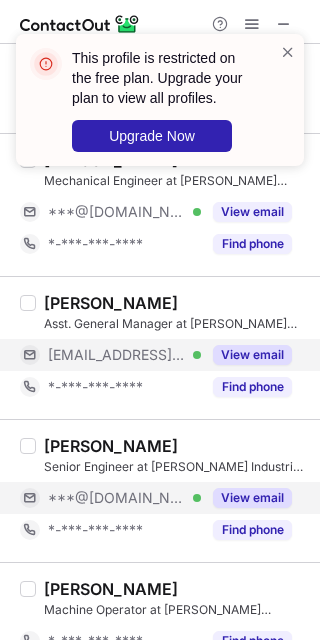 click on "View email" at bounding box center [252, 355] 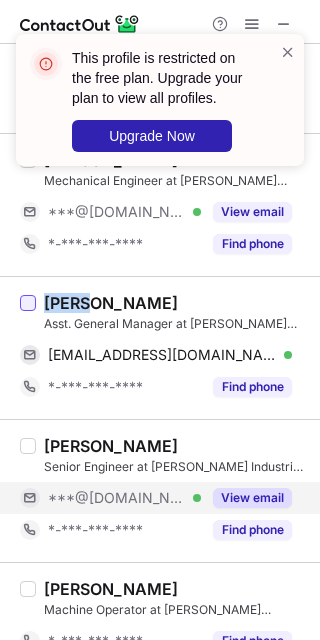 drag, startPoint x: 91, startPoint y: 297, endPoint x: 30, endPoint y: 305, distance: 61.522354 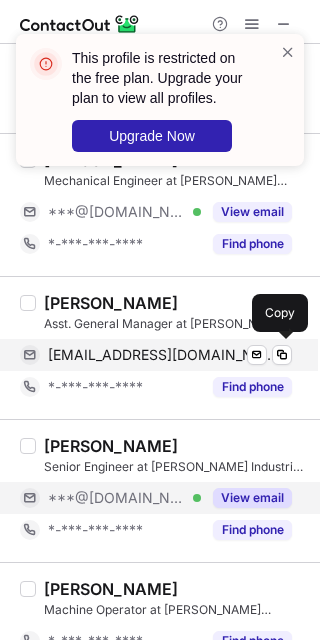 click on "aksingh_ppt@rediffmail.com" at bounding box center [162, 355] 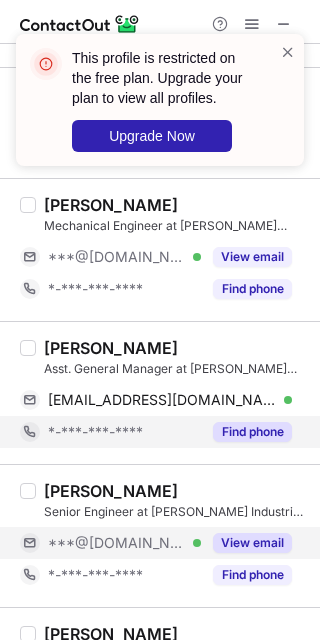scroll, scrollTop: 0, scrollLeft: 0, axis: both 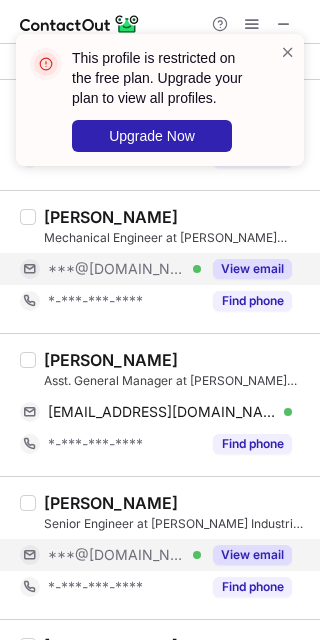 click on "View email" at bounding box center (252, 269) 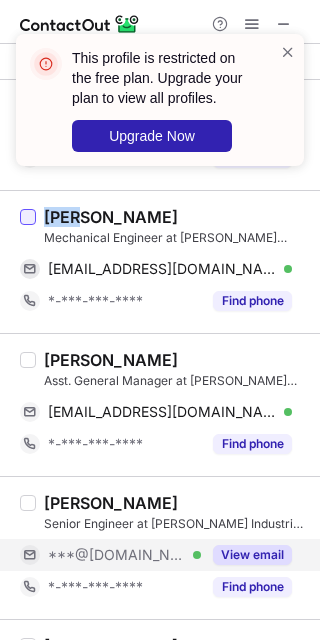 drag, startPoint x: 77, startPoint y: 216, endPoint x: 24, endPoint y: 216, distance: 53 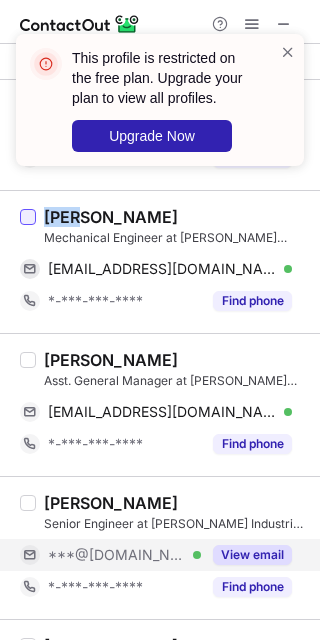 copy on "Ravi" 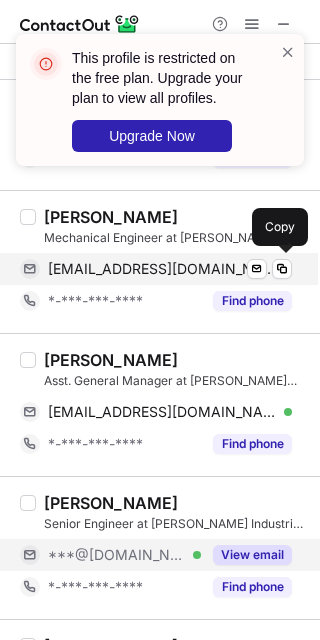 click on "ravipal9755@gmail.com Verified Send email Copy" at bounding box center (156, 269) 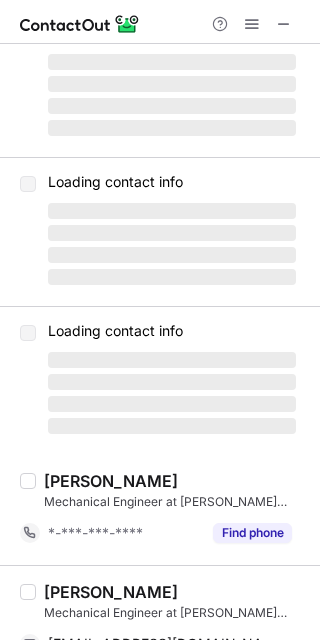 scroll, scrollTop: 812, scrollLeft: 0, axis: vertical 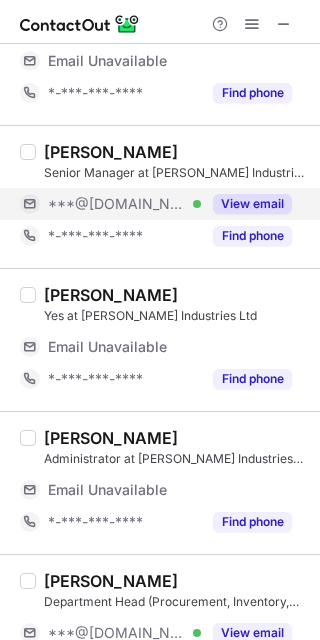 click on "View email" at bounding box center [252, 204] 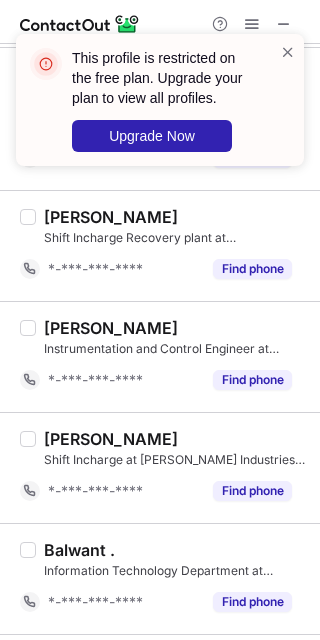 scroll, scrollTop: 32, scrollLeft: 0, axis: vertical 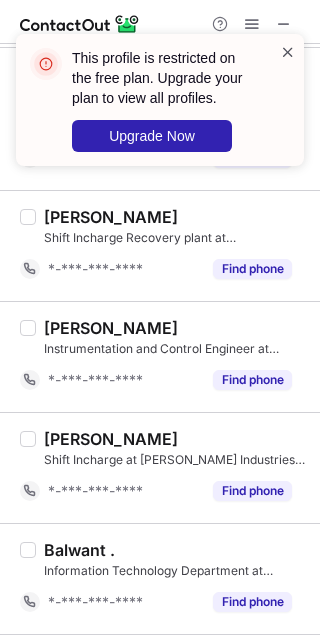 click at bounding box center [288, 52] 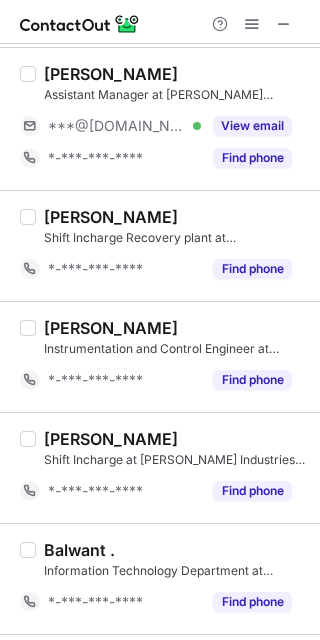 scroll, scrollTop: 0, scrollLeft: 0, axis: both 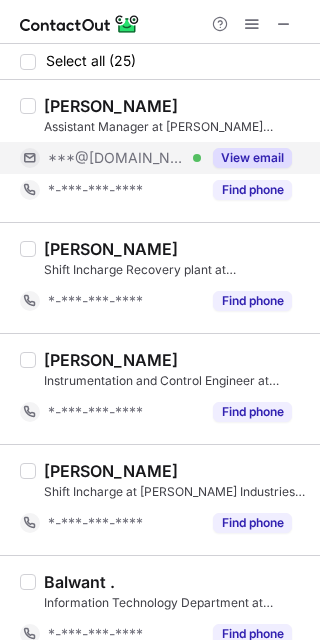 click on "View email" at bounding box center [252, 158] 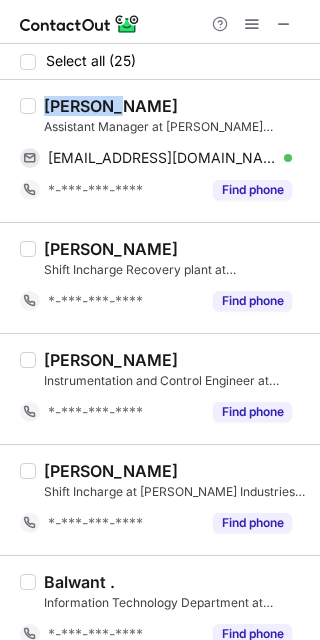 drag, startPoint x: 110, startPoint y: 102, endPoint x: 36, endPoint y: 104, distance: 74.02702 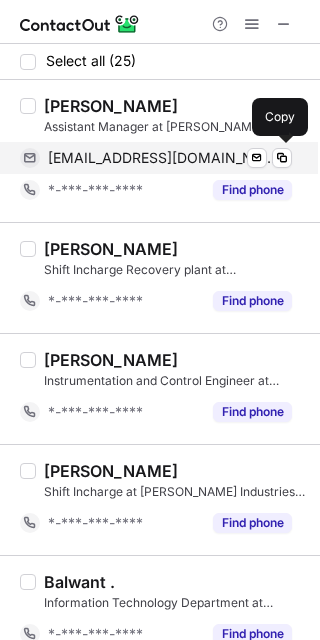 click on "sharmanarinder014@gmail.com" at bounding box center [162, 158] 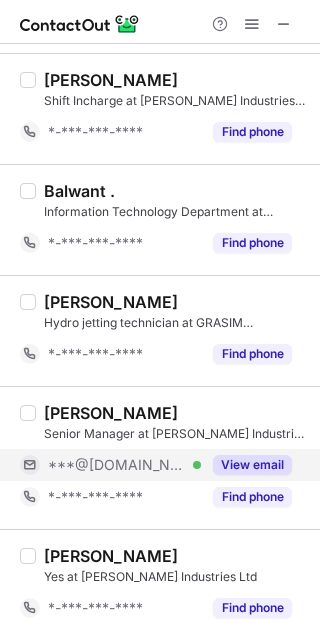 scroll, scrollTop: 442, scrollLeft: 0, axis: vertical 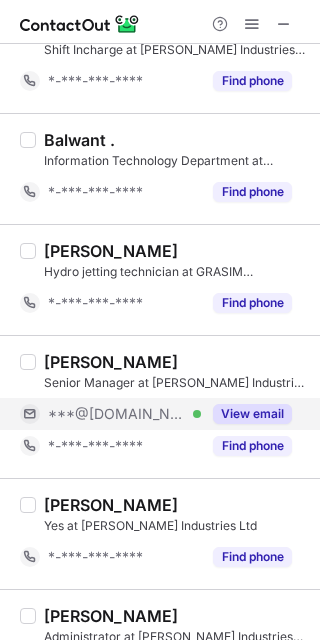 click on "View email" at bounding box center [252, 414] 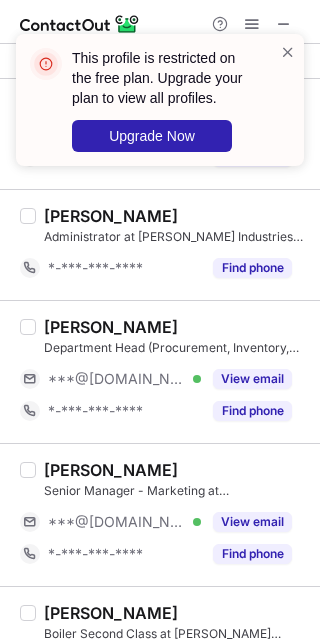 scroll, scrollTop: 840, scrollLeft: 0, axis: vertical 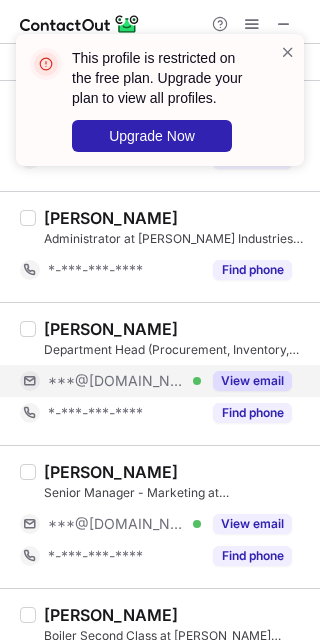 click on "View email" at bounding box center (252, 381) 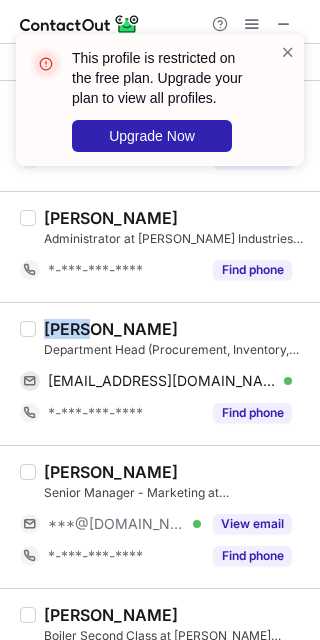 drag, startPoint x: 90, startPoint y: 329, endPoint x: 38, endPoint y: 329, distance: 52 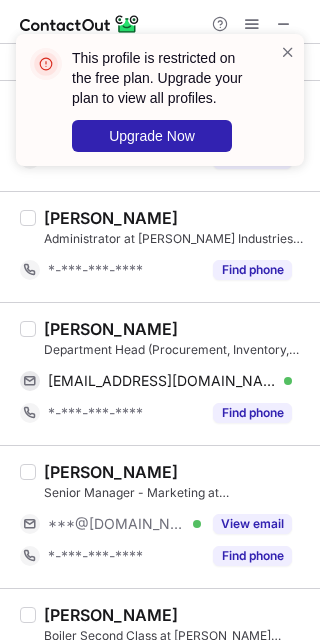 click on "Vishal Kumra" at bounding box center [111, 329] 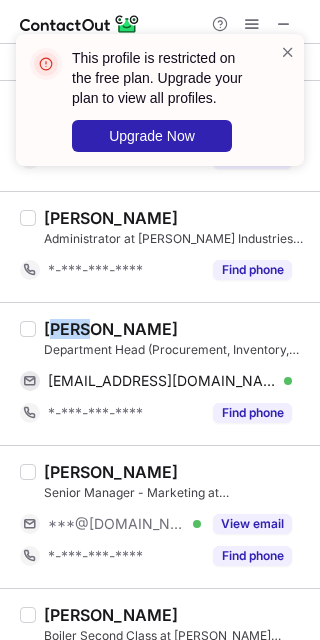 drag, startPoint x: 89, startPoint y: 327, endPoint x: 52, endPoint y: 328, distance: 37.01351 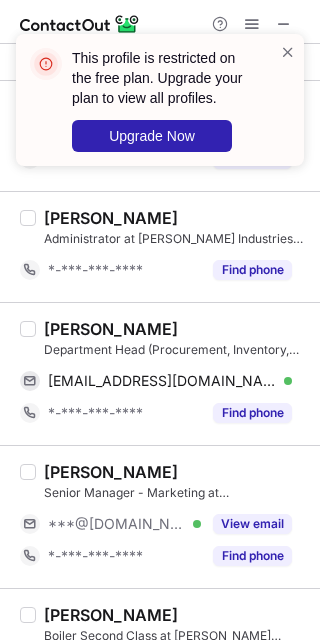 click on "Vishal Kumra" at bounding box center (111, 329) 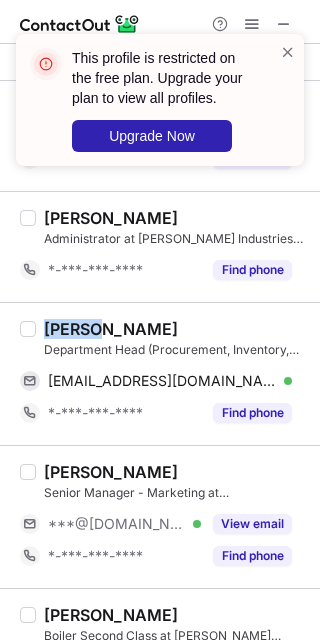 drag, startPoint x: 91, startPoint y: 328, endPoint x: 46, endPoint y: 333, distance: 45.276924 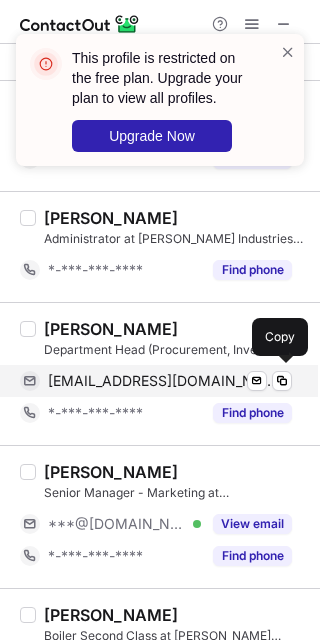 click on "vishalkumra08@gmail.com" at bounding box center [162, 381] 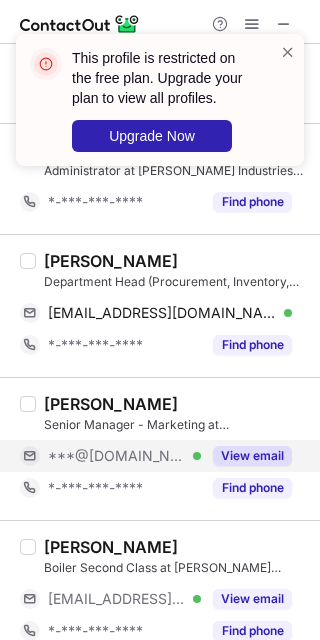 scroll, scrollTop: 967, scrollLeft: 0, axis: vertical 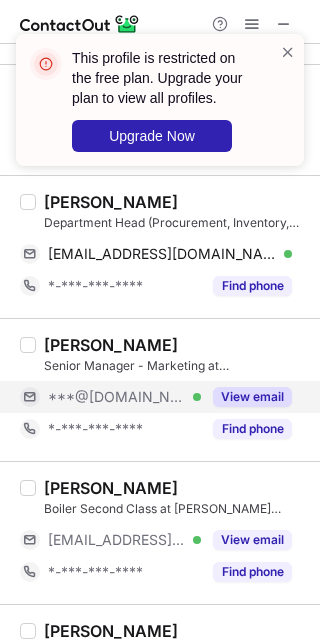 click on "View email" at bounding box center [252, 397] 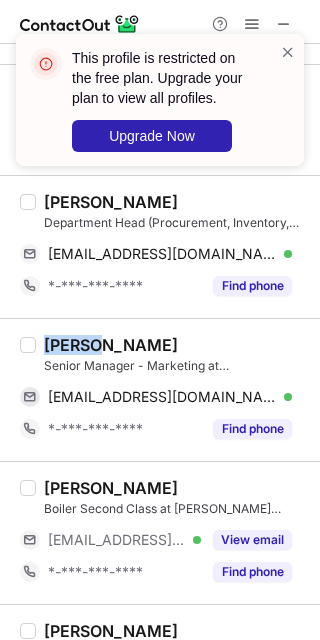 drag, startPoint x: 101, startPoint y: 346, endPoint x: 46, endPoint y: 346, distance: 55 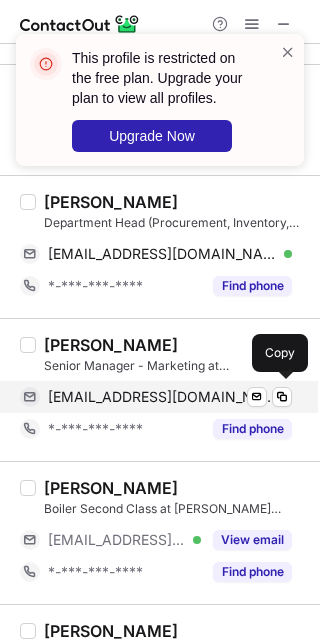 click on "dvohra1100@gmail.com" at bounding box center (162, 397) 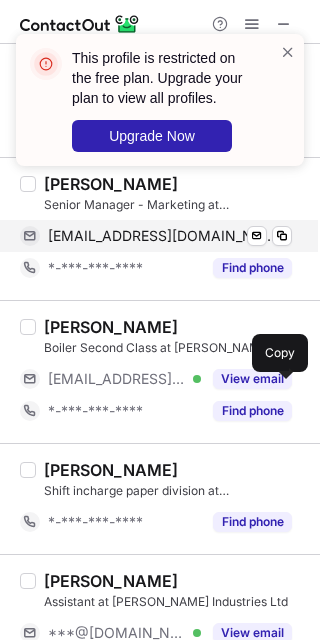 scroll, scrollTop: 1228, scrollLeft: 0, axis: vertical 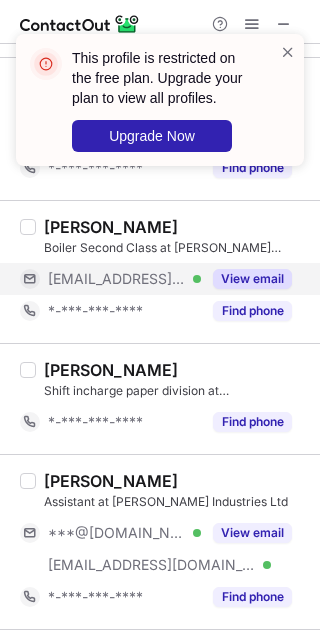 click on "View email" at bounding box center [246, 279] 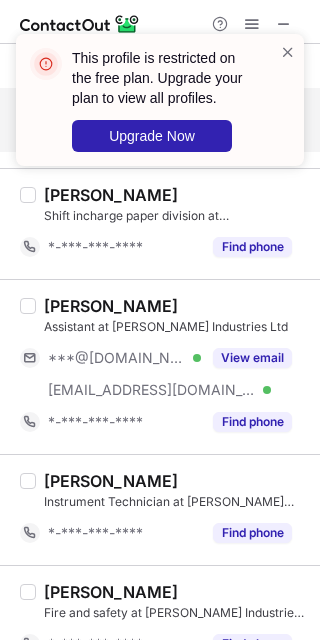 scroll, scrollTop: 1476, scrollLeft: 0, axis: vertical 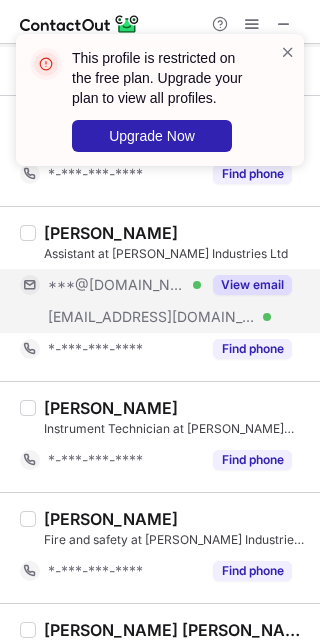 click on "View email" at bounding box center (252, 285) 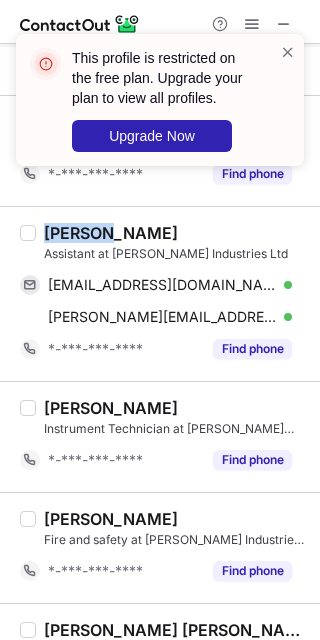 drag, startPoint x: 102, startPoint y: 230, endPoint x: 42, endPoint y: 229, distance: 60.00833 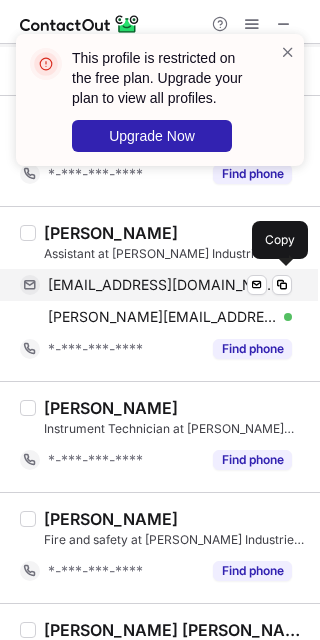 click on "ynrkrishna98@gmail.com" at bounding box center (162, 285) 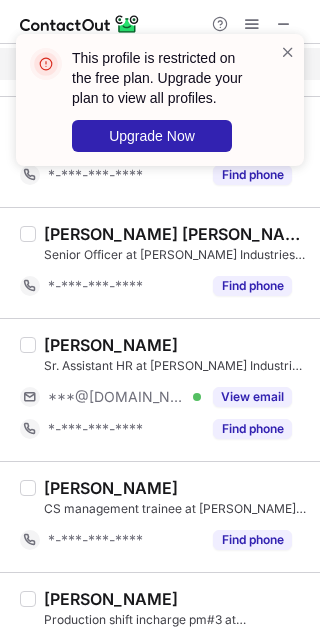 scroll, scrollTop: 1872, scrollLeft: 0, axis: vertical 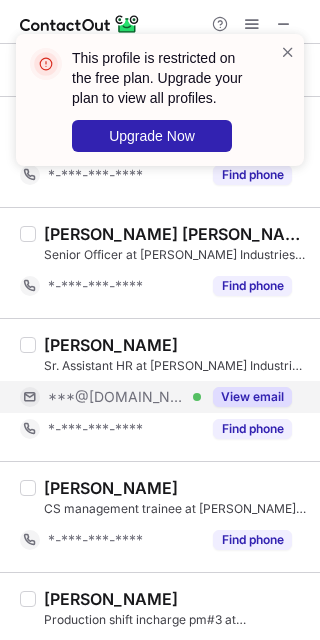 click on "View email" at bounding box center (252, 397) 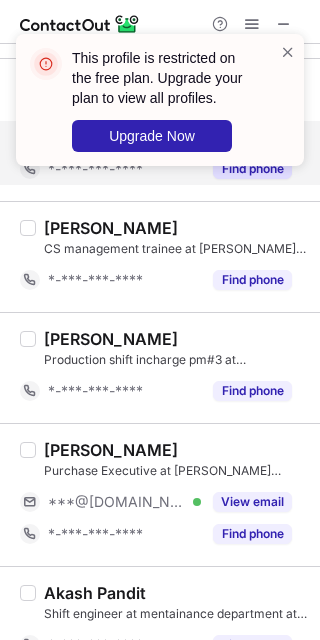 scroll, scrollTop: 2188, scrollLeft: 0, axis: vertical 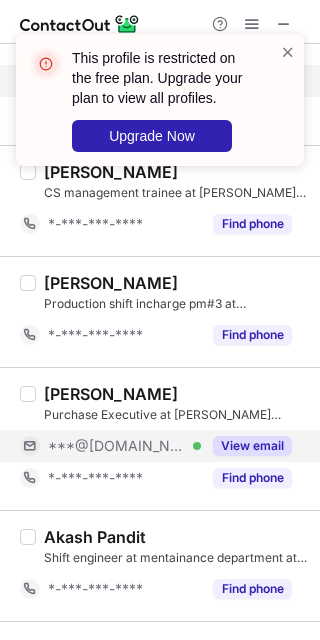 click on "View email" at bounding box center (252, 446) 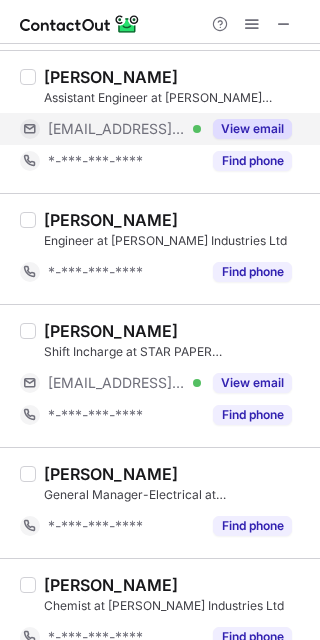 scroll, scrollTop: 584, scrollLeft: 0, axis: vertical 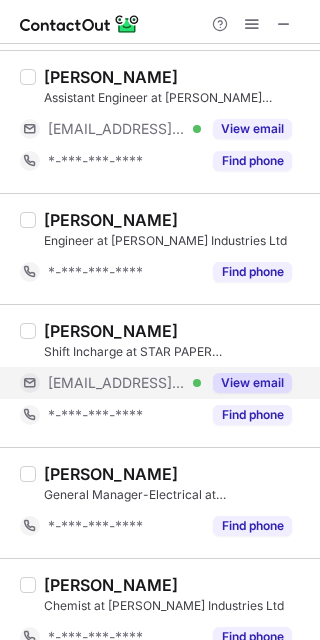 click on "View email" at bounding box center [252, 383] 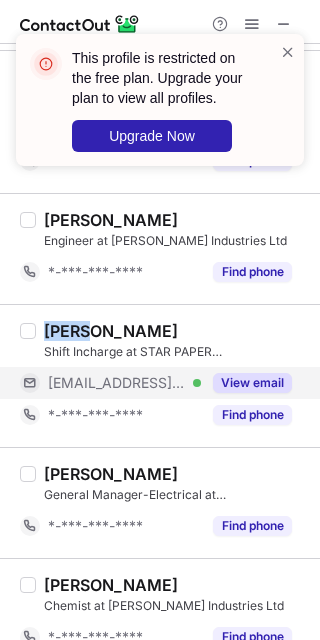 drag, startPoint x: 95, startPoint y: 331, endPoint x: 44, endPoint y: 331, distance: 51 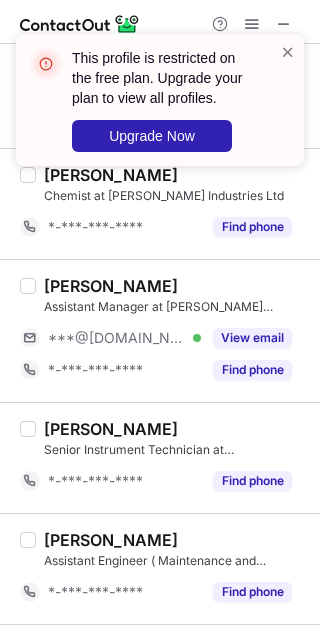 scroll, scrollTop: 1235, scrollLeft: 0, axis: vertical 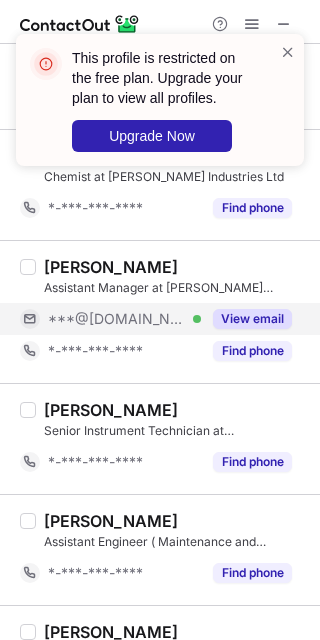 click on "View email" at bounding box center [252, 319] 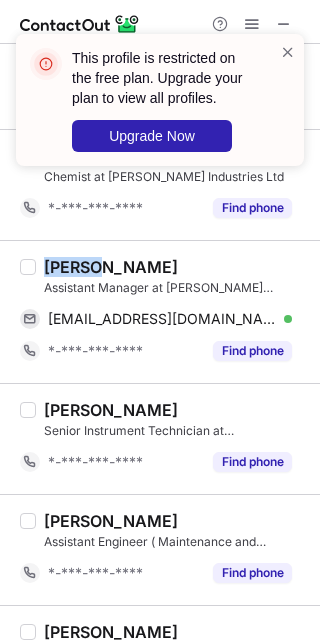drag, startPoint x: 95, startPoint y: 265, endPoint x: 43, endPoint y: 267, distance: 52.03845 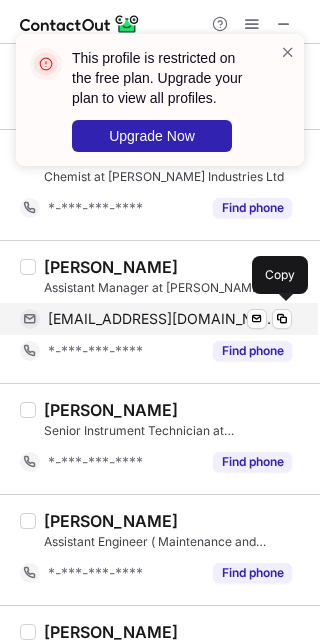 click on "gurpalsingh376@gmail.com" at bounding box center (162, 319) 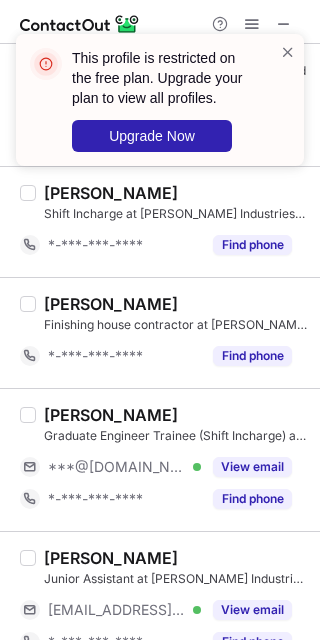 scroll, scrollTop: 2067, scrollLeft: 0, axis: vertical 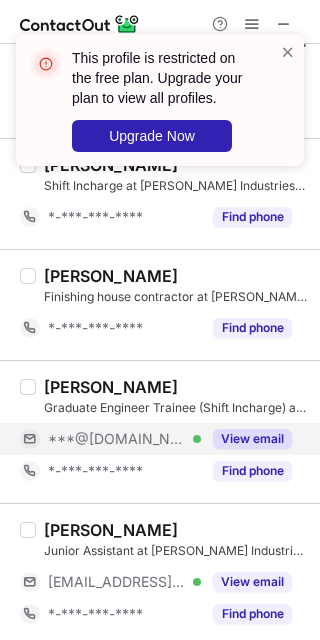click on "View email" at bounding box center [252, 439] 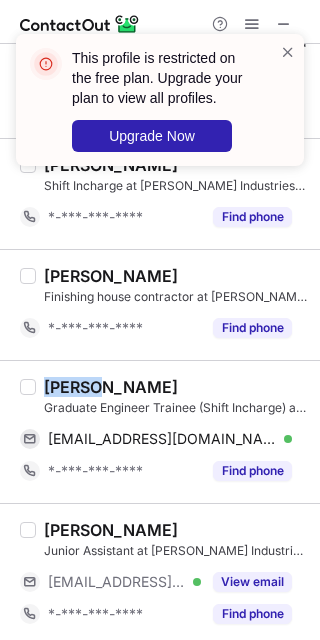 drag, startPoint x: 100, startPoint y: 386, endPoint x: 48, endPoint y: 379, distance: 52.46904 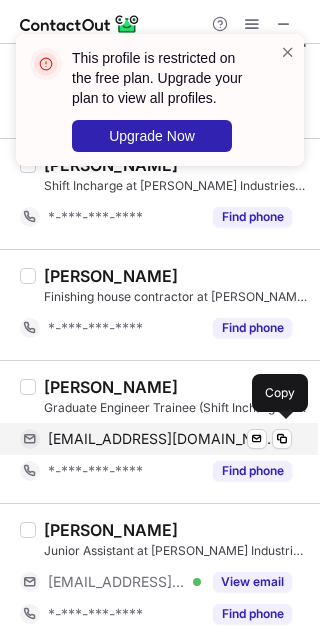 click on "kumar1914rakesh@gmail.com" at bounding box center (162, 439) 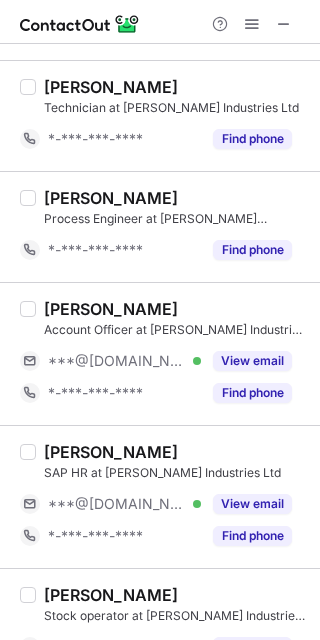 scroll, scrollTop: 412, scrollLeft: 0, axis: vertical 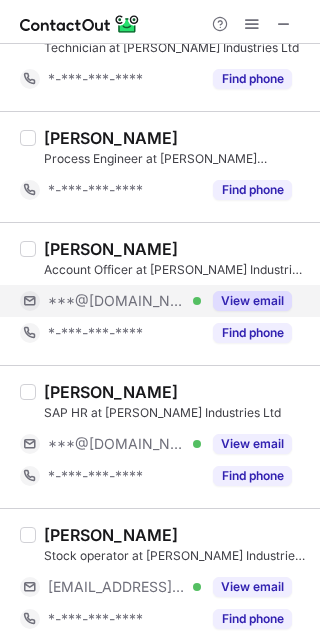 click on "View email" at bounding box center (252, 301) 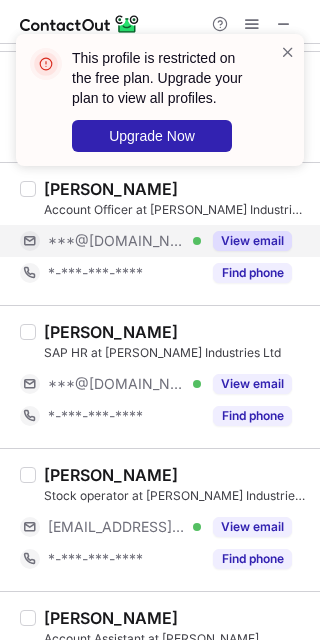 scroll, scrollTop: 474, scrollLeft: 0, axis: vertical 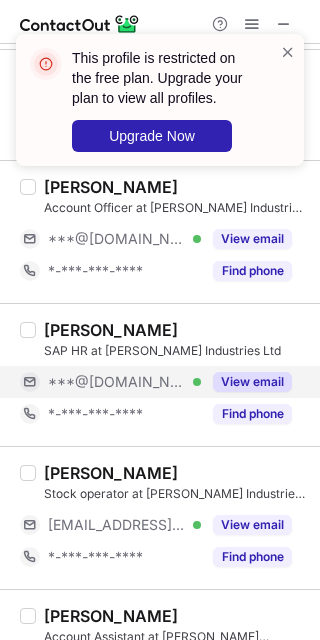 click on "View email" at bounding box center (252, 382) 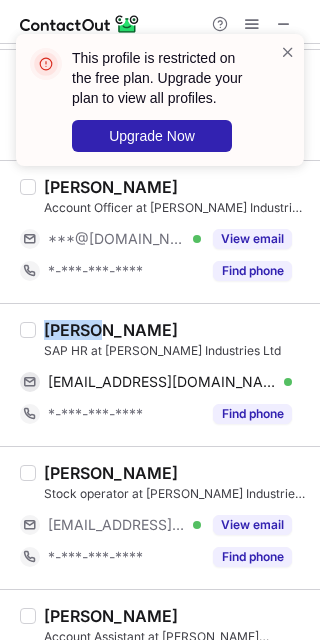 drag, startPoint x: 93, startPoint y: 328, endPoint x: 44, endPoint y: 333, distance: 49.25444 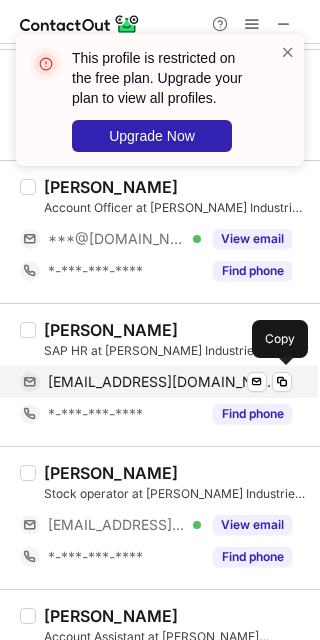 click on "erbansalaiet@gmail.com" at bounding box center [162, 382] 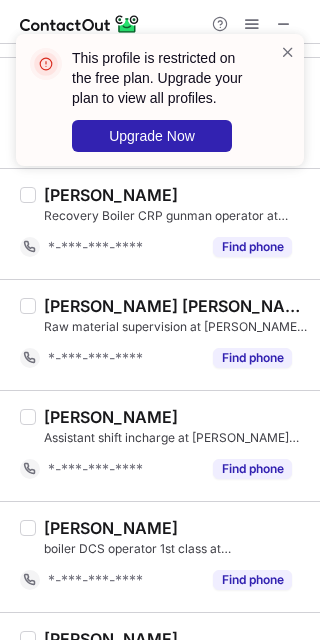 scroll, scrollTop: 2226, scrollLeft: 0, axis: vertical 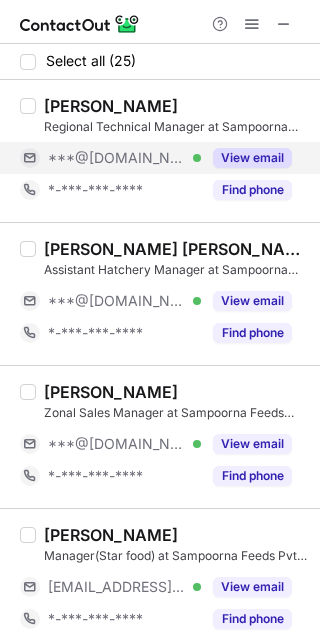 click on "View email" at bounding box center (252, 158) 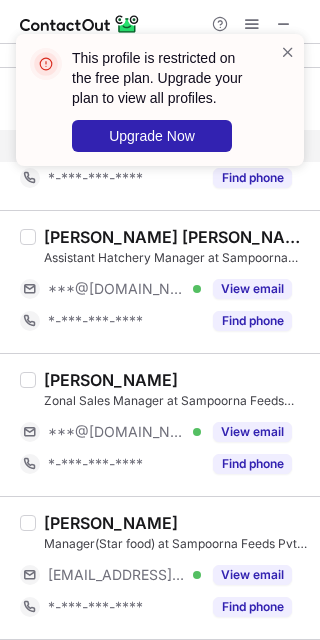 scroll, scrollTop: 14, scrollLeft: 0, axis: vertical 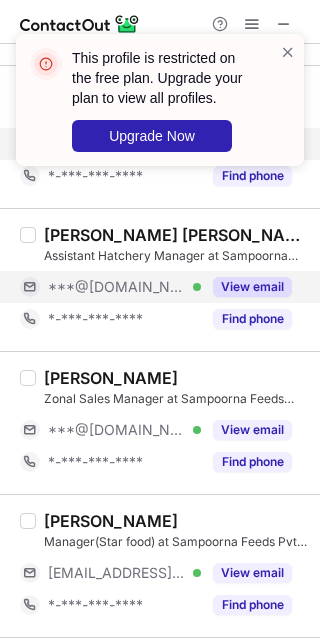 click on "View email" at bounding box center (252, 287) 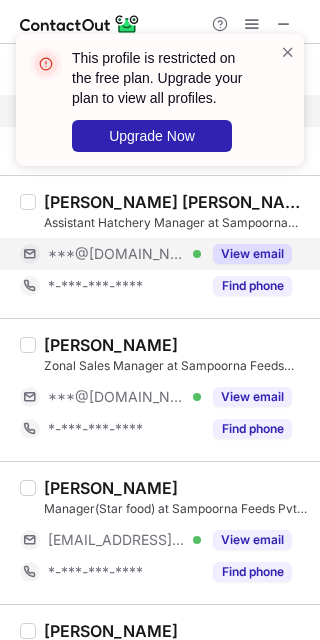 scroll, scrollTop: 46, scrollLeft: 0, axis: vertical 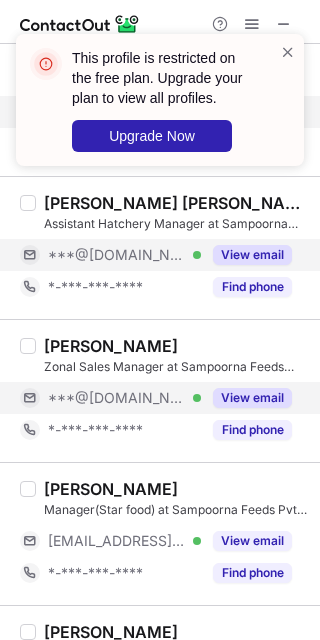 click on "View email" at bounding box center [252, 398] 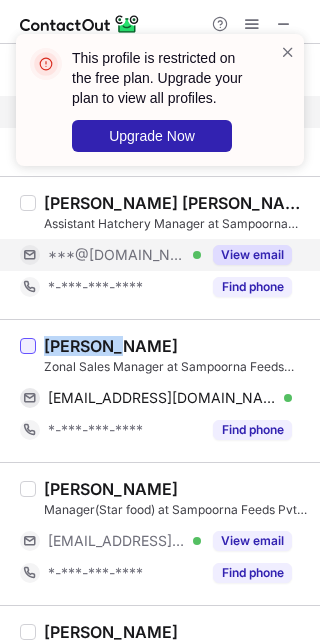 drag, startPoint x: 115, startPoint y: 346, endPoint x: 33, endPoint y: 345, distance: 82.006096 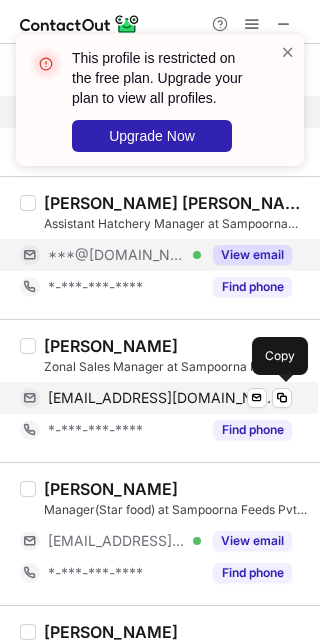 click on "[EMAIL_ADDRESS][DOMAIN_NAME]" at bounding box center [162, 398] 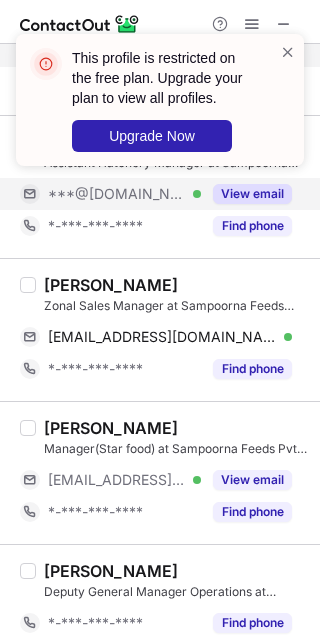 scroll, scrollTop: 272, scrollLeft: 0, axis: vertical 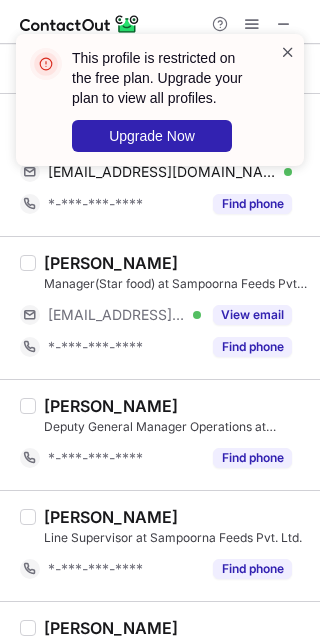 click at bounding box center (288, 52) 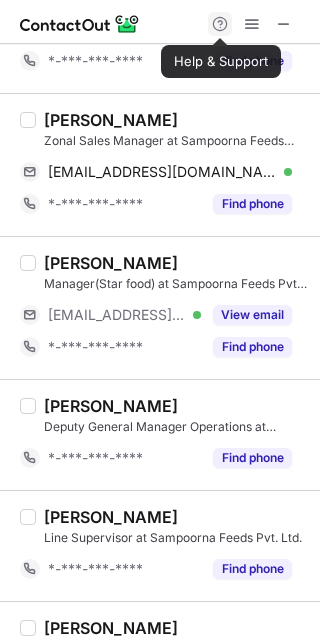 click at bounding box center [220, 24] 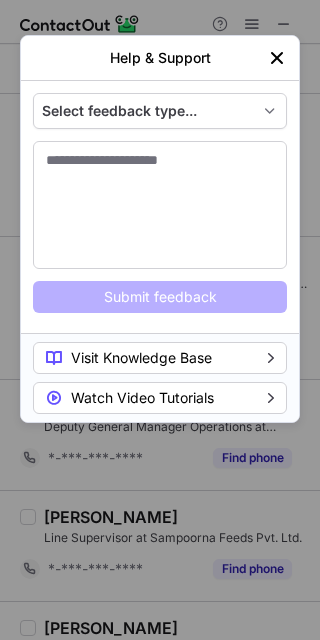 click at bounding box center [277, 58] 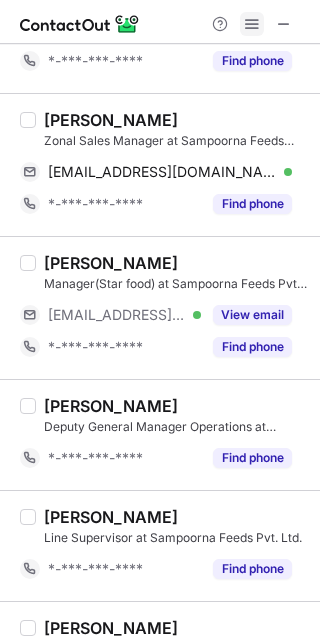 click at bounding box center [252, 24] 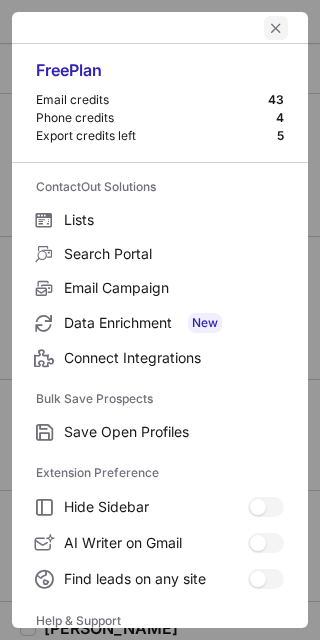 click at bounding box center [276, 28] 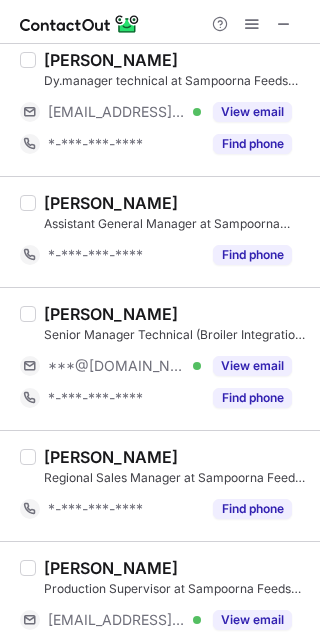 scroll, scrollTop: 902, scrollLeft: 0, axis: vertical 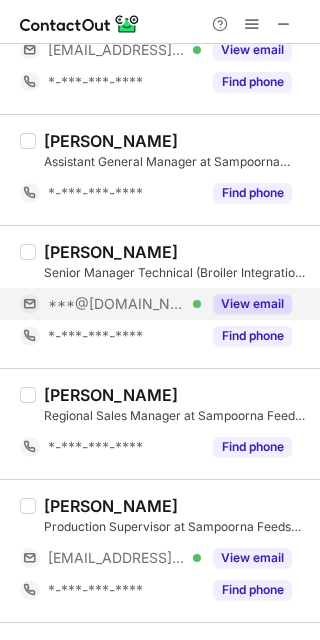 click on "View email" at bounding box center [252, 304] 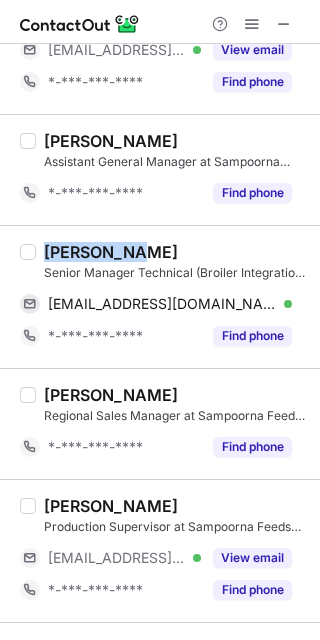 drag, startPoint x: 125, startPoint y: 247, endPoint x: 41, endPoint y: 246, distance: 84.00595 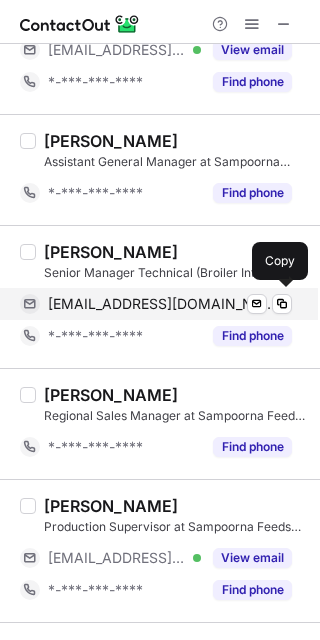 click on "[EMAIL_ADDRESS][DOMAIN_NAME]" at bounding box center [162, 304] 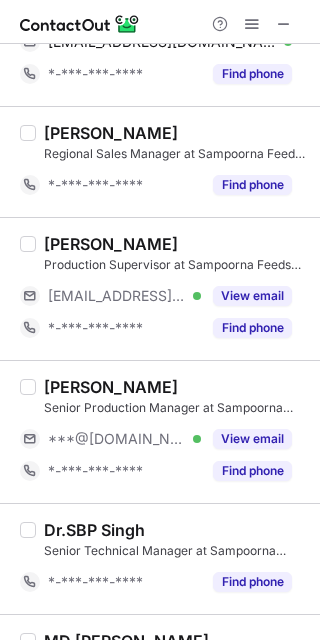 scroll, scrollTop: 1191, scrollLeft: 0, axis: vertical 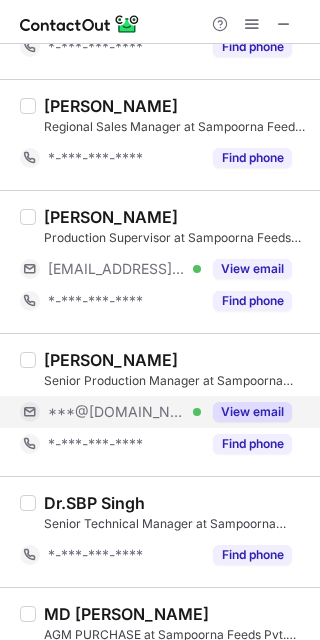 click on "View email" at bounding box center [252, 412] 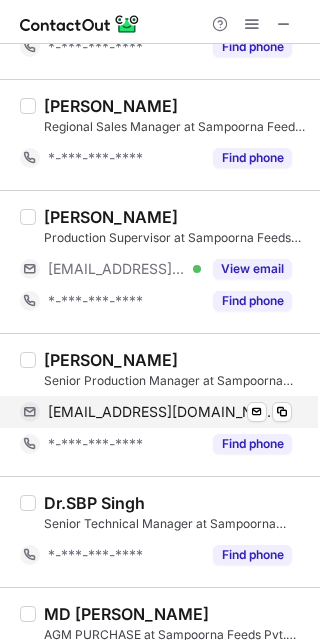 scroll, scrollTop: 1220, scrollLeft: 0, axis: vertical 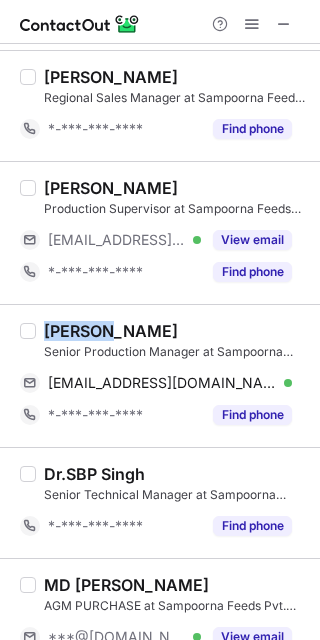 drag, startPoint x: 108, startPoint y: 330, endPoint x: 47, endPoint y: 331, distance: 61.008198 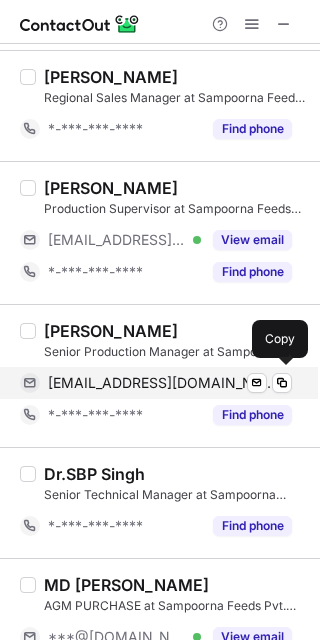 click on "[EMAIL_ADDRESS][DOMAIN_NAME]" at bounding box center (162, 383) 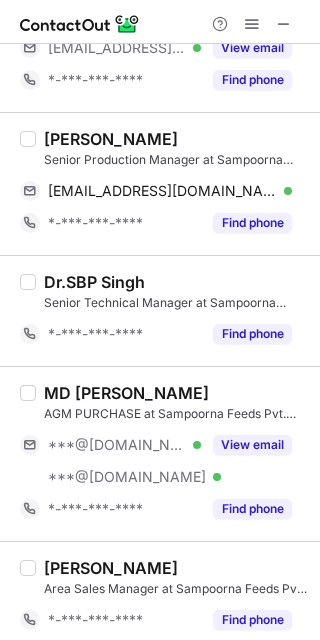 scroll, scrollTop: 1476, scrollLeft: 0, axis: vertical 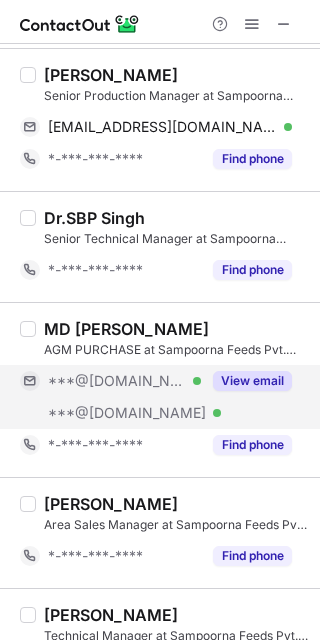click on "View email" at bounding box center [252, 381] 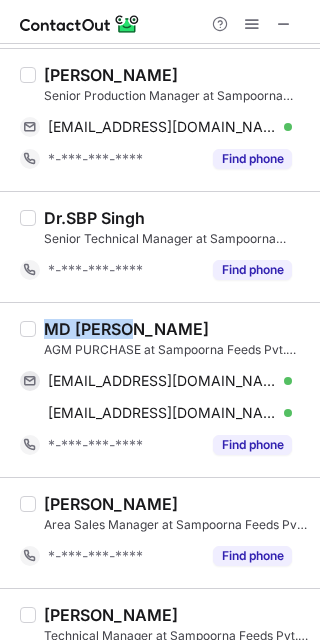 drag, startPoint x: 134, startPoint y: 328, endPoint x: 41, endPoint y: 329, distance: 93.00538 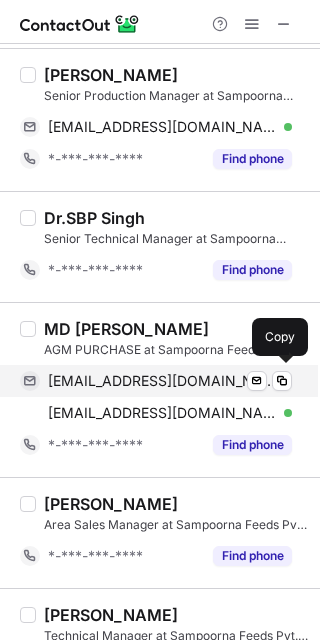 click on "[EMAIL_ADDRESS][DOMAIN_NAME]" at bounding box center (162, 381) 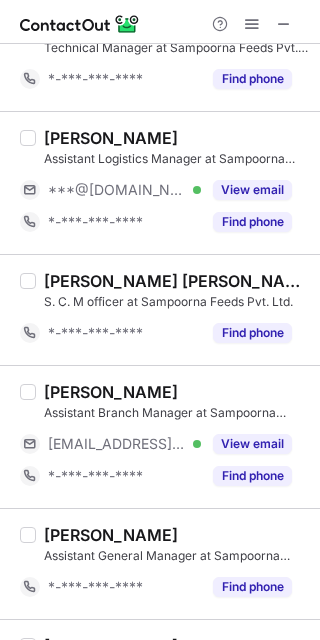 scroll, scrollTop: 2072, scrollLeft: 0, axis: vertical 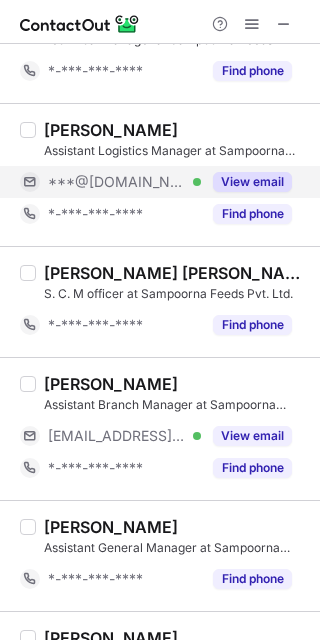 click on "View email" at bounding box center (252, 182) 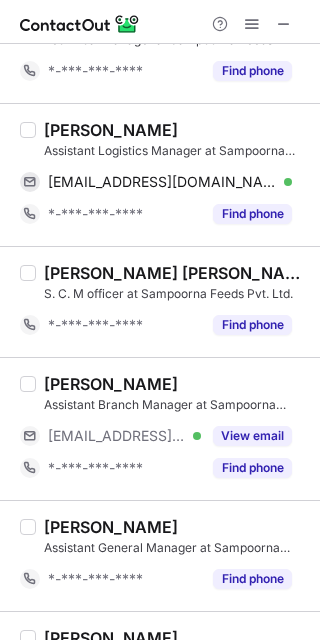 click on "[PERSON_NAME]" at bounding box center (111, 130) 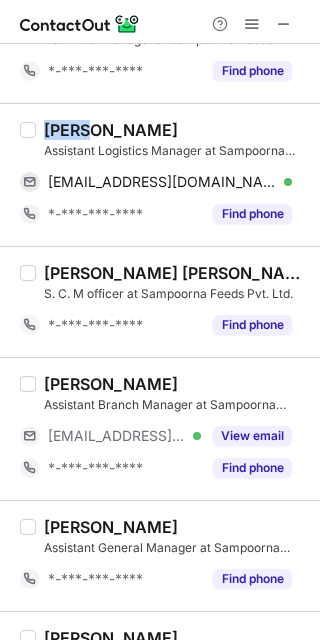 drag, startPoint x: 81, startPoint y: 121, endPoint x: 45, endPoint y: 125, distance: 36.221542 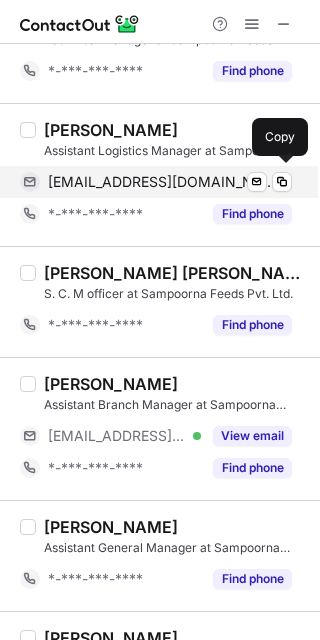 click on "[EMAIL_ADDRESS][DOMAIN_NAME]" at bounding box center (162, 182) 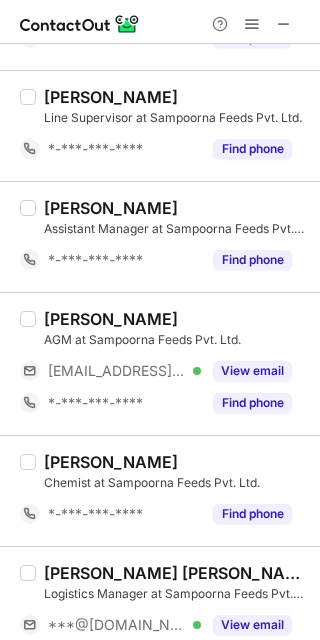 scroll, scrollTop: 2657, scrollLeft: 0, axis: vertical 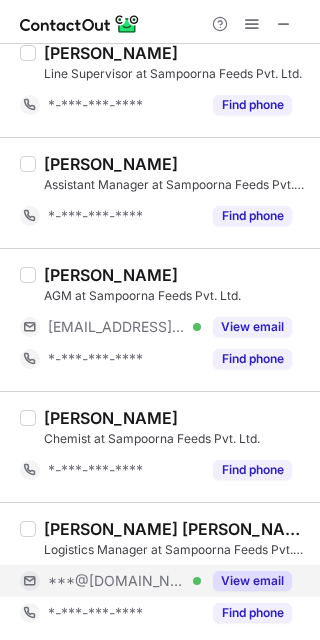 click on "View email" at bounding box center (252, 581) 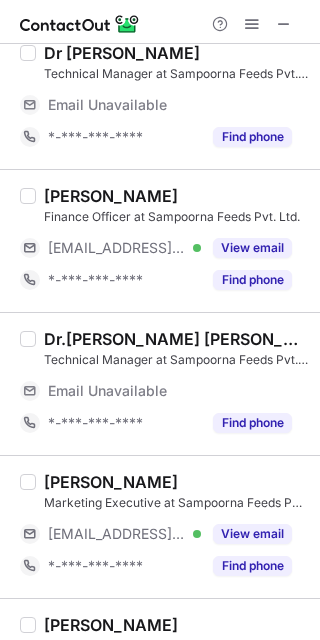 scroll, scrollTop: 0, scrollLeft: 0, axis: both 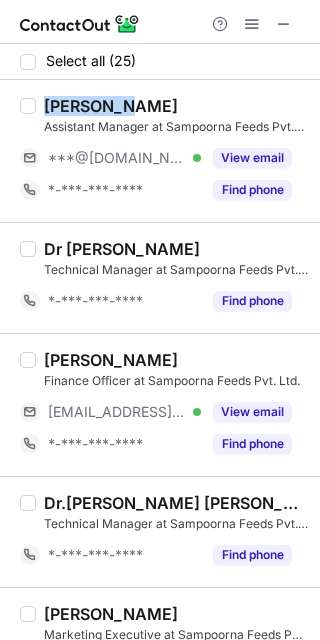 drag, startPoint x: 111, startPoint y: 106, endPoint x: 43, endPoint y: 98, distance: 68.46897 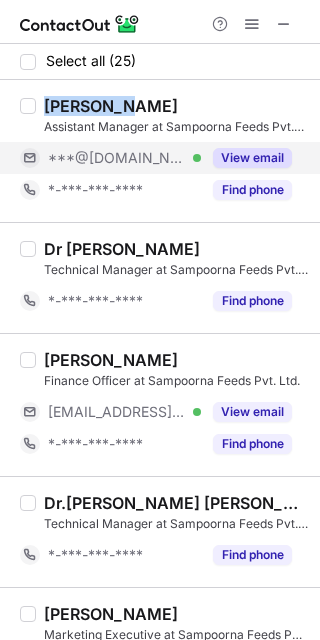 click on "View email" at bounding box center [252, 158] 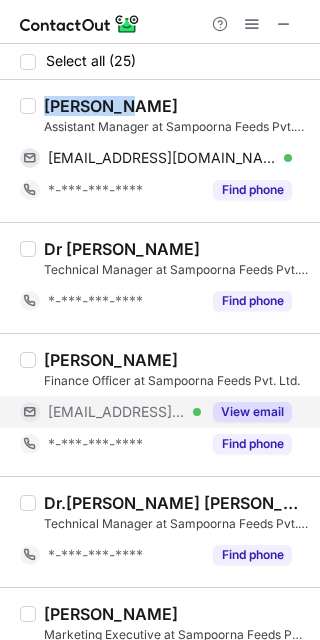 click on "View email" at bounding box center (252, 412) 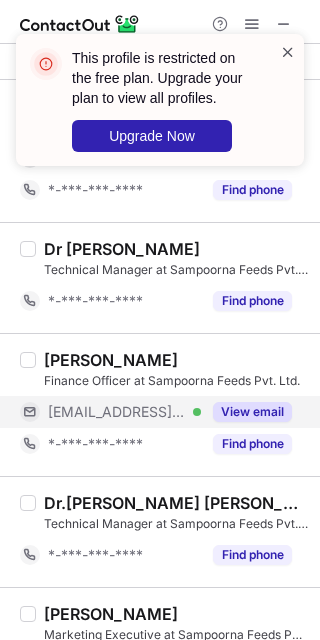 click at bounding box center [288, 52] 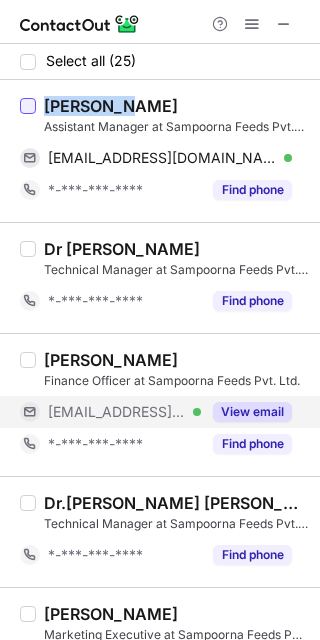 drag, startPoint x: 112, startPoint y: 104, endPoint x: 28, endPoint y: 102, distance: 84.0238 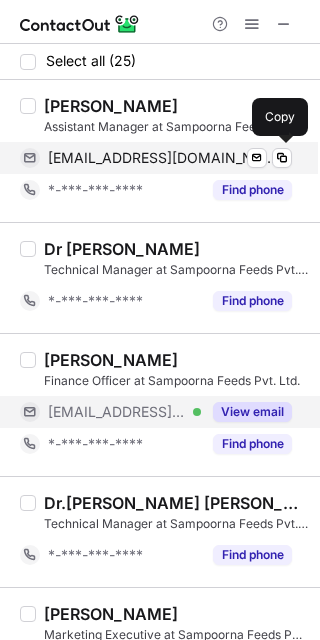 click on "khalsainder90@gmail.com" at bounding box center (162, 158) 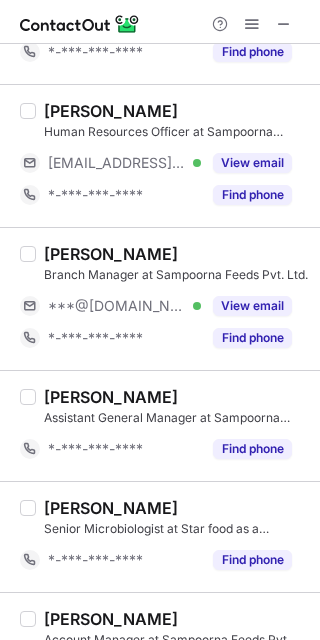 scroll, scrollTop: 1312, scrollLeft: 0, axis: vertical 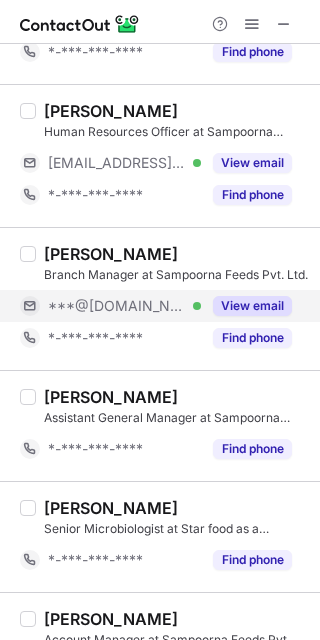 click on "View email" at bounding box center (252, 306) 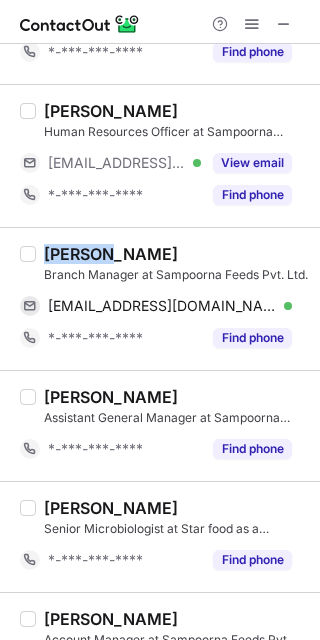 drag, startPoint x: 110, startPoint y: 253, endPoint x: 43, endPoint y: 253, distance: 67 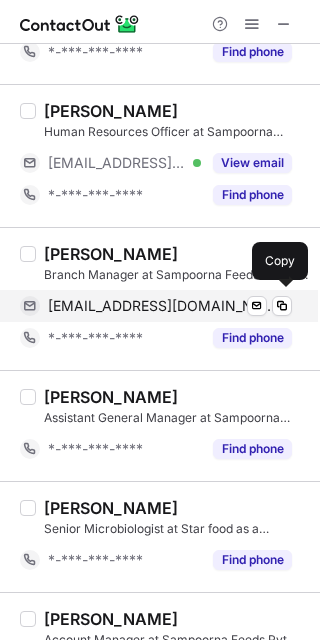 click on "hardeepboora7@gmail.com" at bounding box center (162, 306) 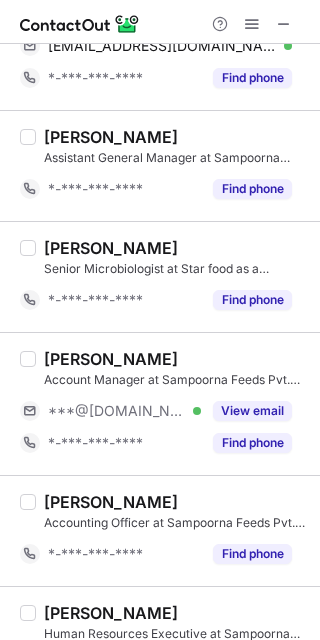 scroll, scrollTop: 1580, scrollLeft: 0, axis: vertical 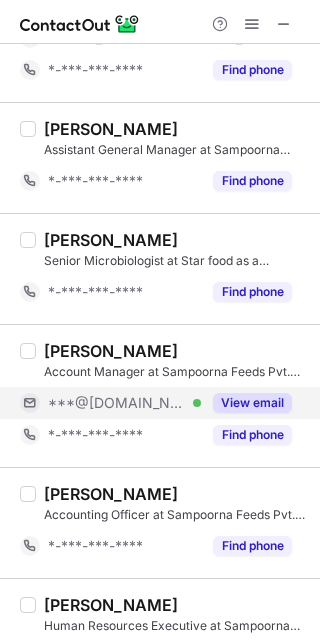 click on "View email" at bounding box center [252, 403] 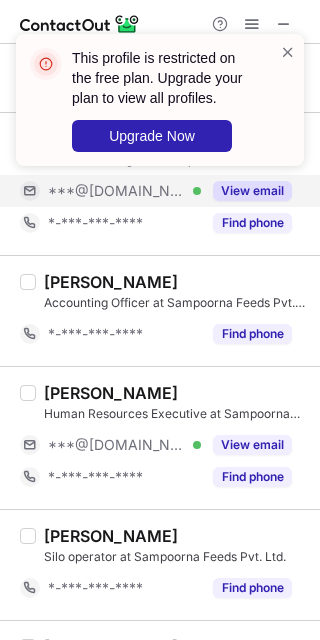 scroll, scrollTop: 1800, scrollLeft: 0, axis: vertical 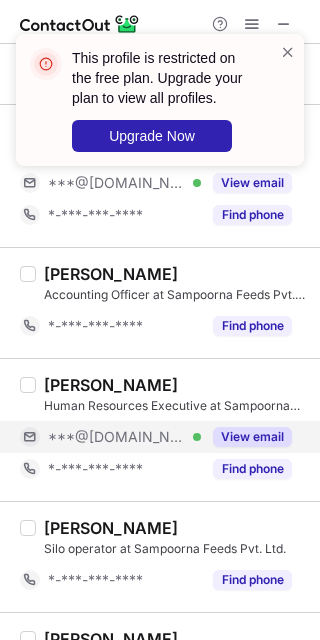click on "View email" at bounding box center [252, 437] 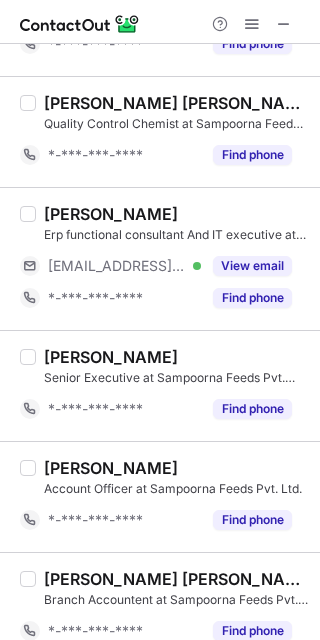 scroll, scrollTop: 752, scrollLeft: 0, axis: vertical 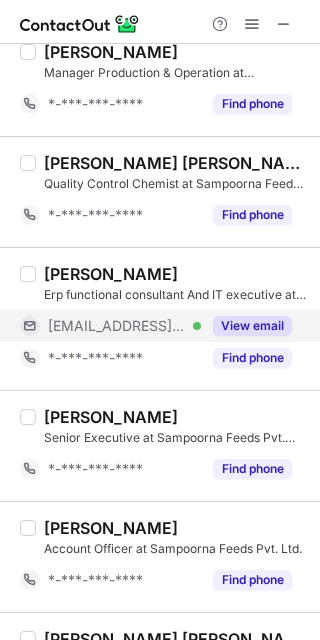 click on "View email" at bounding box center [252, 326] 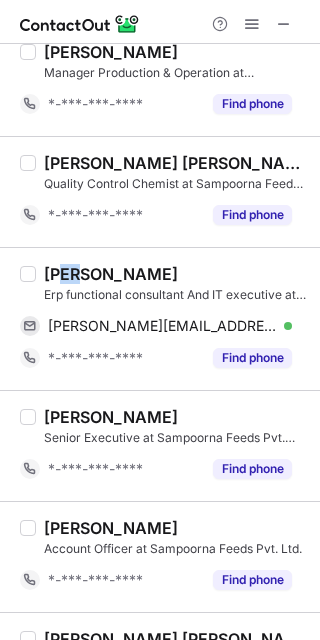 drag, startPoint x: 85, startPoint y: 273, endPoint x: 59, endPoint y: 273, distance: 26 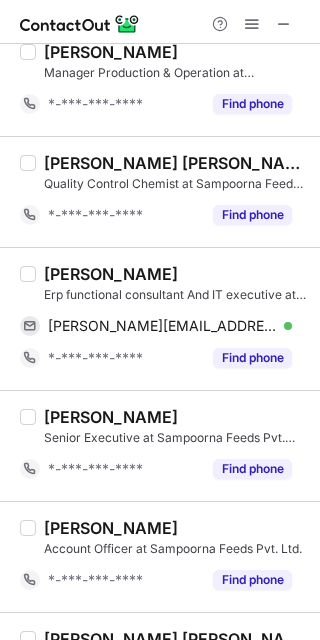 click on "Rahul Kumar" at bounding box center [111, 274] 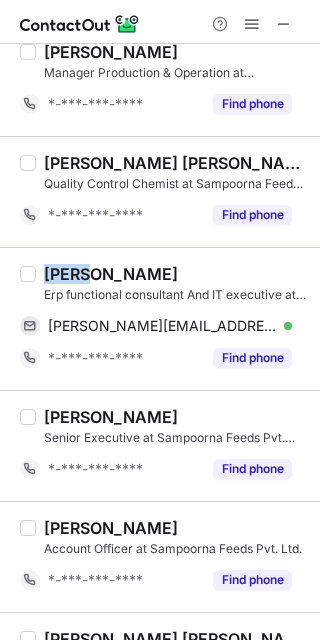 drag, startPoint x: 88, startPoint y: 273, endPoint x: 47, endPoint y: 273, distance: 41 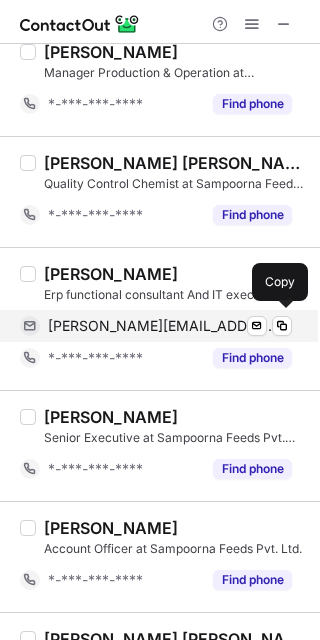 click on "rahul_kumar@pmielectro.com" at bounding box center [162, 326] 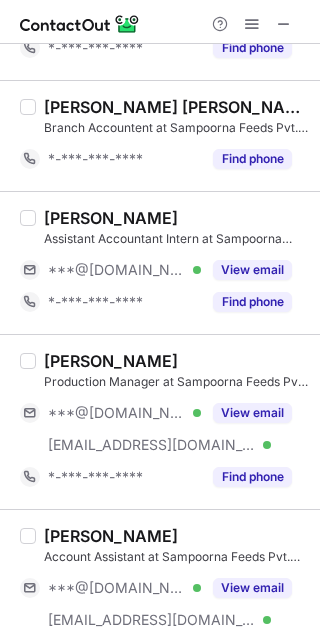 scroll, scrollTop: 1290, scrollLeft: 0, axis: vertical 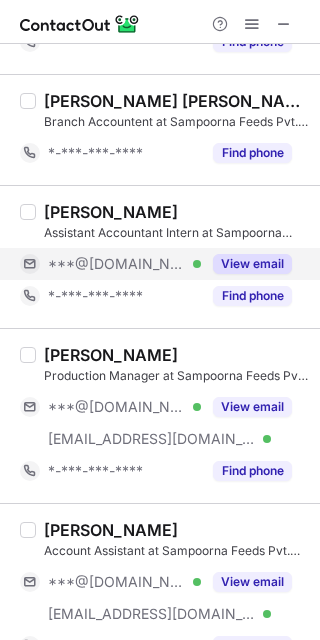 click on "View email" at bounding box center (252, 264) 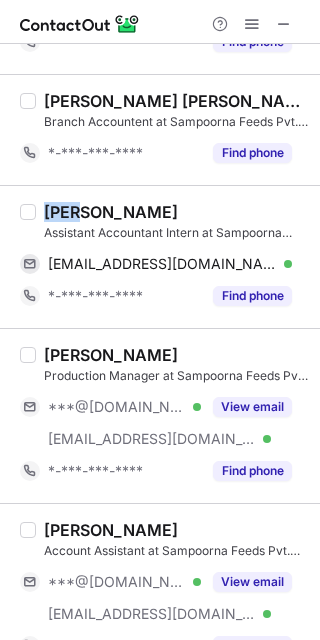 drag, startPoint x: 75, startPoint y: 212, endPoint x: 44, endPoint y: 212, distance: 31 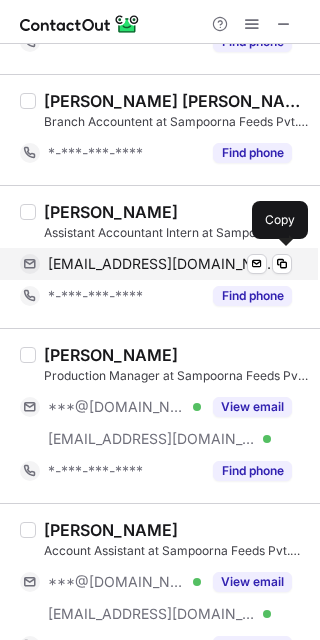 click on "jiyasingh90232@gmail.com Verified Send email Copy" at bounding box center [156, 264] 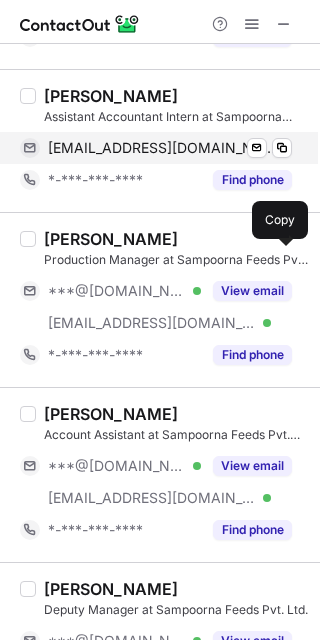 scroll, scrollTop: 1414, scrollLeft: 0, axis: vertical 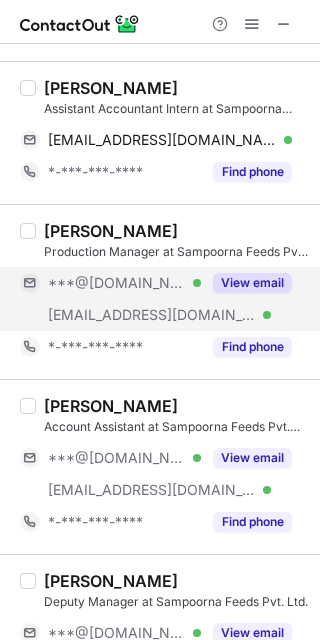 click on "View email" at bounding box center [252, 283] 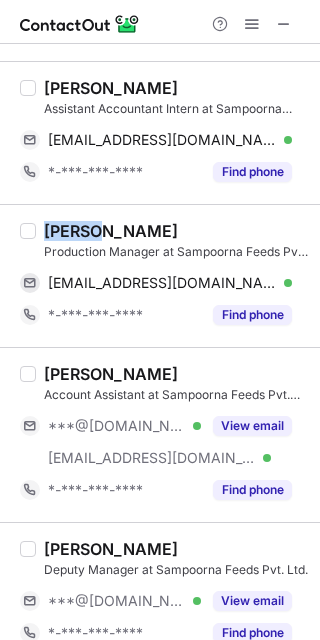 drag, startPoint x: 104, startPoint y: 224, endPoint x: 47, endPoint y: 226, distance: 57.035076 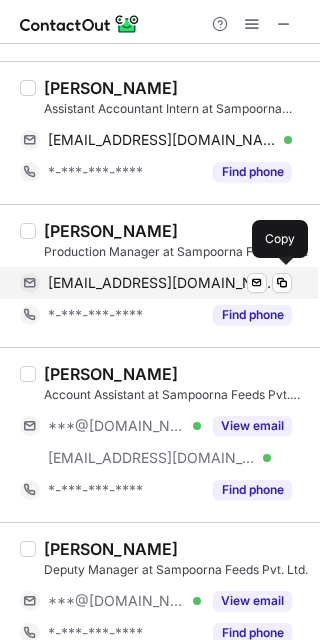 click on "rizvan1520@gmail.com" at bounding box center [162, 283] 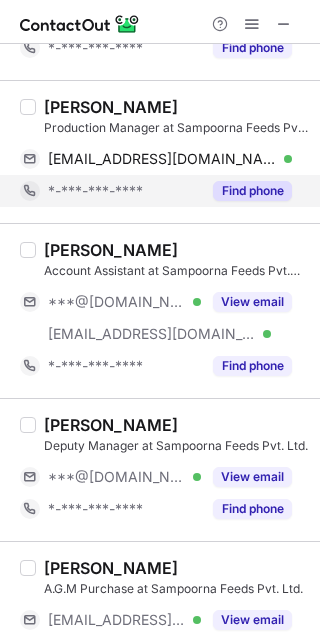 scroll, scrollTop: 1566, scrollLeft: 0, axis: vertical 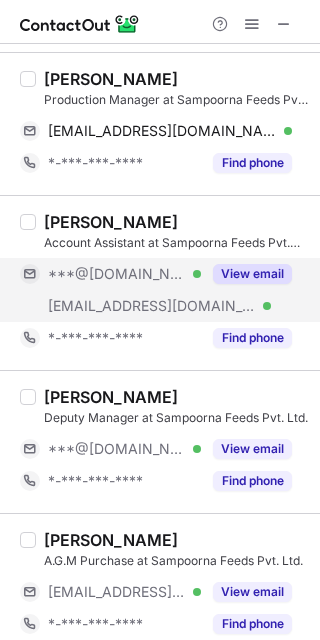 click on "View email" at bounding box center [252, 274] 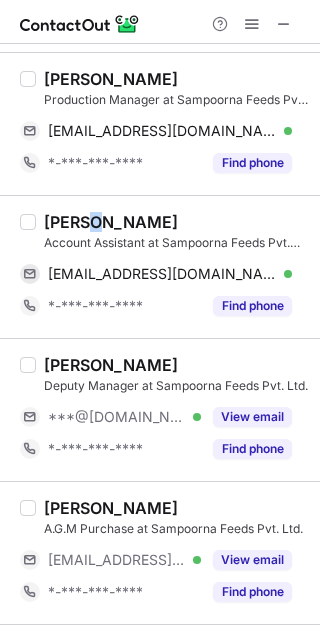 drag, startPoint x: 102, startPoint y: 225, endPoint x: 92, endPoint y: 223, distance: 10.198039 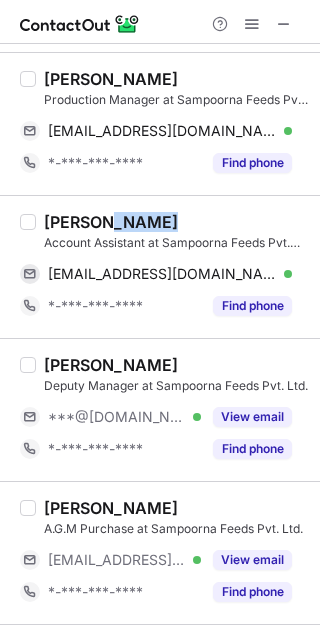 drag, startPoint x: 164, startPoint y: 218, endPoint x: 108, endPoint y: 218, distance: 56 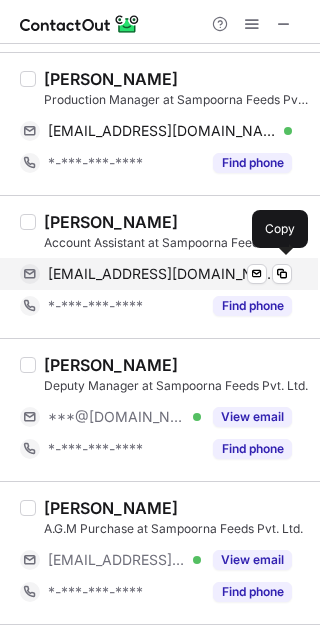 click on "sweety97819@gmail.com" at bounding box center [162, 274] 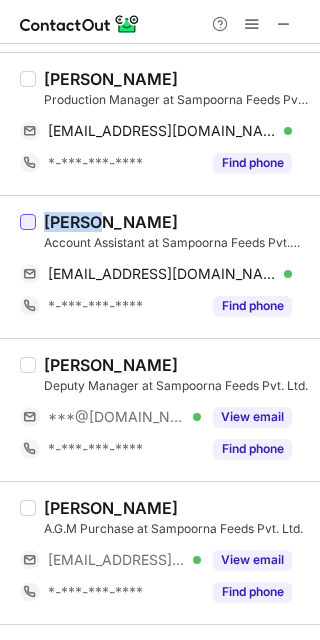 drag, startPoint x: 103, startPoint y: 220, endPoint x: 32, endPoint y: 221, distance: 71.00704 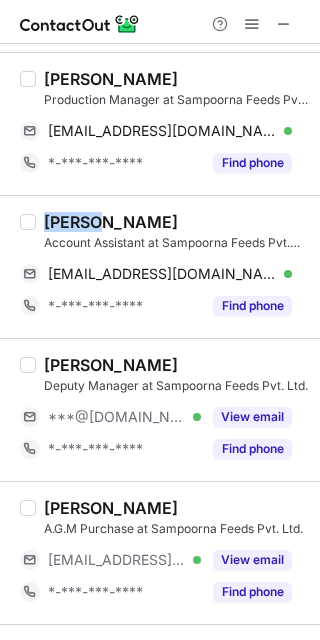 click on "Sweety Sharma" at bounding box center (111, 222) 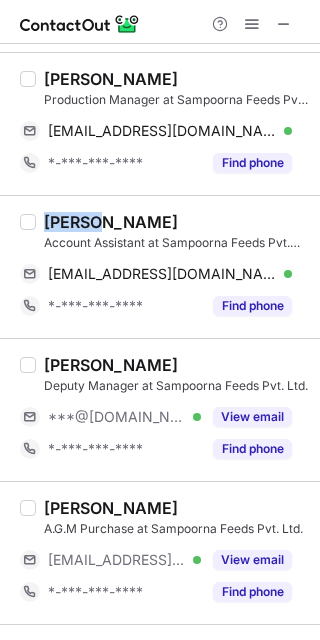 drag, startPoint x: 99, startPoint y: 222, endPoint x: 37, endPoint y: 222, distance: 62 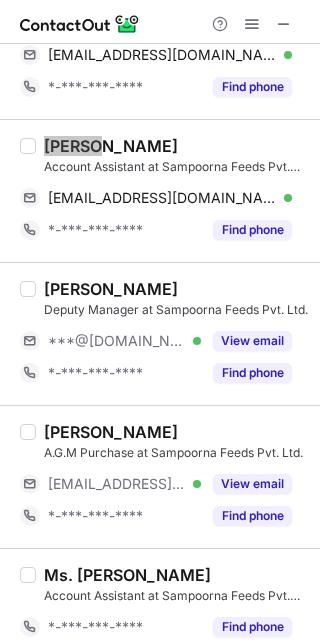 scroll, scrollTop: 1660, scrollLeft: 0, axis: vertical 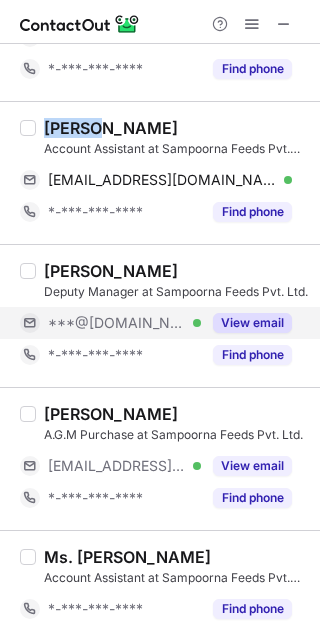 click on "View email" at bounding box center (252, 323) 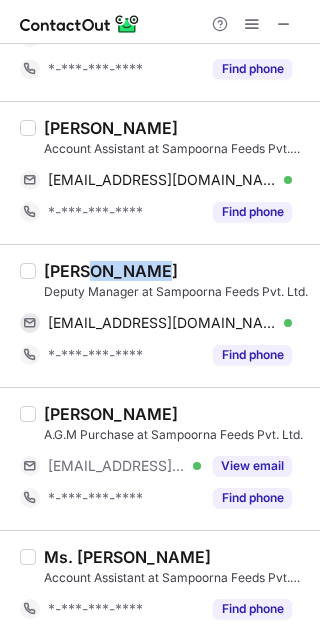drag, startPoint x: 87, startPoint y: 266, endPoint x: 167, endPoint y: 269, distance: 80.05623 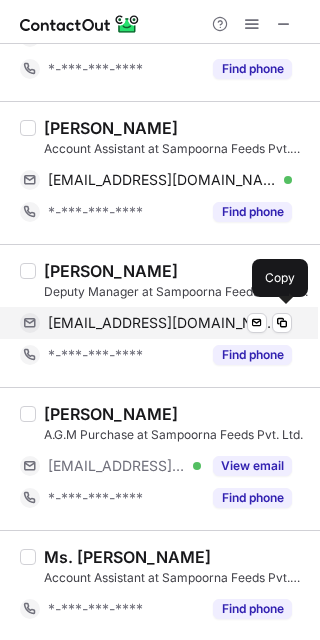 click on "organicshiv@gmail.com" at bounding box center [162, 323] 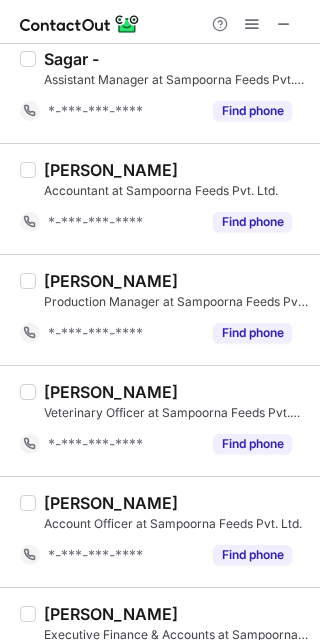 scroll, scrollTop: 2465, scrollLeft: 0, axis: vertical 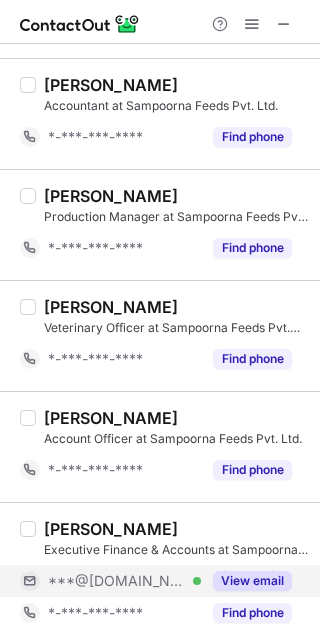 click on "View email" at bounding box center (252, 581) 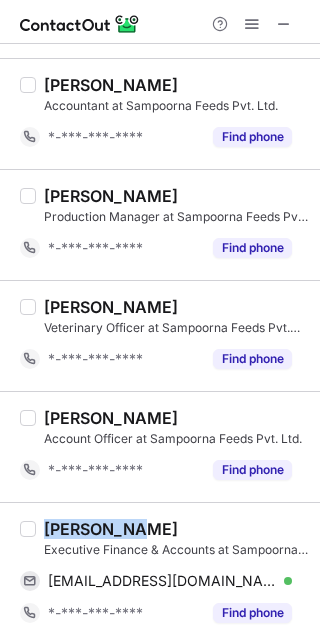 drag, startPoint x: 136, startPoint y: 530, endPoint x: 38, endPoint y: 520, distance: 98.50888 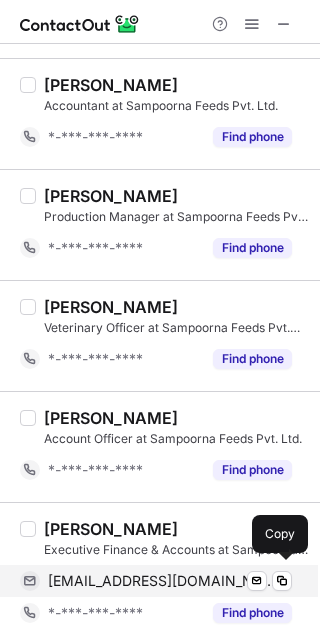 click on "singhraghvendra6900@gmail.com" at bounding box center [162, 581] 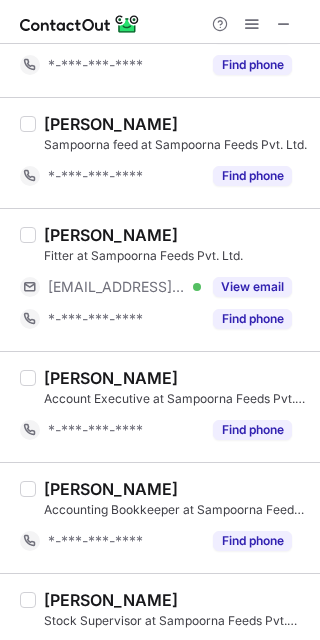 scroll, scrollTop: 279, scrollLeft: 0, axis: vertical 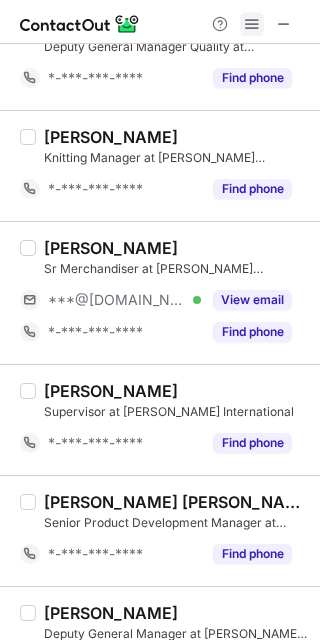 click at bounding box center (252, 24) 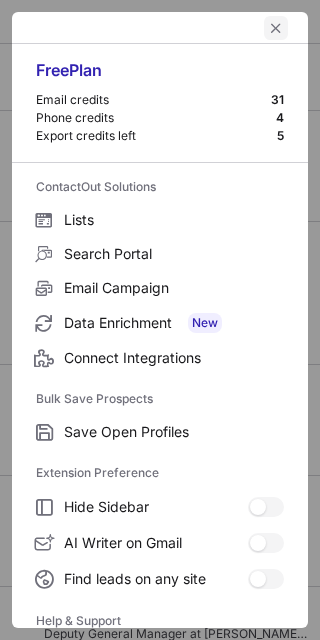click at bounding box center (276, 28) 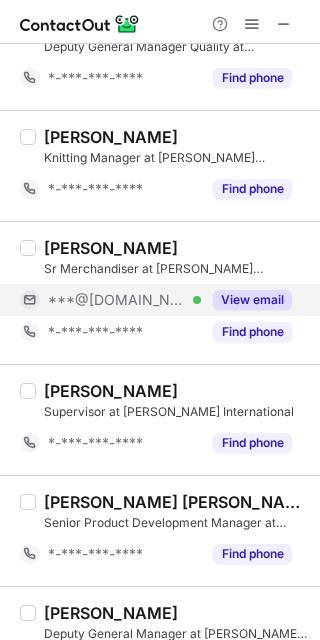 click on "View email" at bounding box center (252, 300) 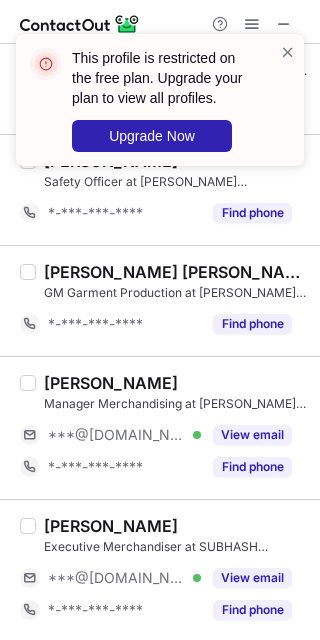 scroll, scrollTop: 644, scrollLeft: 0, axis: vertical 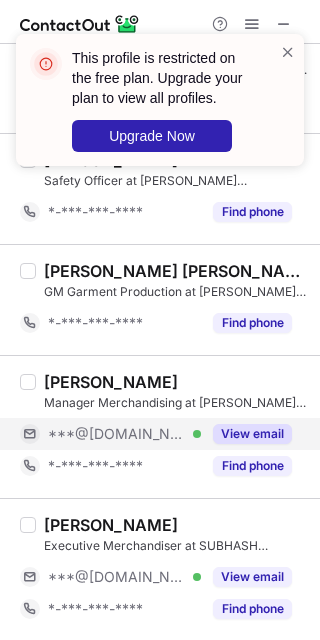 click on "View email" at bounding box center (252, 434) 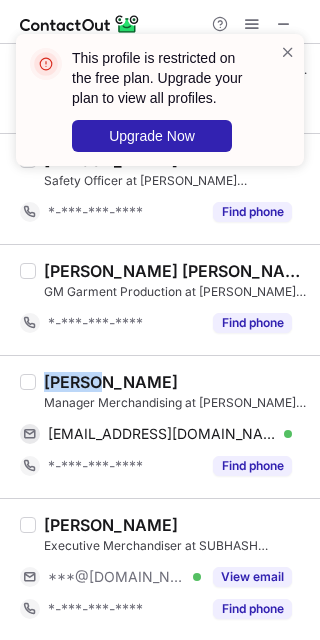 drag, startPoint x: 105, startPoint y: 378, endPoint x: 45, endPoint y: 382, distance: 60.133186 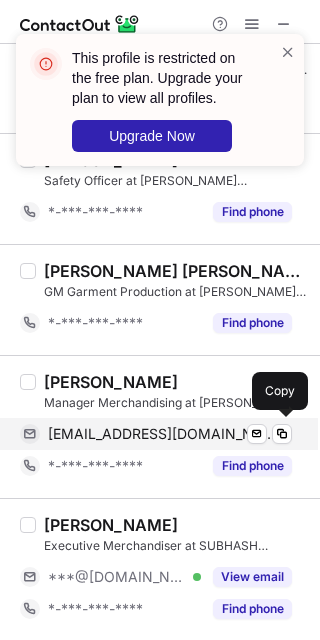 click on "[EMAIL_ADDRESS][DOMAIN_NAME]" at bounding box center [162, 434] 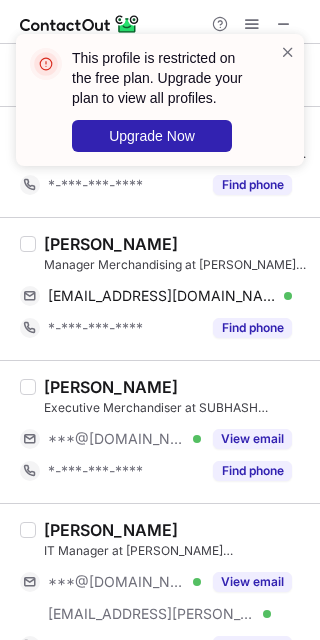 scroll, scrollTop: 843, scrollLeft: 0, axis: vertical 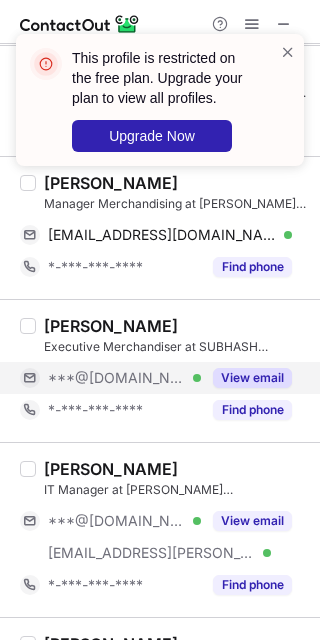 click on "View email" at bounding box center (252, 378) 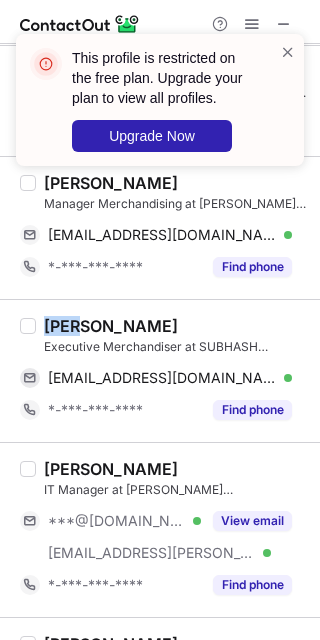 drag, startPoint x: 83, startPoint y: 325, endPoint x: 44, endPoint y: 325, distance: 39 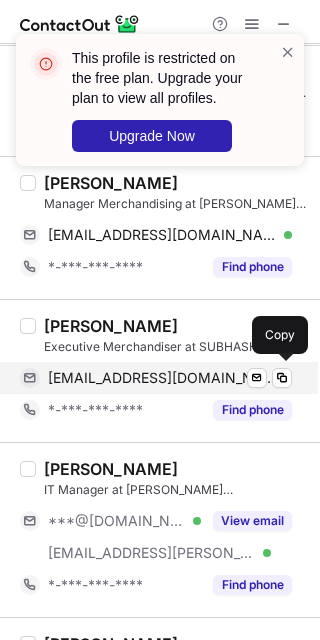 click on "[EMAIL_ADDRESS][DOMAIN_NAME]" at bounding box center [162, 378] 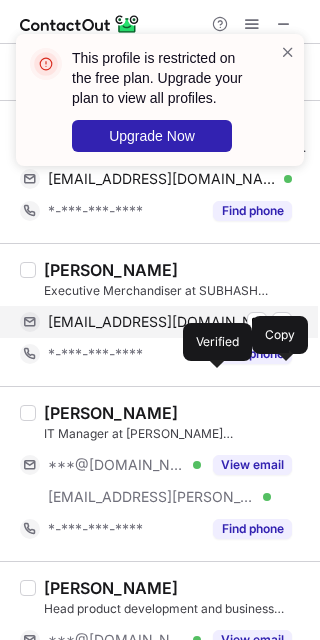 scroll, scrollTop: 926, scrollLeft: 0, axis: vertical 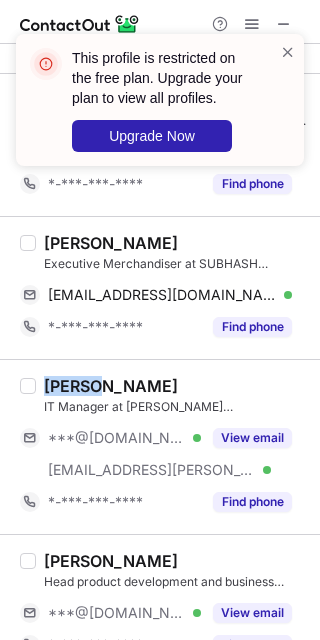 drag, startPoint x: 96, startPoint y: 383, endPoint x: 44, endPoint y: 382, distance: 52.009613 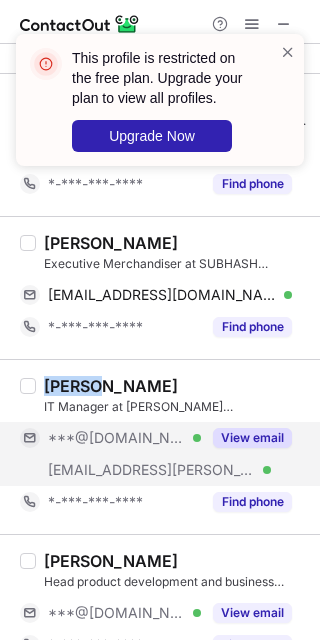 click on "View email" at bounding box center [252, 438] 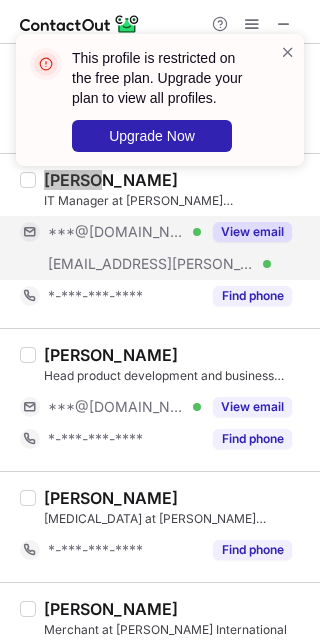 scroll, scrollTop: 1200, scrollLeft: 0, axis: vertical 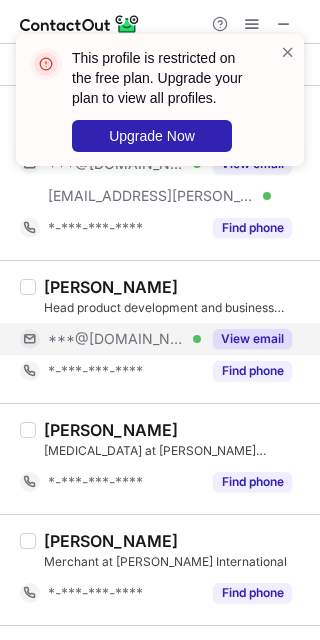 click on "View email" at bounding box center (252, 339) 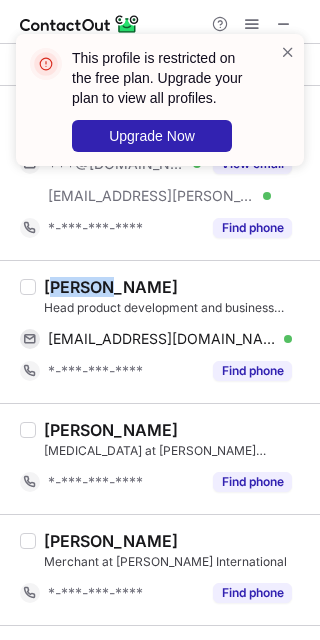 drag, startPoint x: 106, startPoint y: 281, endPoint x: 52, endPoint y: 283, distance: 54.037025 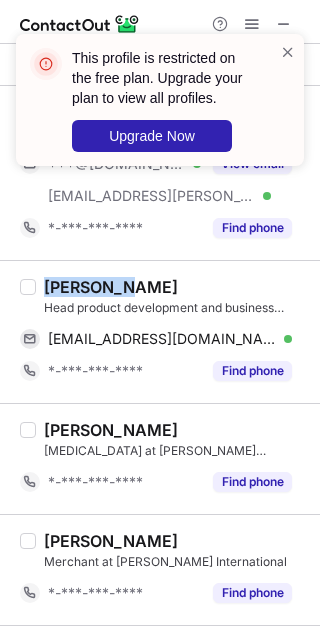 drag, startPoint x: 112, startPoint y: 284, endPoint x: 46, endPoint y: 285, distance: 66.007576 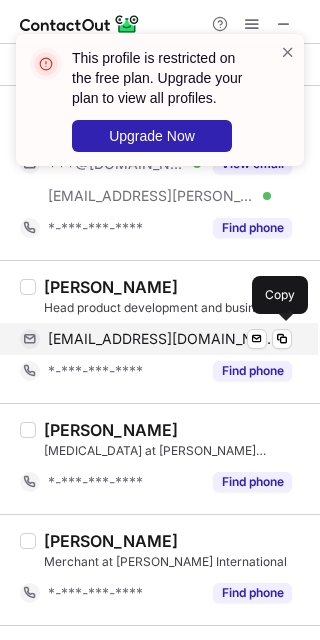 click on "[EMAIL_ADDRESS][DOMAIN_NAME]" at bounding box center (162, 339) 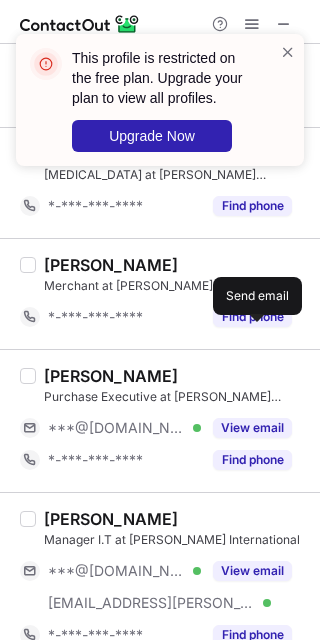 scroll, scrollTop: 1544, scrollLeft: 0, axis: vertical 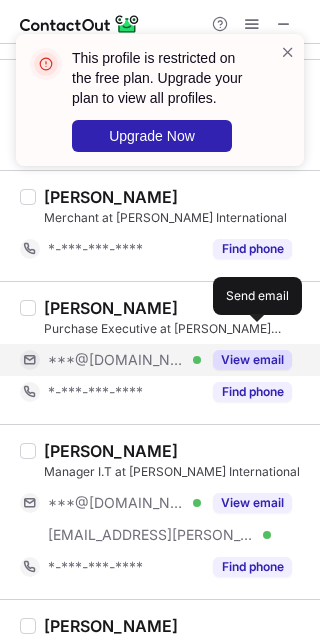click on "View email" at bounding box center (252, 360) 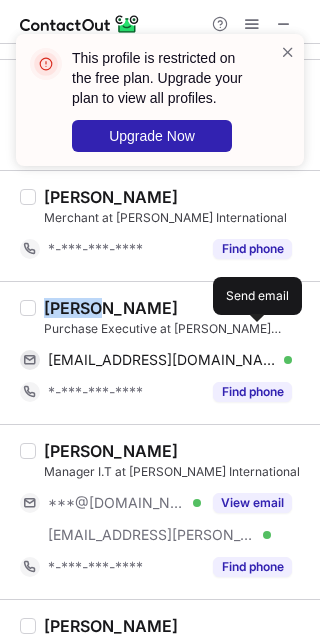 drag, startPoint x: 88, startPoint y: 304, endPoint x: 41, endPoint y: 305, distance: 47.010635 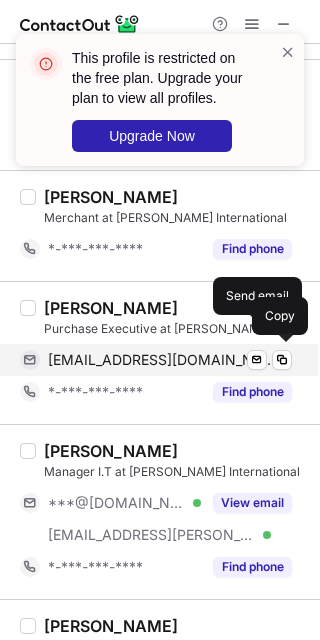 click on "[EMAIL_ADDRESS][DOMAIN_NAME]" at bounding box center [162, 360] 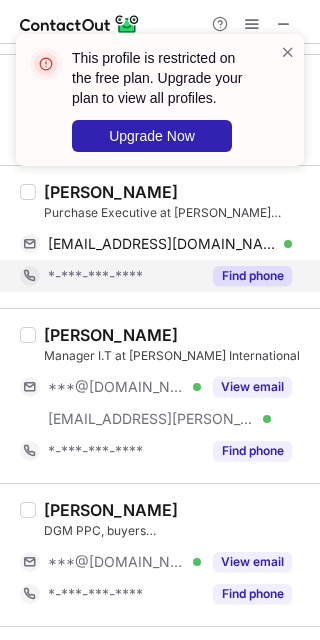 scroll, scrollTop: 1703, scrollLeft: 0, axis: vertical 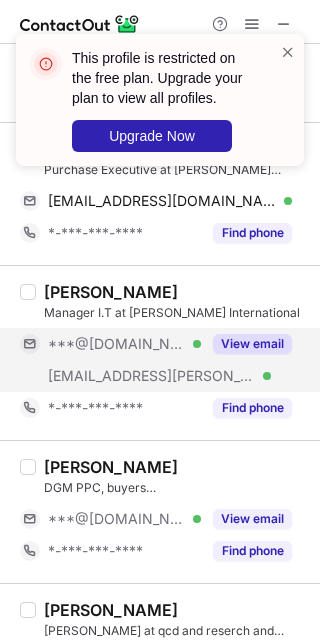 click on "View email" at bounding box center (252, 344) 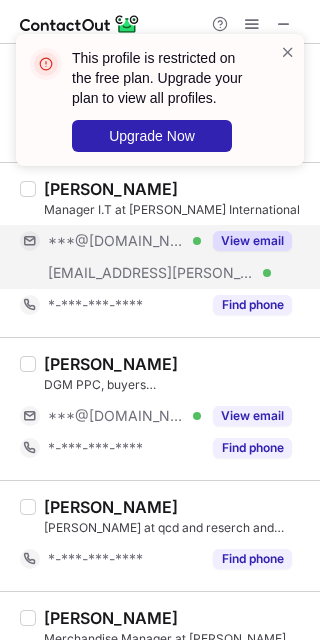 scroll, scrollTop: 1870, scrollLeft: 0, axis: vertical 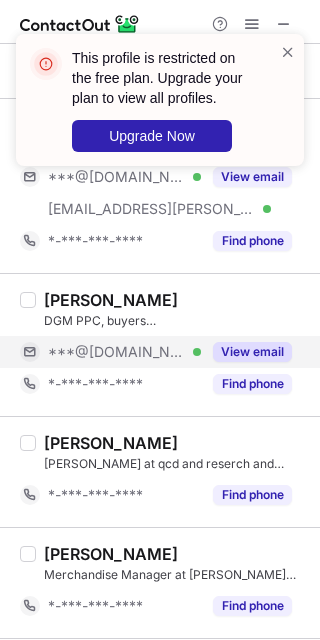 click on "View email" at bounding box center [252, 352] 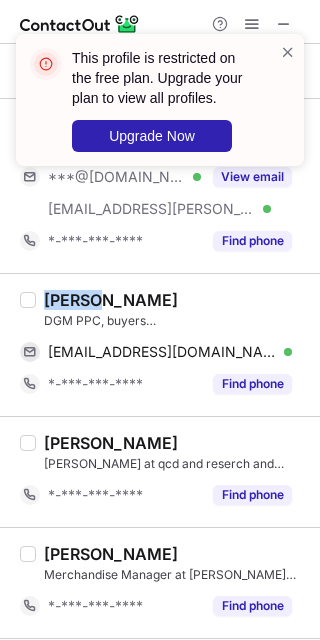 drag, startPoint x: 104, startPoint y: 298, endPoint x: 40, endPoint y: 305, distance: 64.381676 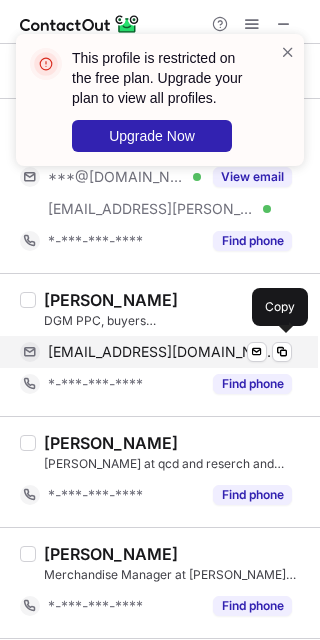click on "[EMAIL_ADDRESS][DOMAIN_NAME] Verified Send email Copy" at bounding box center (156, 352) 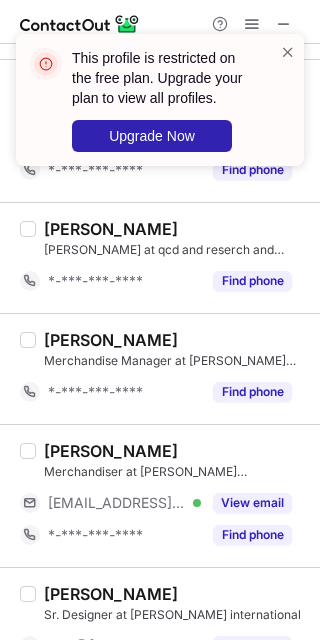 scroll, scrollTop: 2248, scrollLeft: 0, axis: vertical 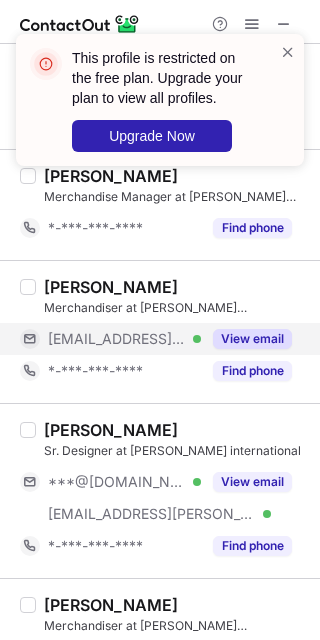 click on "View email" at bounding box center [252, 339] 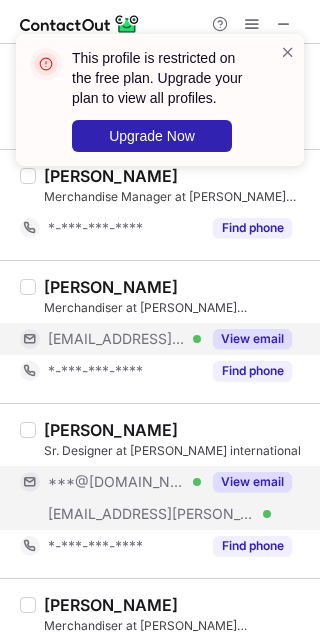 click on "View email" at bounding box center (252, 482) 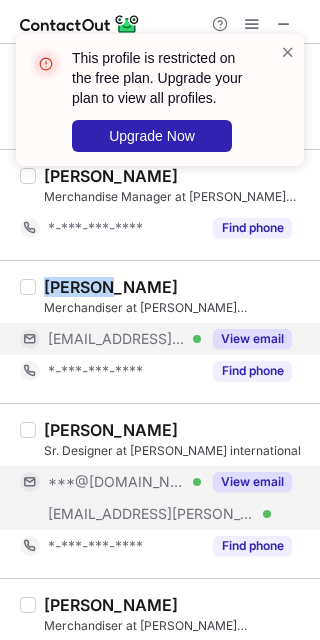 drag, startPoint x: 103, startPoint y: 280, endPoint x: 41, endPoint y: 272, distance: 62.514 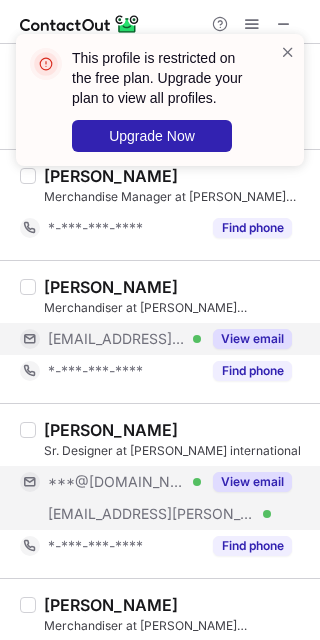 click on "[EMAIL_ADDRESS][PERSON_NAME][DOMAIN_NAME] Verified" at bounding box center [124, 339] 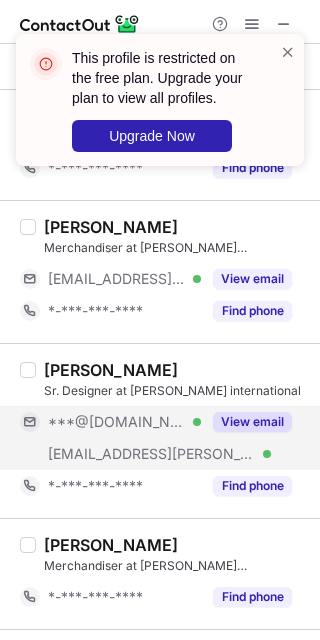 scroll, scrollTop: 2319, scrollLeft: 0, axis: vertical 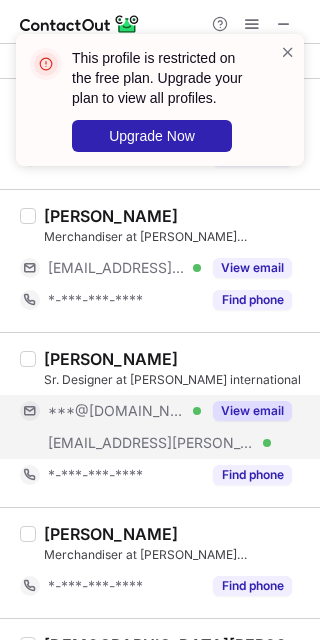 click on "View email" at bounding box center [252, 411] 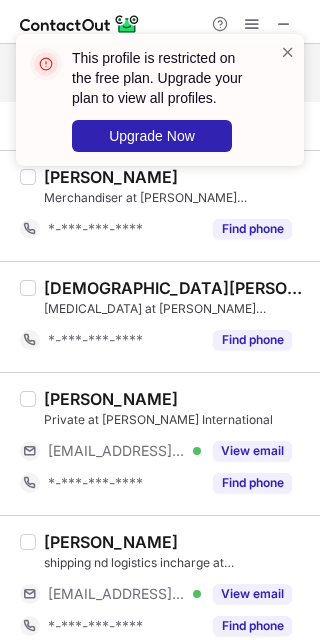 scroll, scrollTop: 2676, scrollLeft: 0, axis: vertical 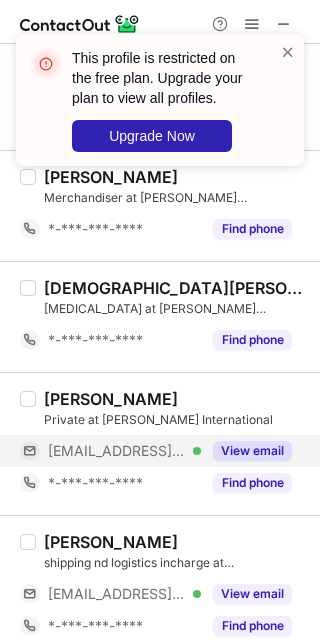 click on "View email" at bounding box center (252, 451) 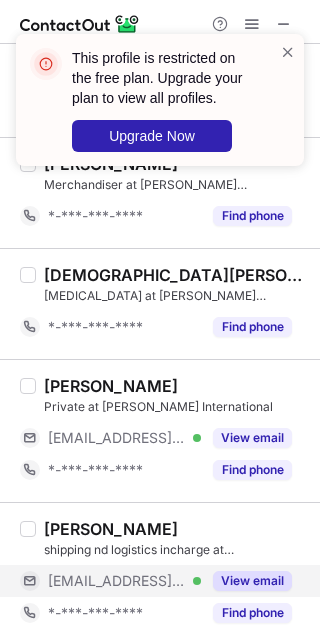 click on "View email" at bounding box center [252, 581] 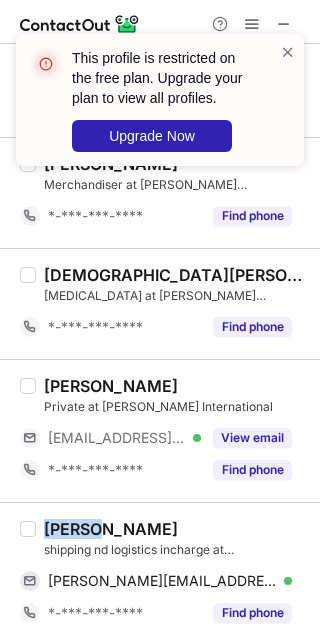 drag, startPoint x: 99, startPoint y: 528, endPoint x: 46, endPoint y: 532, distance: 53.15073 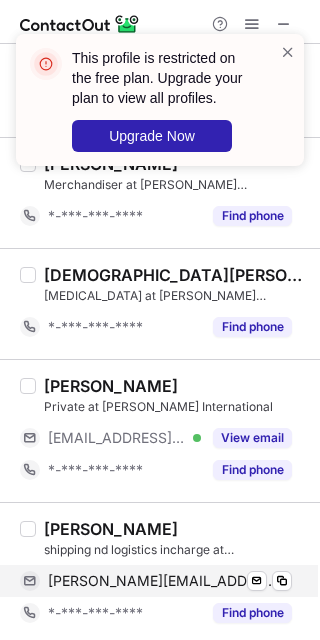 click on "[PERSON_NAME][EMAIL_ADDRESS][DOMAIN_NAME]" at bounding box center (162, 581) 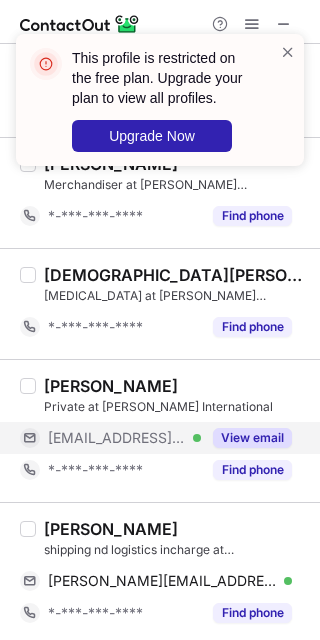 click on "View email" at bounding box center (252, 438) 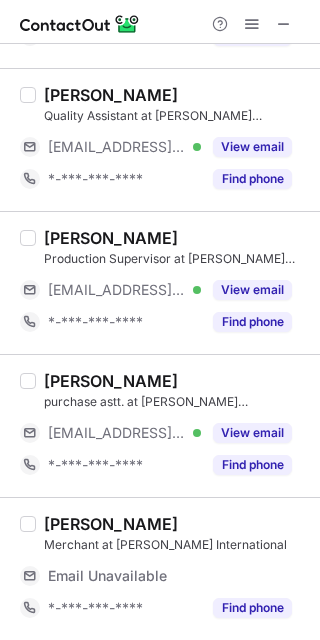 scroll, scrollTop: 3073, scrollLeft: 0, axis: vertical 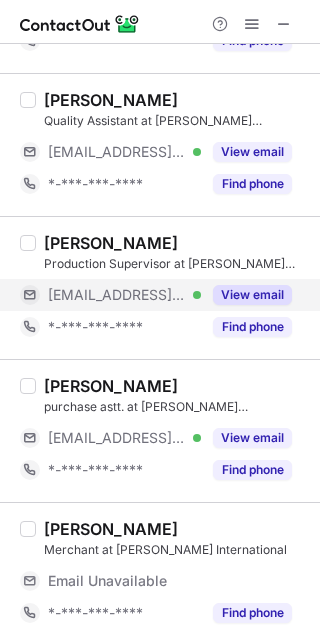 click on "View email" at bounding box center (246, 295) 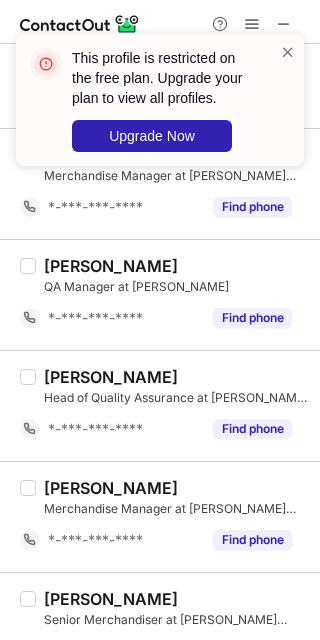 scroll, scrollTop: 0, scrollLeft: 0, axis: both 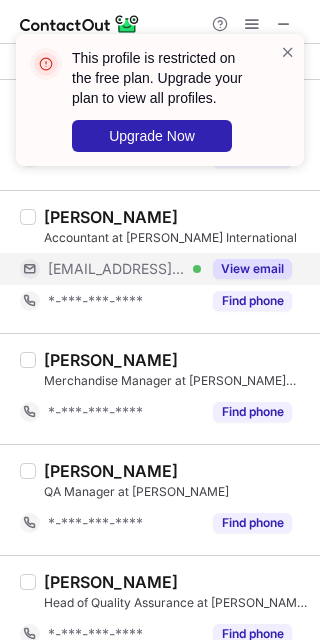 click on "View email" at bounding box center [252, 269] 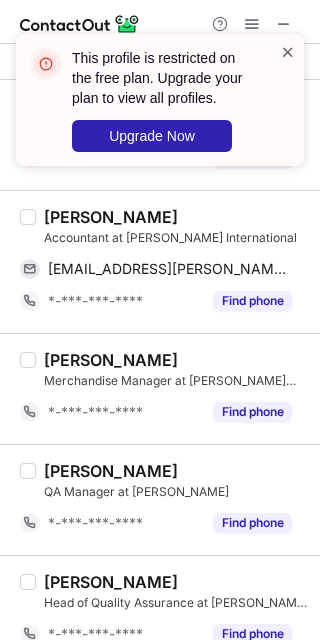 click at bounding box center (288, 52) 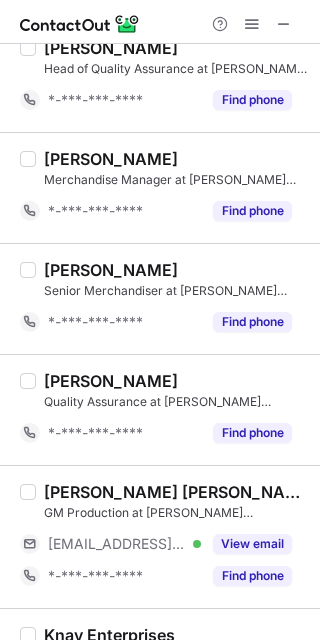 scroll, scrollTop: 679, scrollLeft: 0, axis: vertical 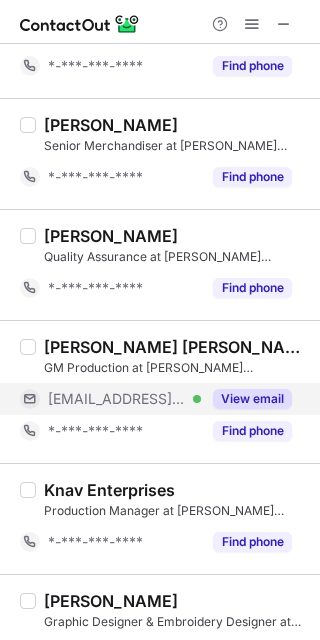 click on "View email" at bounding box center [252, 399] 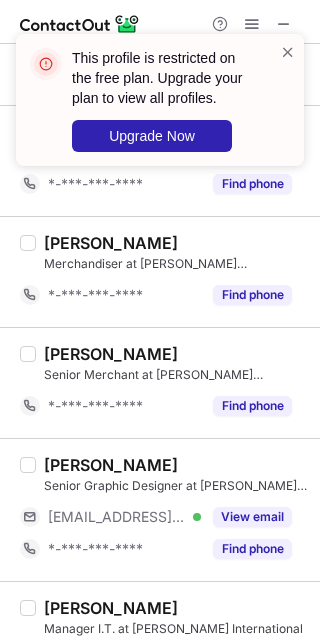 scroll, scrollTop: 1336, scrollLeft: 0, axis: vertical 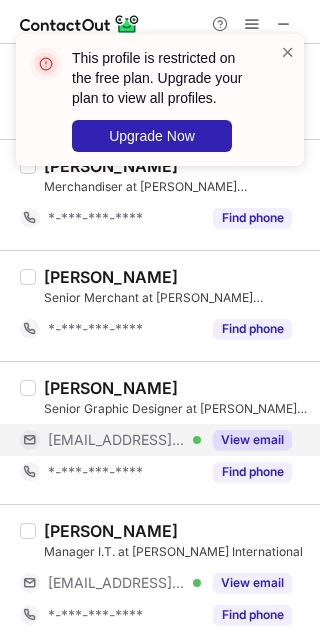click on "View email" at bounding box center (252, 440) 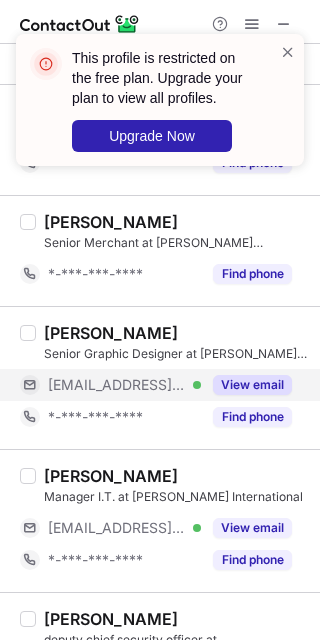scroll, scrollTop: 1444, scrollLeft: 0, axis: vertical 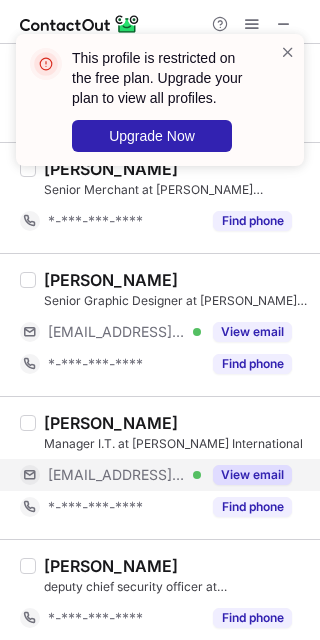 click on "View email" at bounding box center [252, 475] 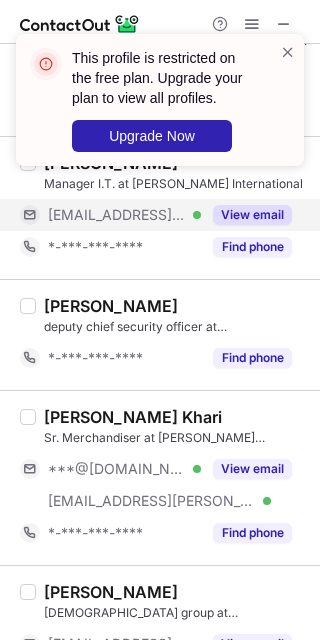 scroll, scrollTop: 1740, scrollLeft: 0, axis: vertical 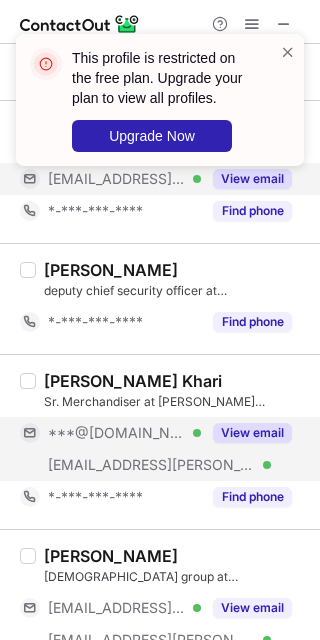 click on "View email" at bounding box center (252, 433) 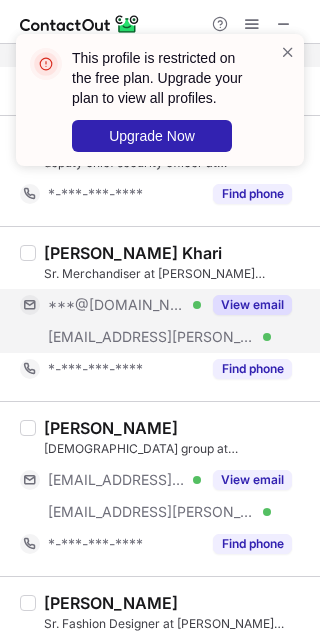 scroll, scrollTop: 1891, scrollLeft: 0, axis: vertical 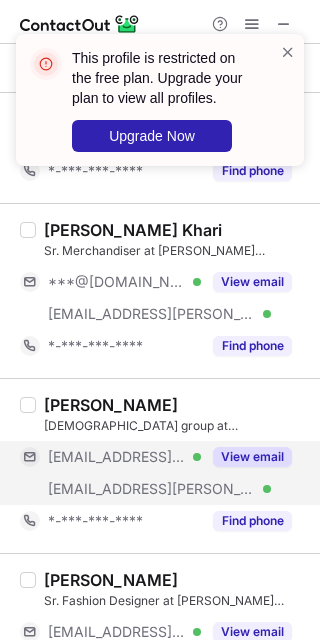 click on "View email" at bounding box center [252, 457] 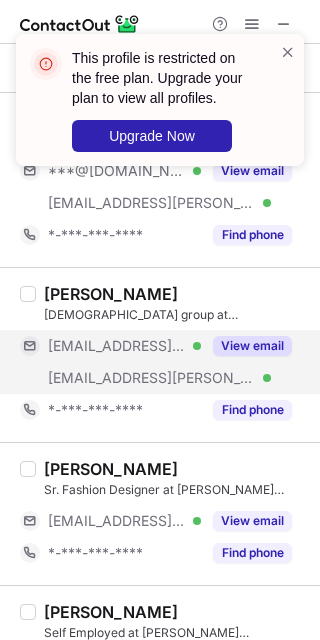 scroll, scrollTop: 2003, scrollLeft: 0, axis: vertical 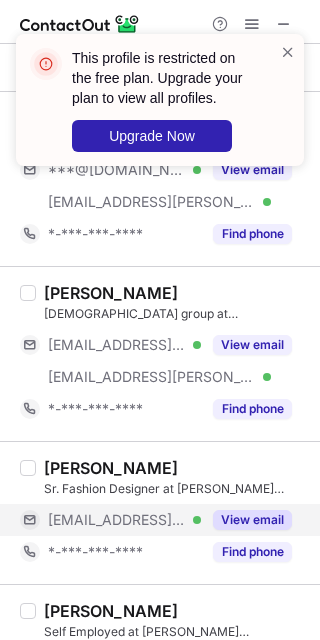 click on "View email" at bounding box center (252, 520) 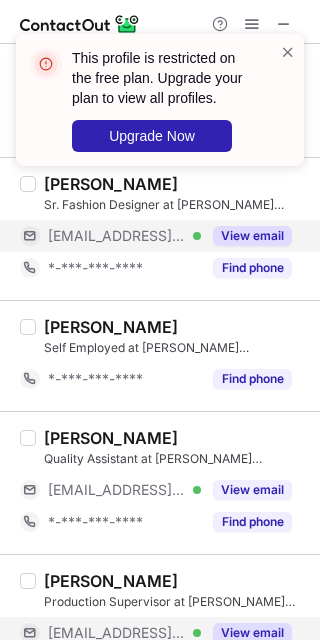 scroll, scrollTop: 2292, scrollLeft: 0, axis: vertical 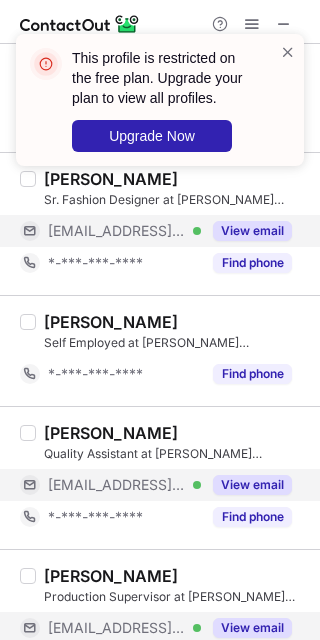click on "View email" at bounding box center [246, 485] 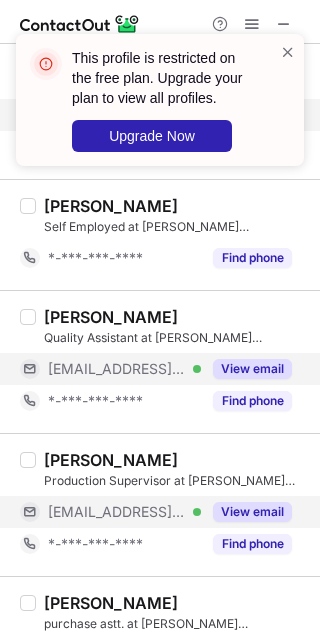 scroll, scrollTop: 2444, scrollLeft: 0, axis: vertical 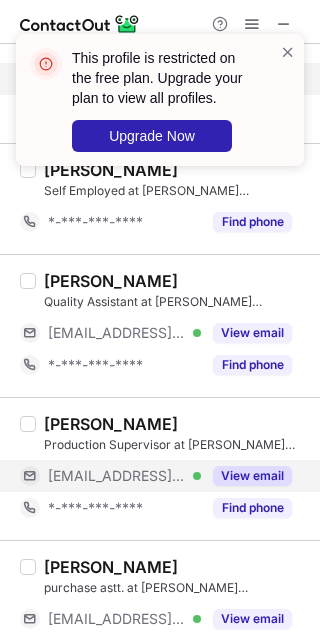 click on "View email" at bounding box center (252, 476) 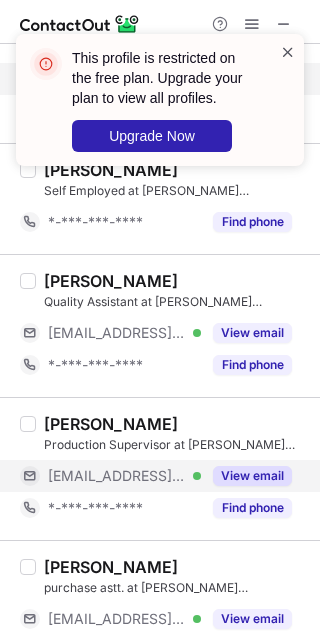 click at bounding box center (288, 52) 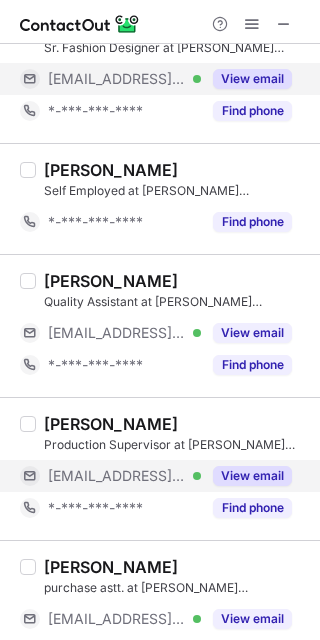 click at bounding box center [252, 24] 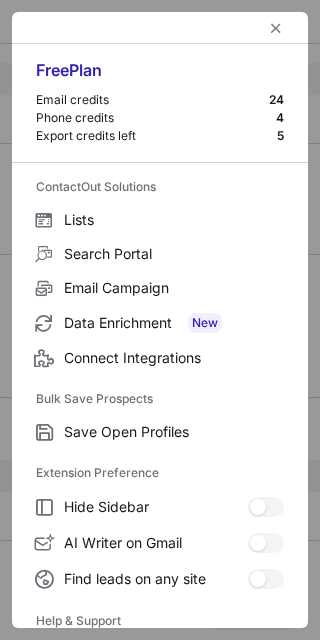 click on "Free  Plan Email credits 24 Phone credits 4 Export credits left 5 ContactOut Solutions Lists   Search Portal   Email Campaign   Data Enrichment   New Connect Integrations   Bulk Save Prospects Save Open Profiles   Extension Preference Hide Sidebar   AI Writer on Gmail   Write and reply to  emails using AI Find leads on any site   Search for prospects  on any website Help & Support Contact Us   Knowledge Base   Privacy Policy   Logout   Version" at bounding box center [160, 320] 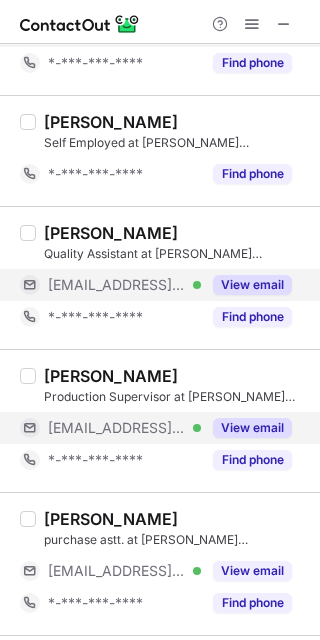 scroll, scrollTop: 2593, scrollLeft: 0, axis: vertical 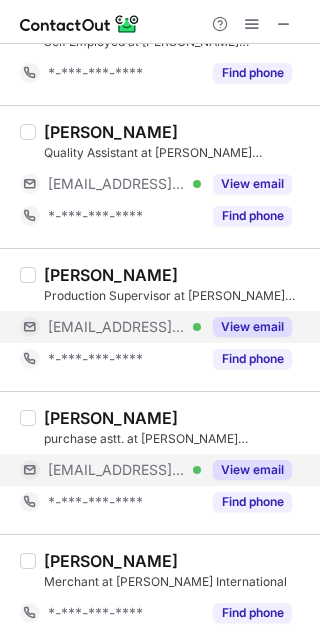 click on "View email" at bounding box center [252, 470] 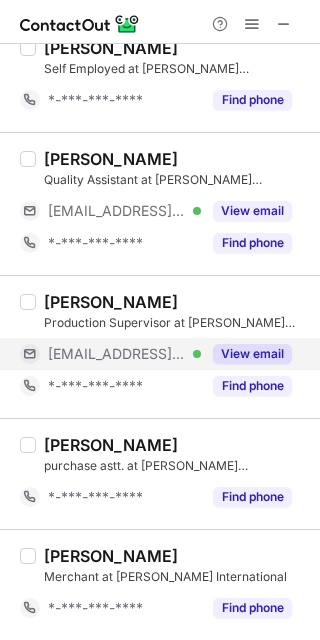 scroll, scrollTop: 2561, scrollLeft: 0, axis: vertical 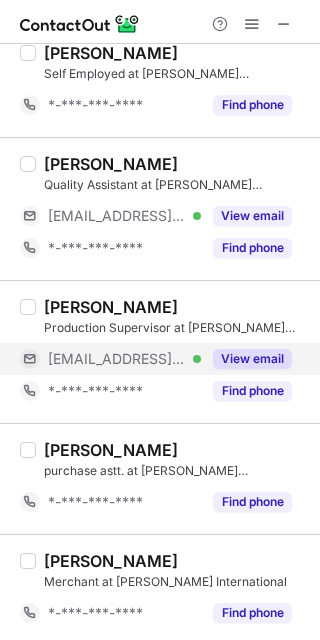 click on "View email" at bounding box center [252, 359] 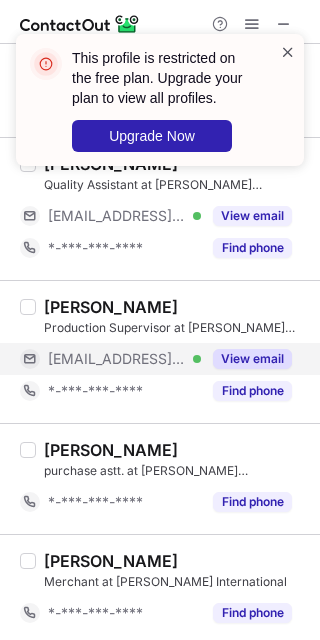 click at bounding box center [288, 52] 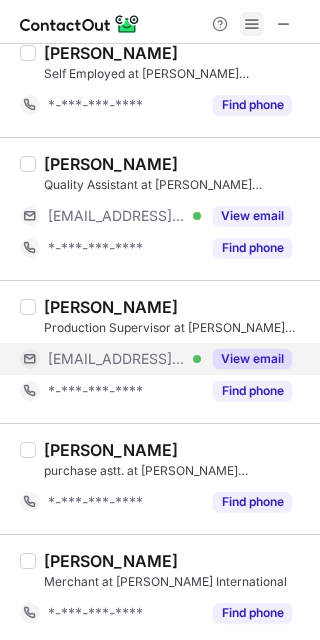 click at bounding box center (252, 24) 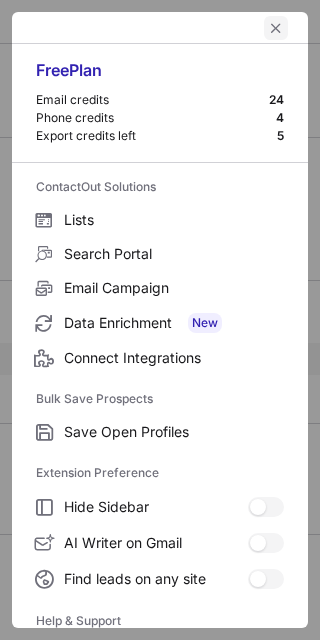 click at bounding box center (276, 28) 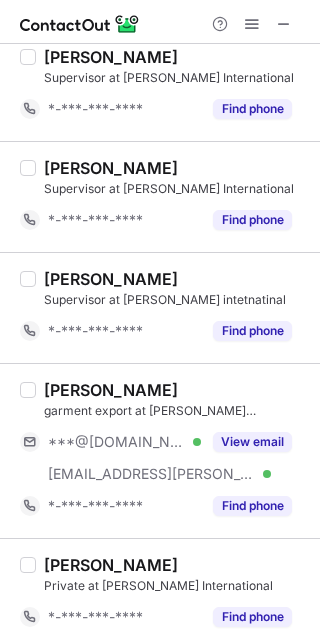 scroll, scrollTop: 236, scrollLeft: 0, axis: vertical 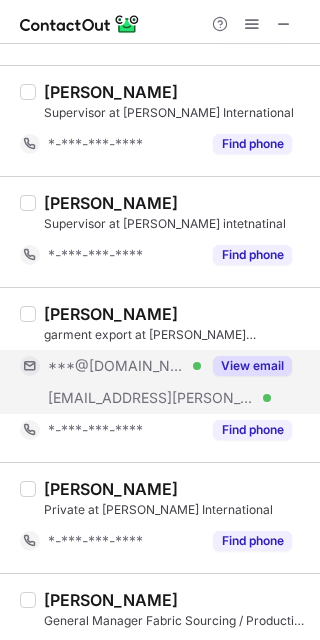 click on "View email" at bounding box center [252, 366] 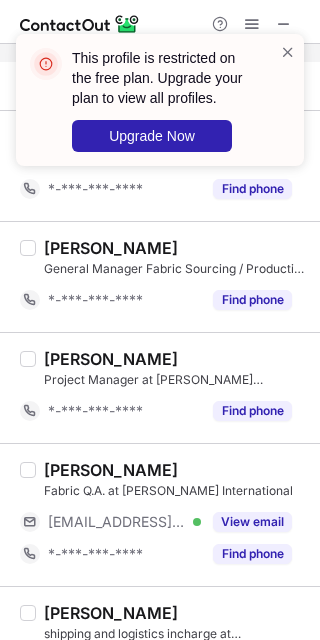 scroll, scrollTop: 678, scrollLeft: 0, axis: vertical 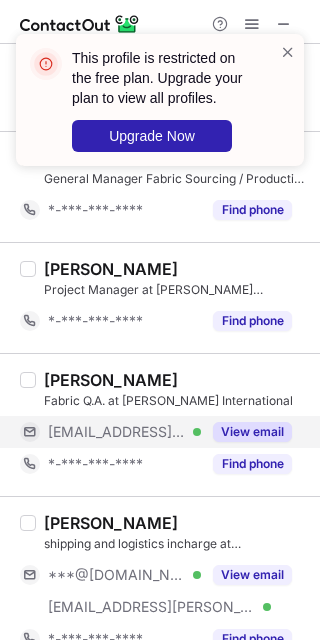 click on "View email" at bounding box center [252, 432] 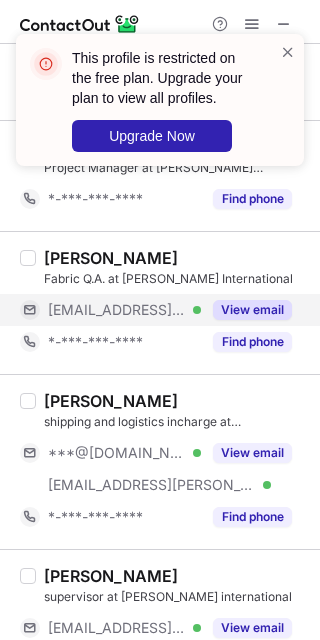 scroll, scrollTop: 802, scrollLeft: 0, axis: vertical 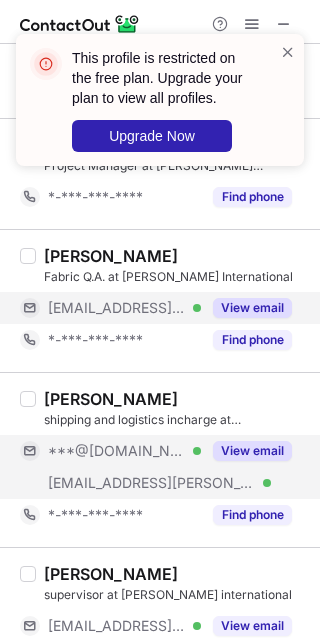 click on "View email" at bounding box center [252, 451] 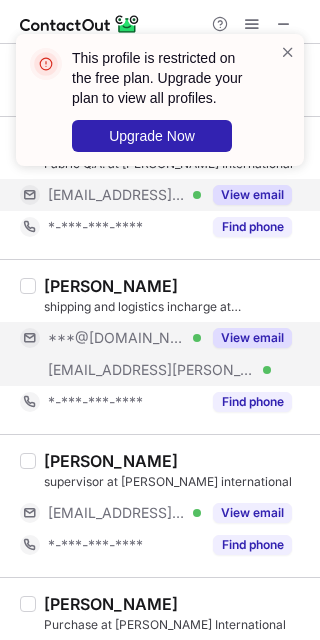 scroll, scrollTop: 1000, scrollLeft: 0, axis: vertical 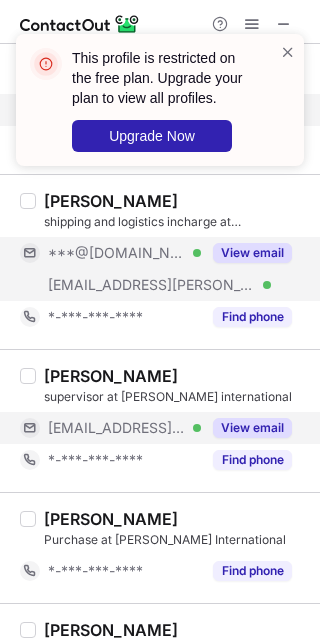 click on "View email" at bounding box center [252, 428] 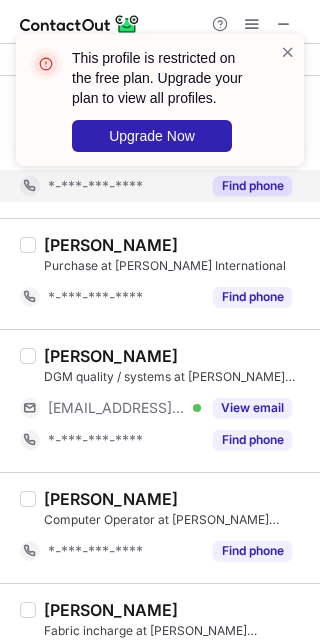 scroll, scrollTop: 1278, scrollLeft: 0, axis: vertical 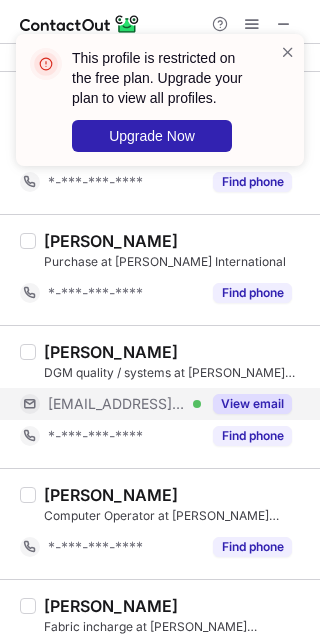 click on "View email" at bounding box center (252, 404) 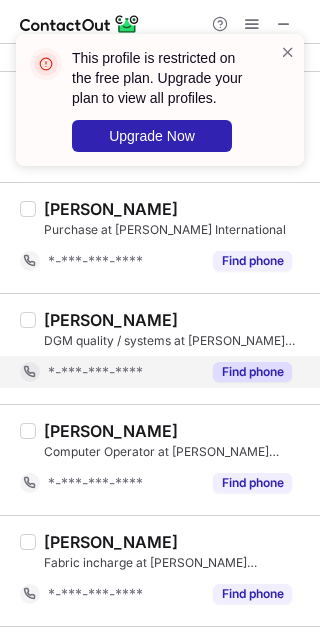 click on "[PERSON_NAME] Computer Operator at [PERSON_NAME] International *-***-***-**** Find phone" at bounding box center [160, 459] 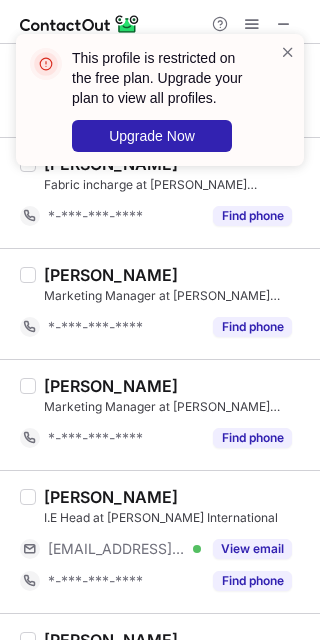 scroll, scrollTop: 1708, scrollLeft: 0, axis: vertical 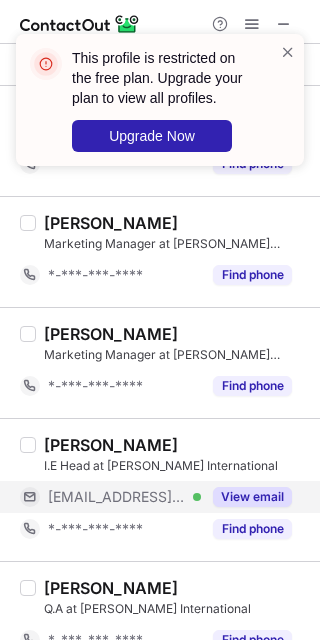 click on "View email" at bounding box center [252, 497] 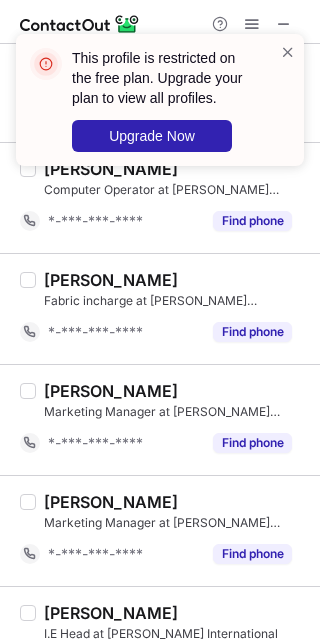 scroll, scrollTop: 1538, scrollLeft: 0, axis: vertical 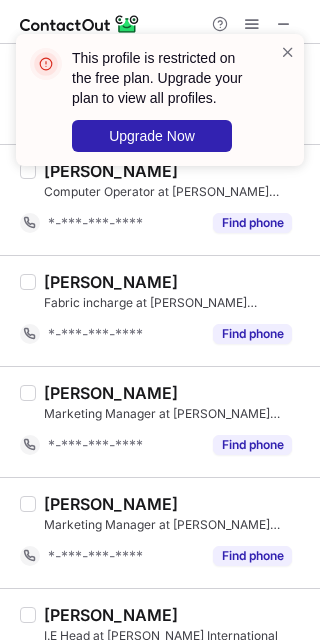 click on "This profile is restricted on the free plan. Upgrade your plan to view all profiles. Upgrade Now" at bounding box center [160, 108] 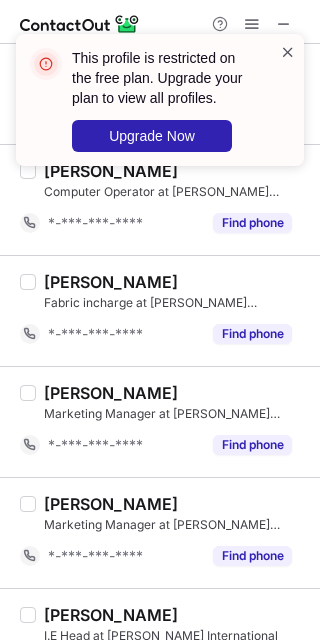 click at bounding box center (288, 52) 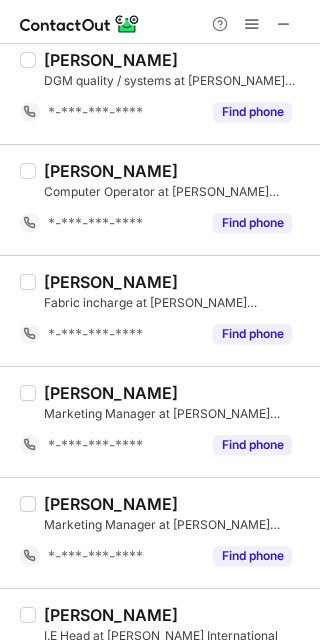 click on "This profile is restricted on the free plan. Upgrade your plan to view all profiles. Upgrade Now" at bounding box center [160, 34] 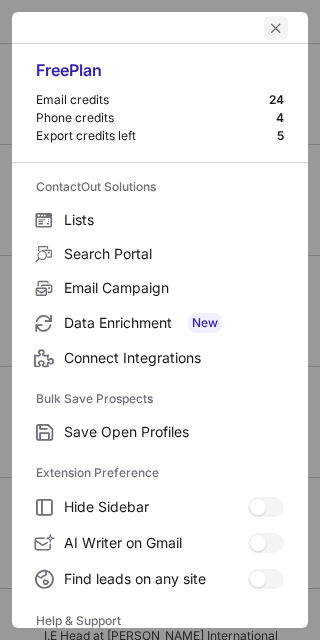 click at bounding box center [276, 28] 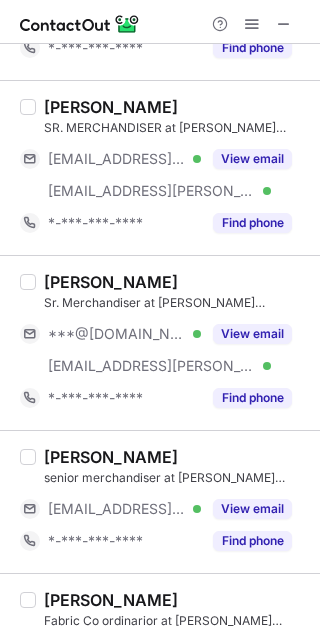 scroll, scrollTop: 364, scrollLeft: 0, axis: vertical 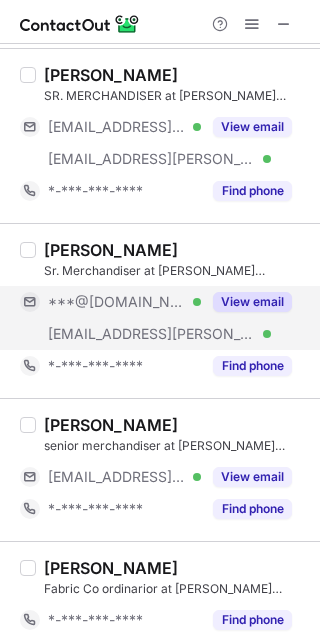click on "View email" at bounding box center (252, 302) 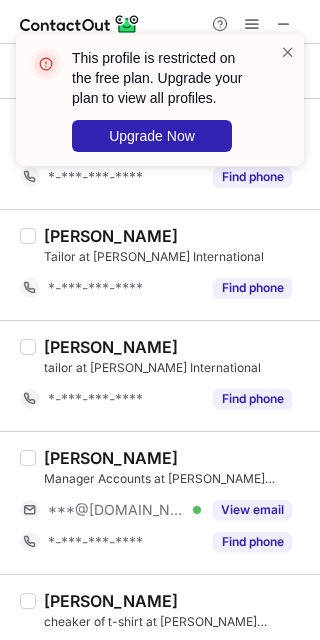 scroll, scrollTop: 1658, scrollLeft: 0, axis: vertical 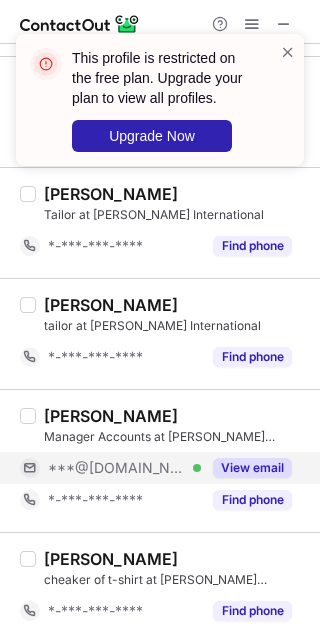 click on "View email" at bounding box center (252, 468) 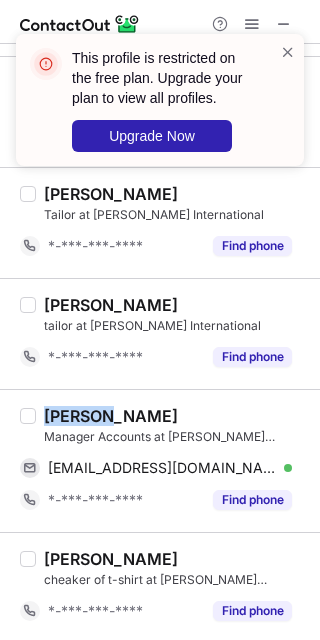 drag, startPoint x: 99, startPoint y: 417, endPoint x: 35, endPoint y: 421, distance: 64.12488 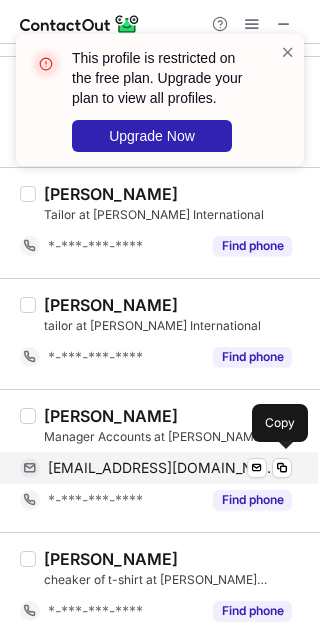 click on "[EMAIL_ADDRESS][DOMAIN_NAME]" at bounding box center [162, 468] 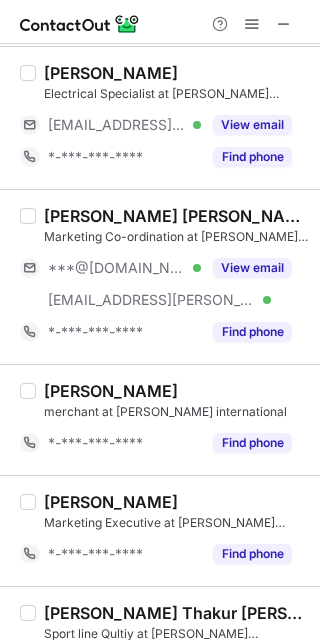 scroll, scrollTop: 902, scrollLeft: 0, axis: vertical 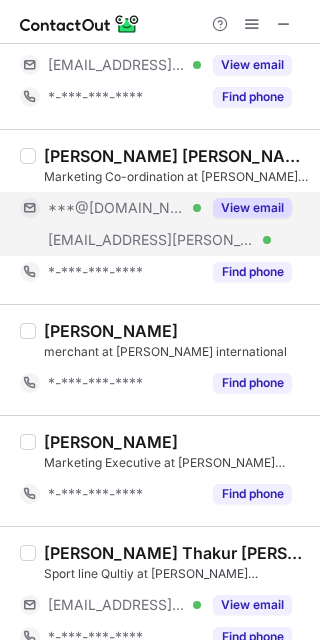 click on "View email" at bounding box center (252, 208) 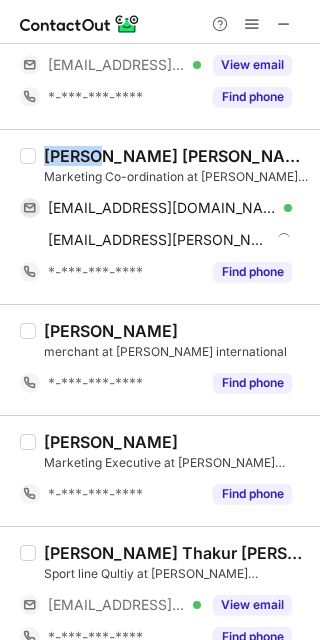 drag, startPoint x: 96, startPoint y: 149, endPoint x: 47, endPoint y: 143, distance: 49.365982 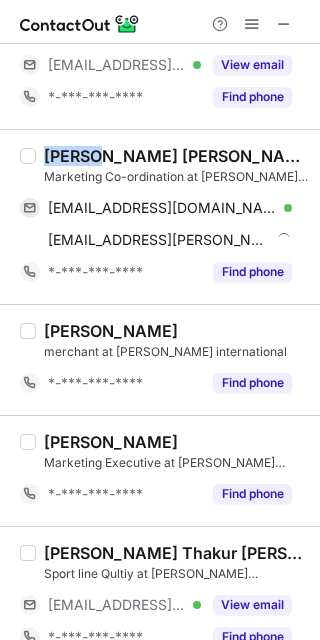 click on "[PERSON_NAME] [PERSON_NAME]" at bounding box center (176, 156) 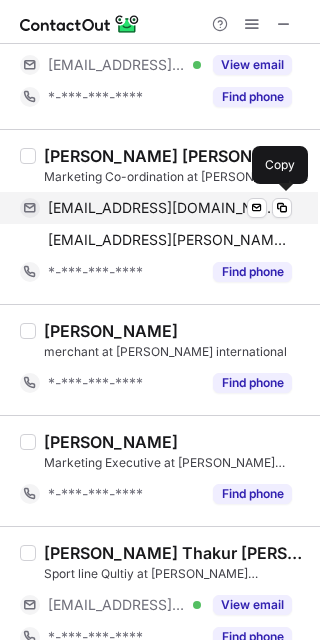click on "[EMAIL_ADDRESS][DOMAIN_NAME]" at bounding box center (162, 208) 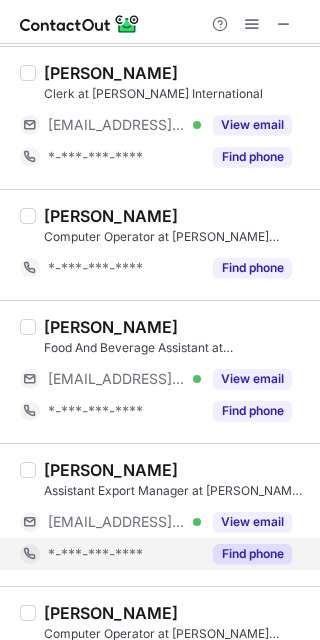 scroll, scrollTop: 2196, scrollLeft: 0, axis: vertical 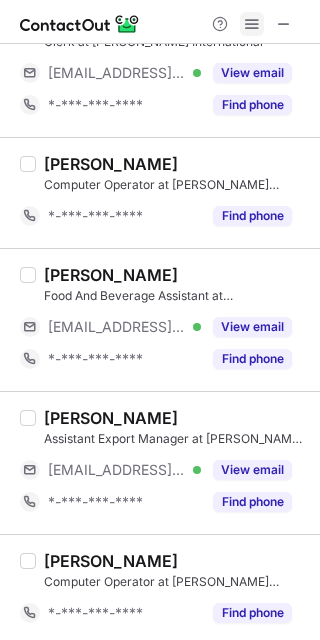 click at bounding box center (252, 24) 